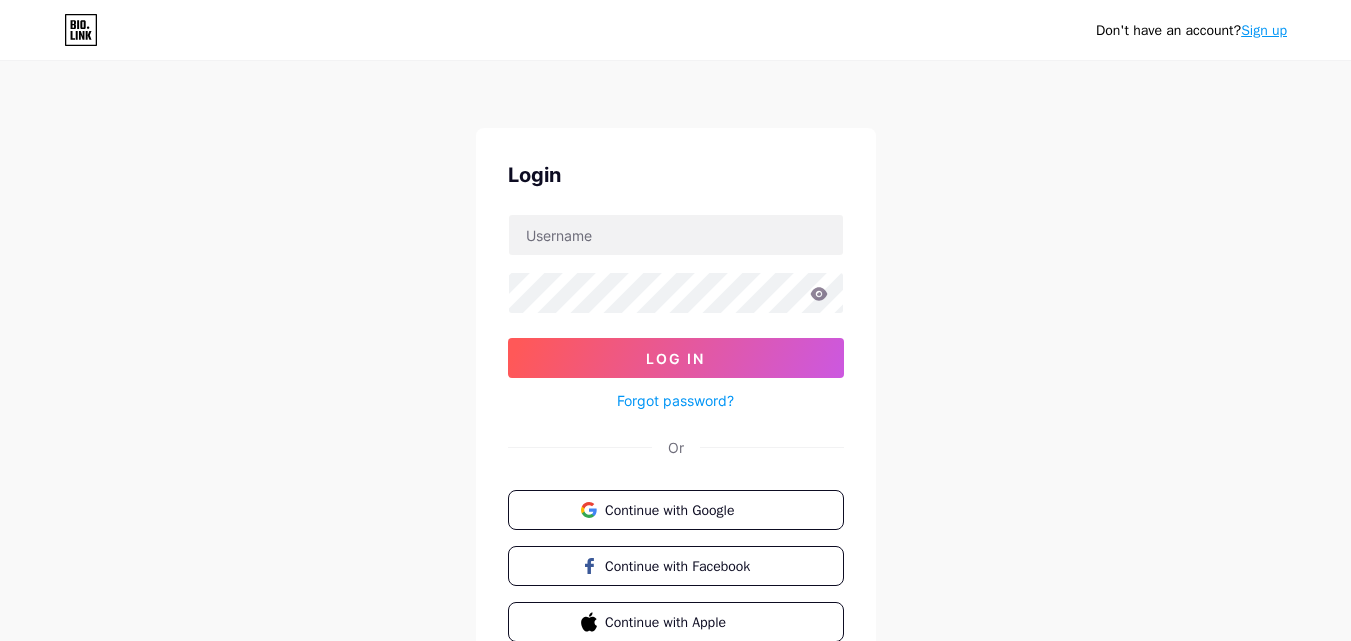 scroll, scrollTop: 0, scrollLeft: 0, axis: both 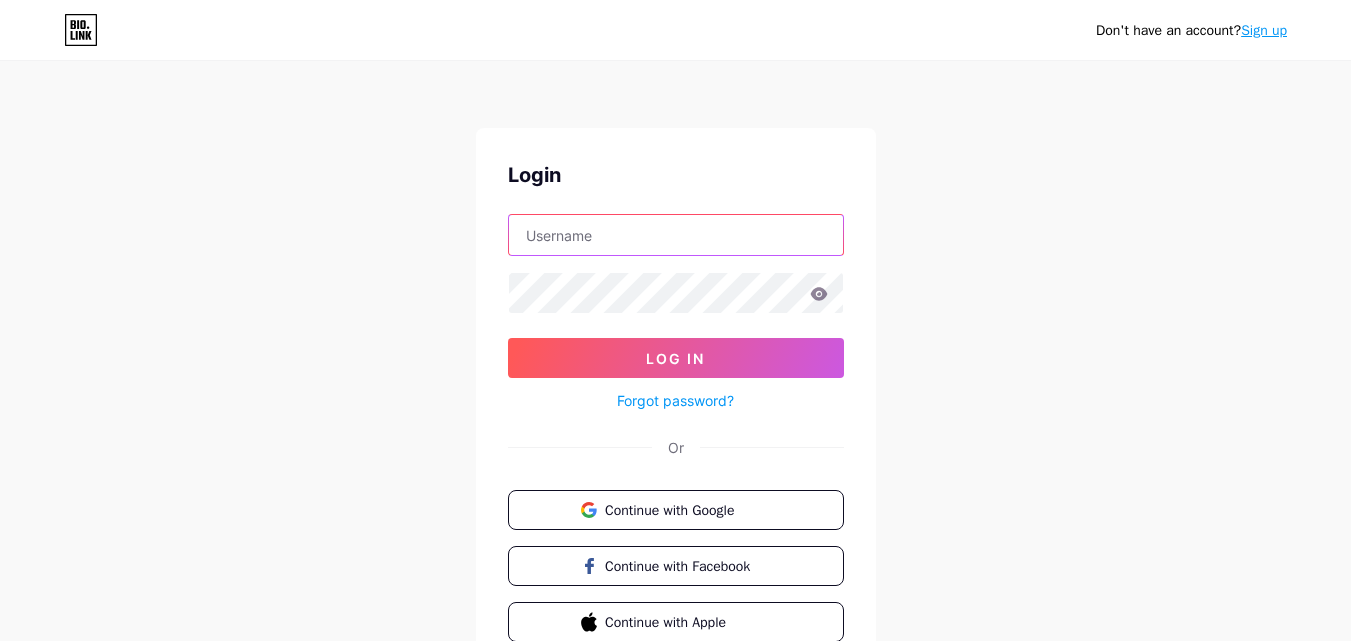 click at bounding box center [676, 235] 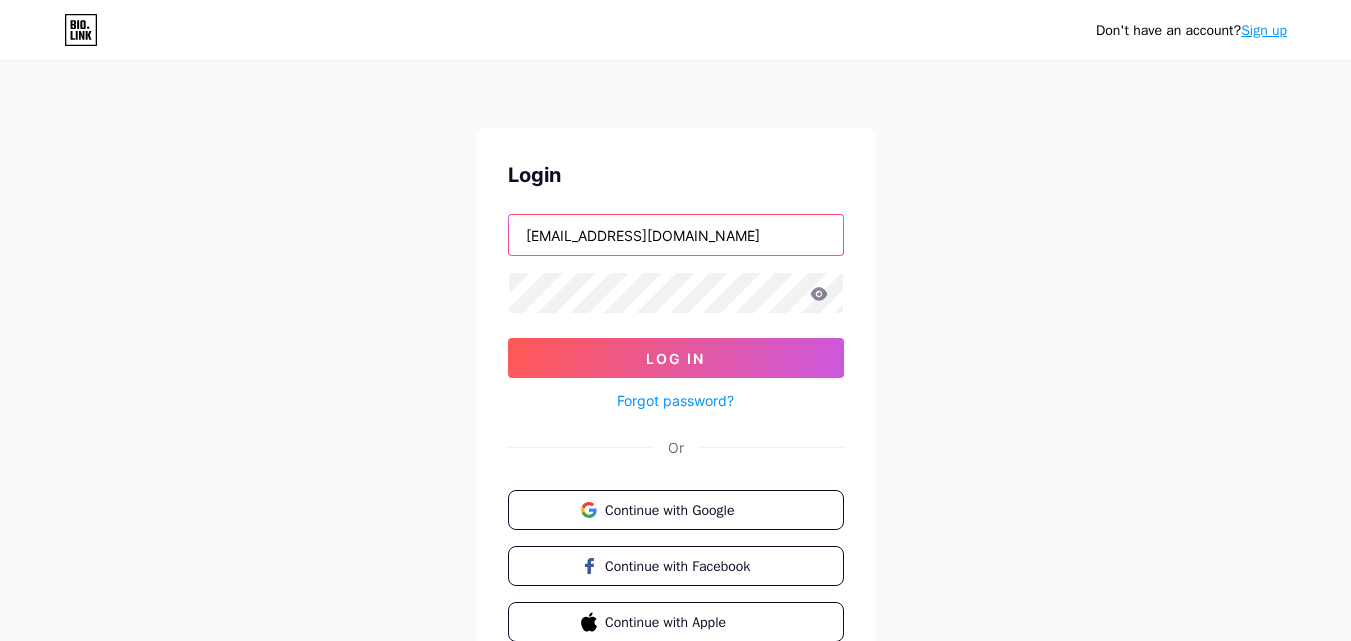 type on "[EMAIL_ADDRESS][DOMAIN_NAME]" 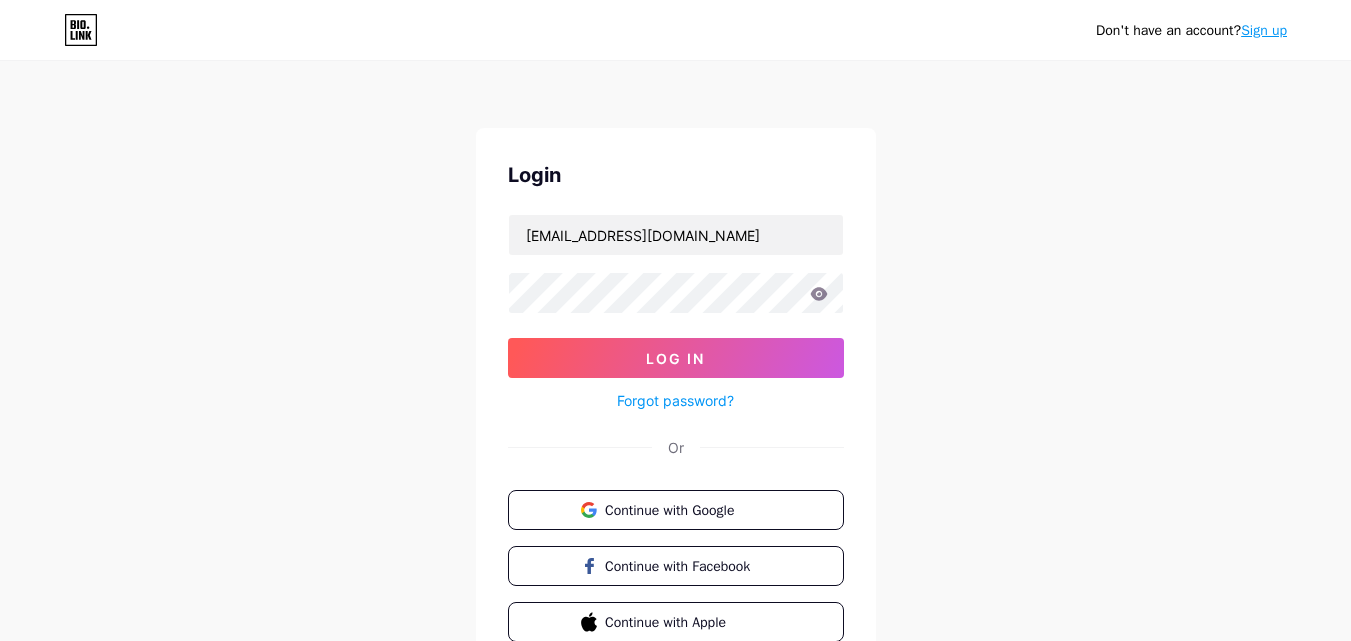 drag, startPoint x: 384, startPoint y: 306, endPoint x: 666, endPoint y: 317, distance: 282.21445 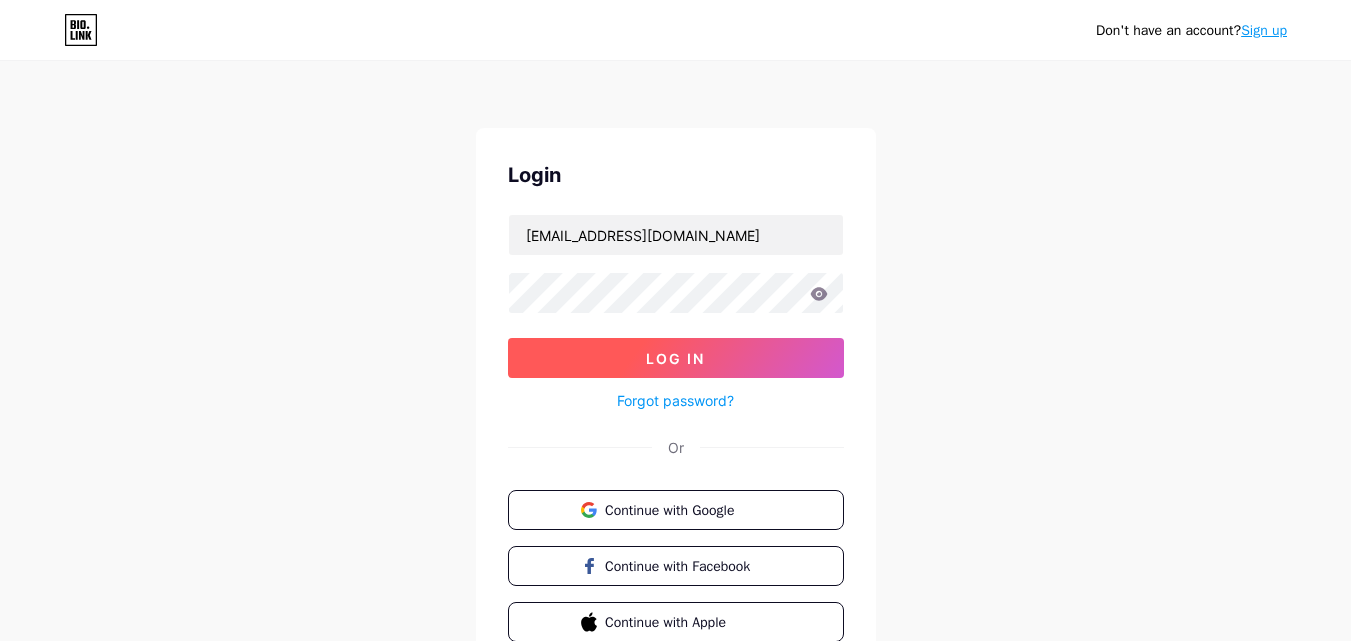 click on "Log In" at bounding box center (675, 358) 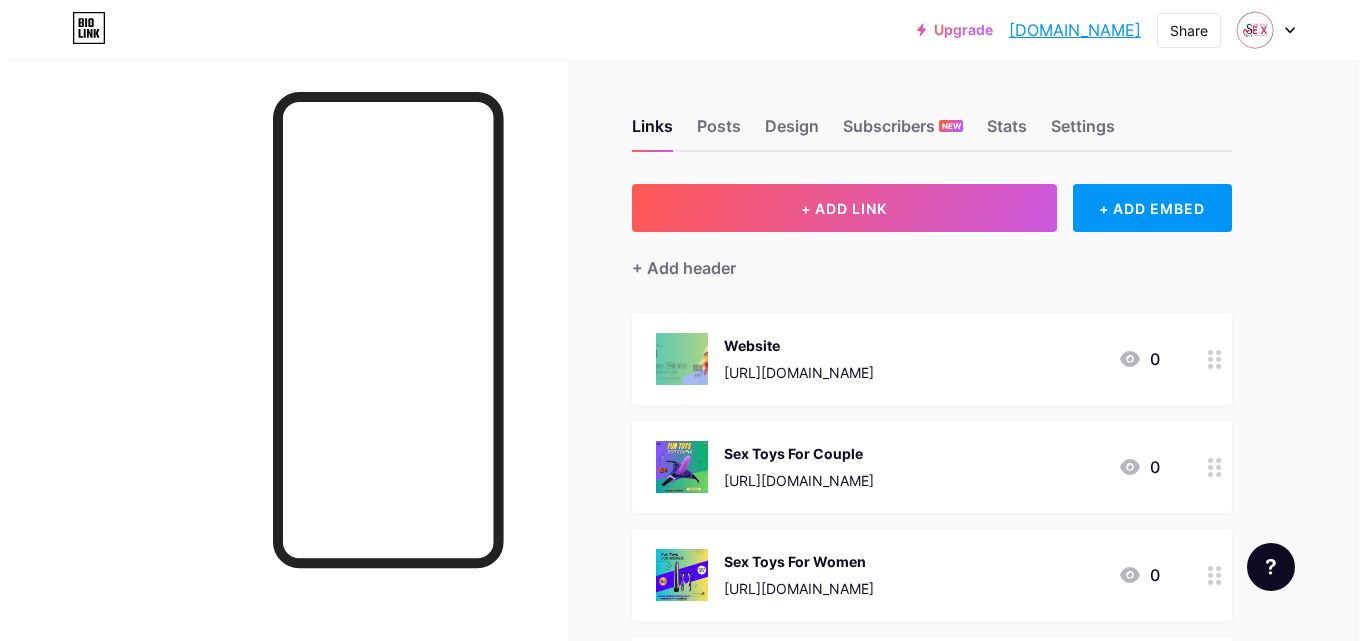 scroll, scrollTop: 0, scrollLeft: 0, axis: both 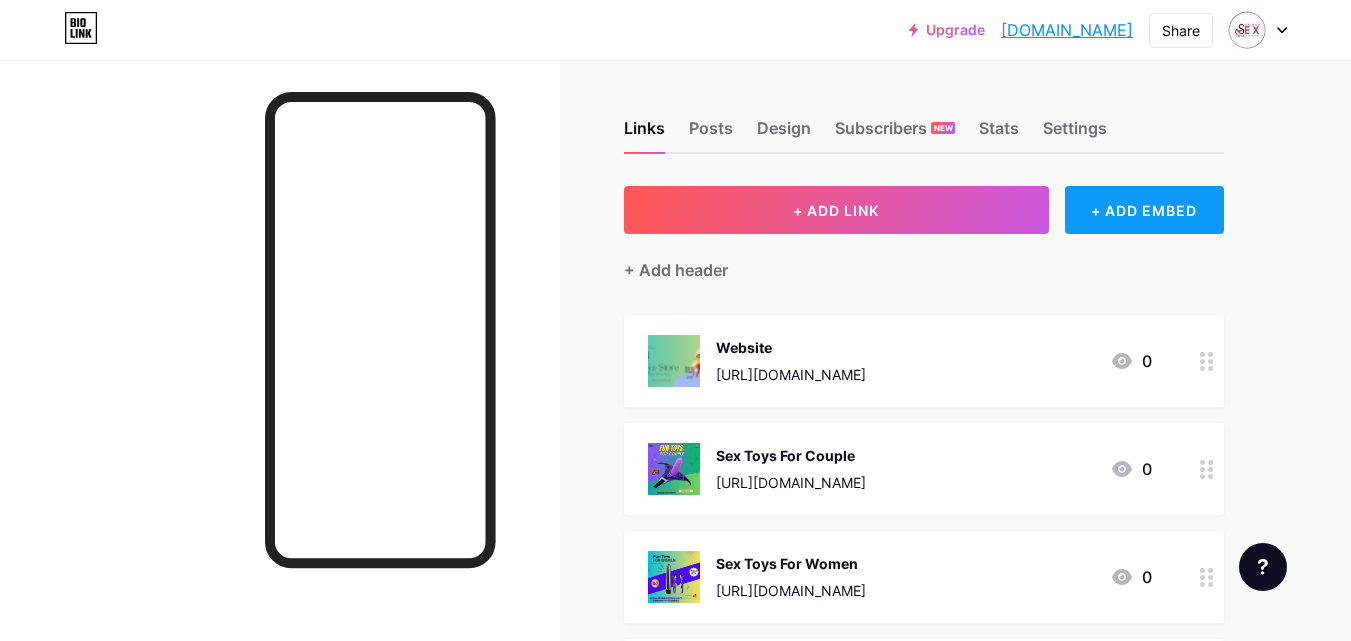 click on "+ ADD EMBED" at bounding box center [1144, 210] 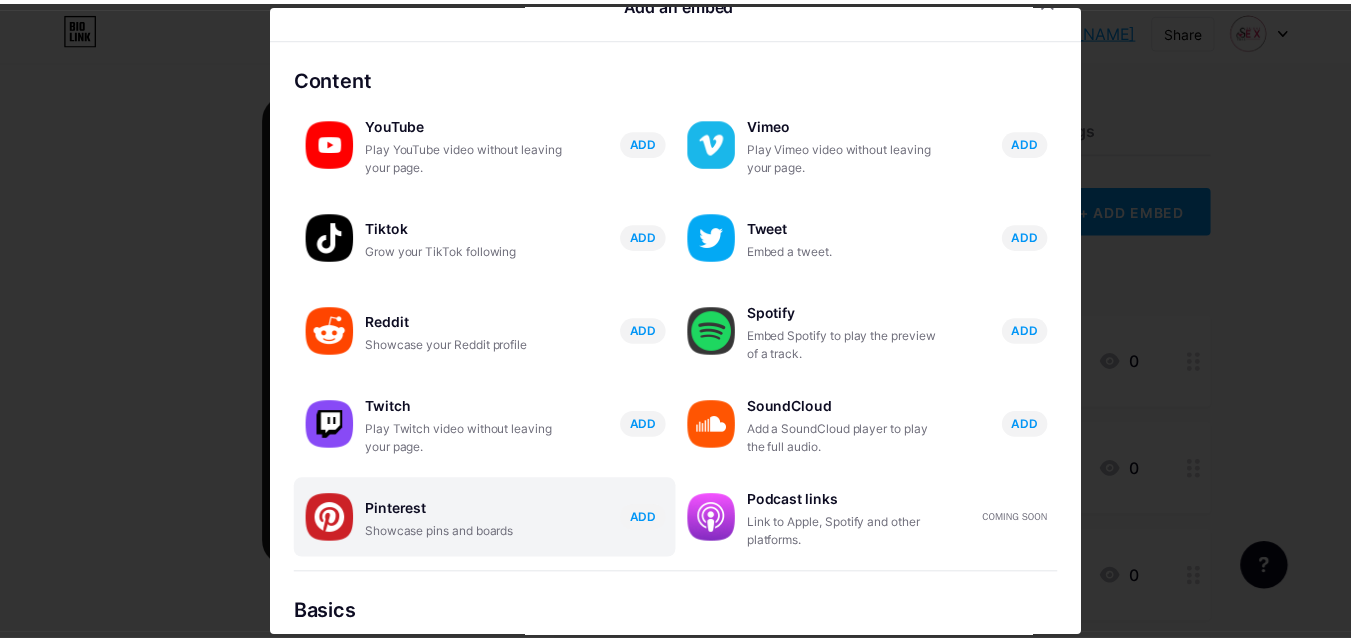 scroll, scrollTop: 0, scrollLeft: 0, axis: both 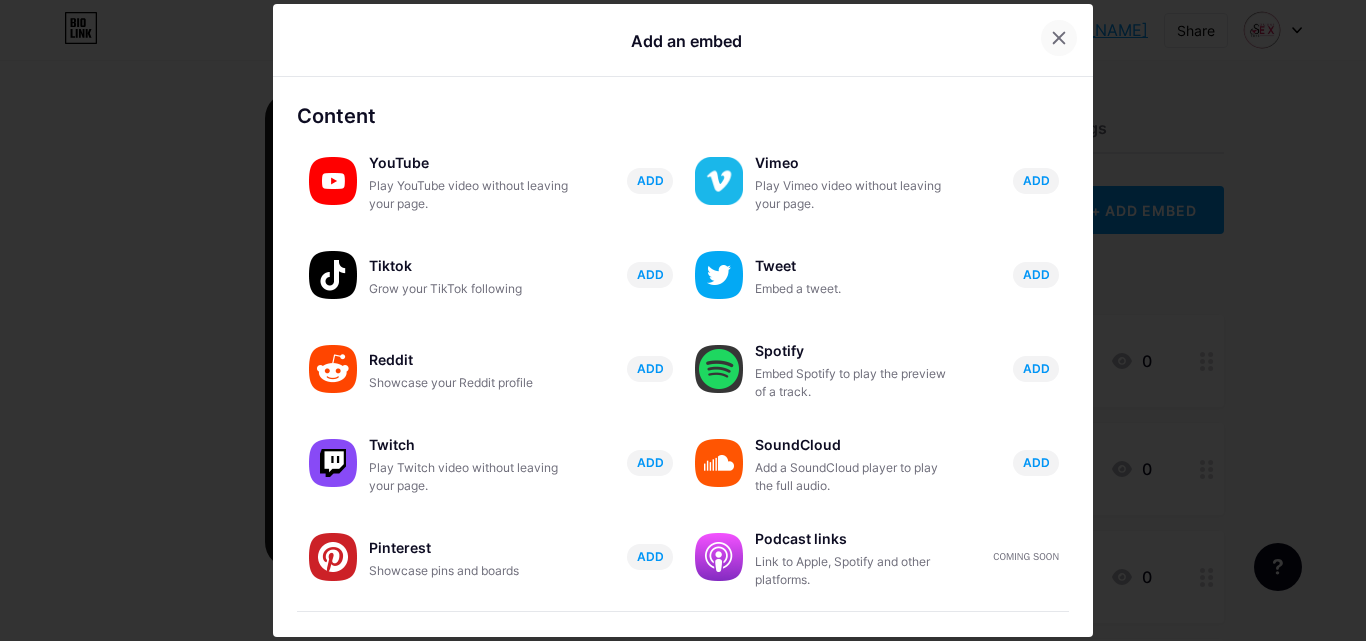 click 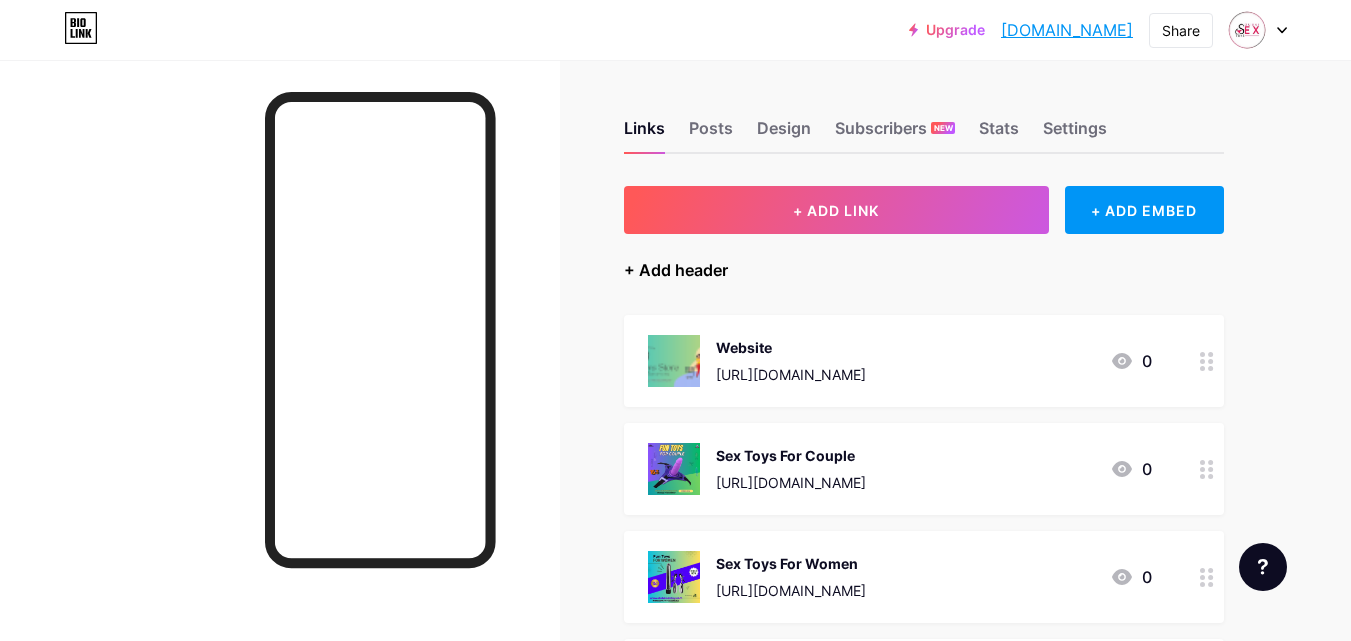 click on "+ Add header" at bounding box center [676, 270] 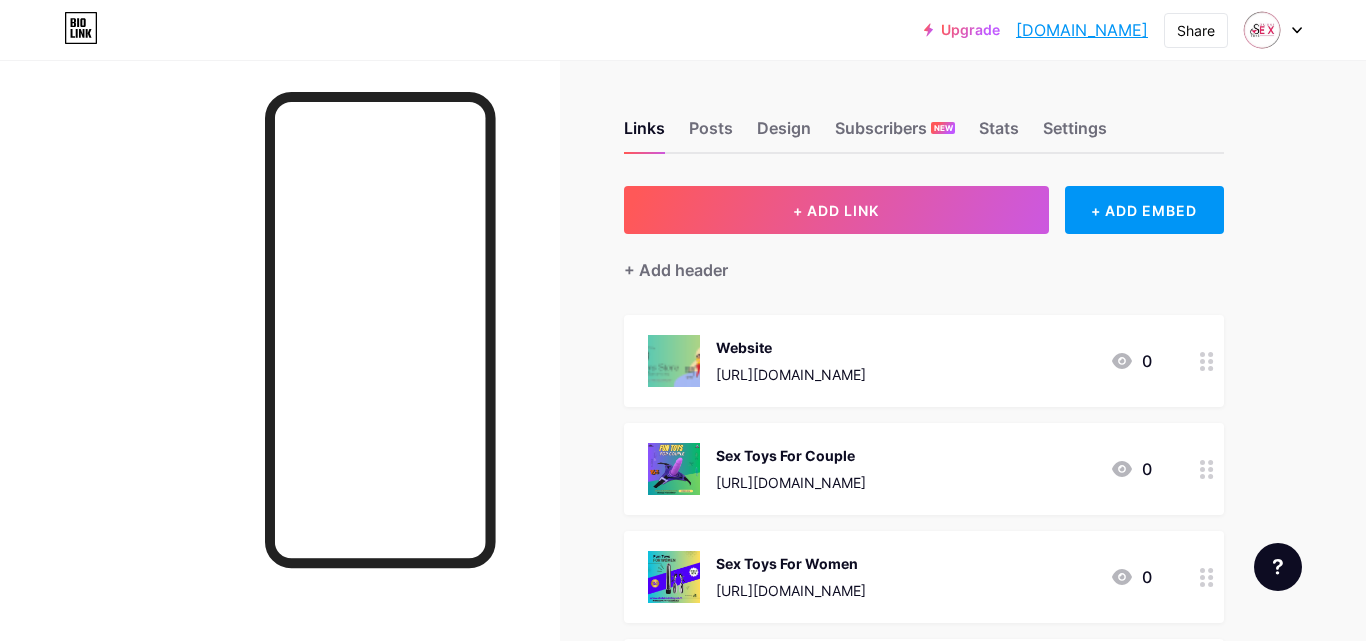 click at bounding box center (683, 321) 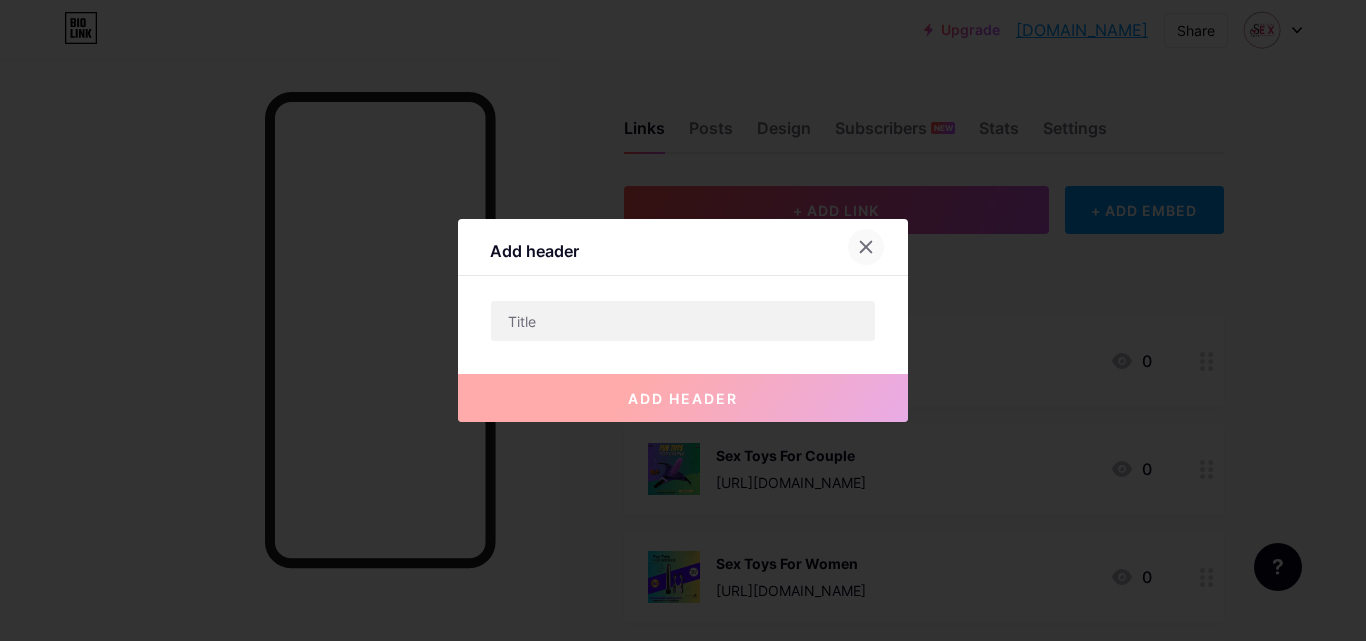 click at bounding box center (866, 247) 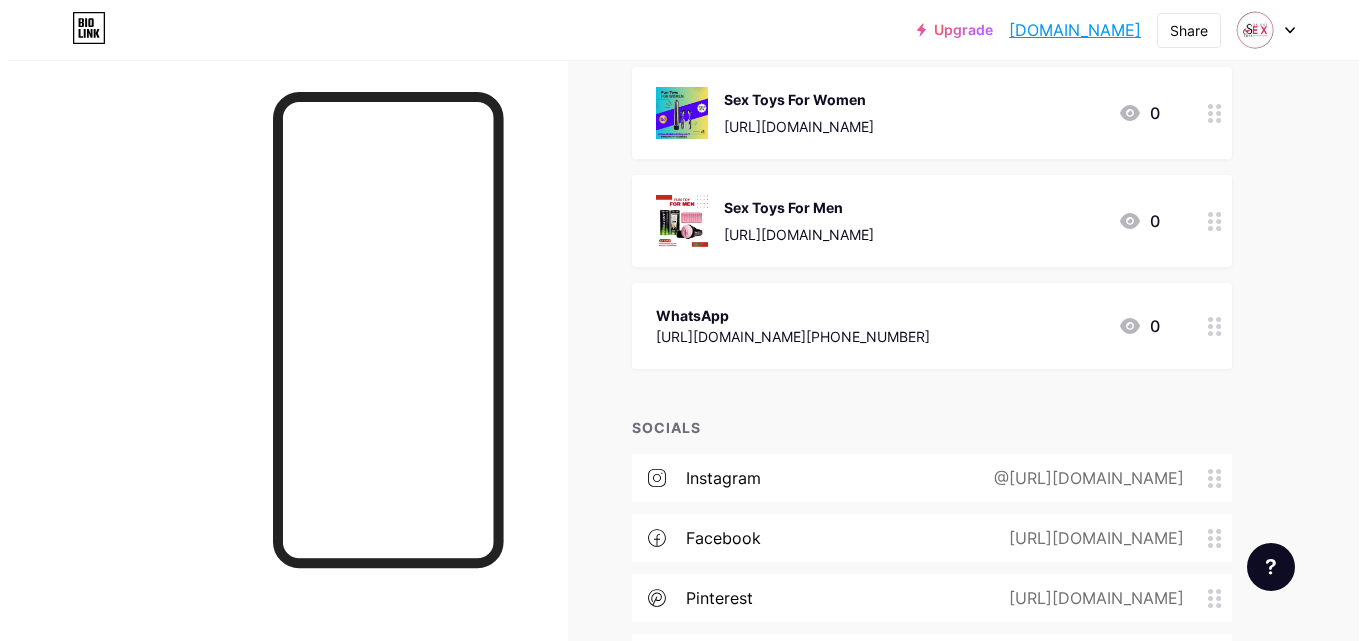 scroll, scrollTop: 664, scrollLeft: 0, axis: vertical 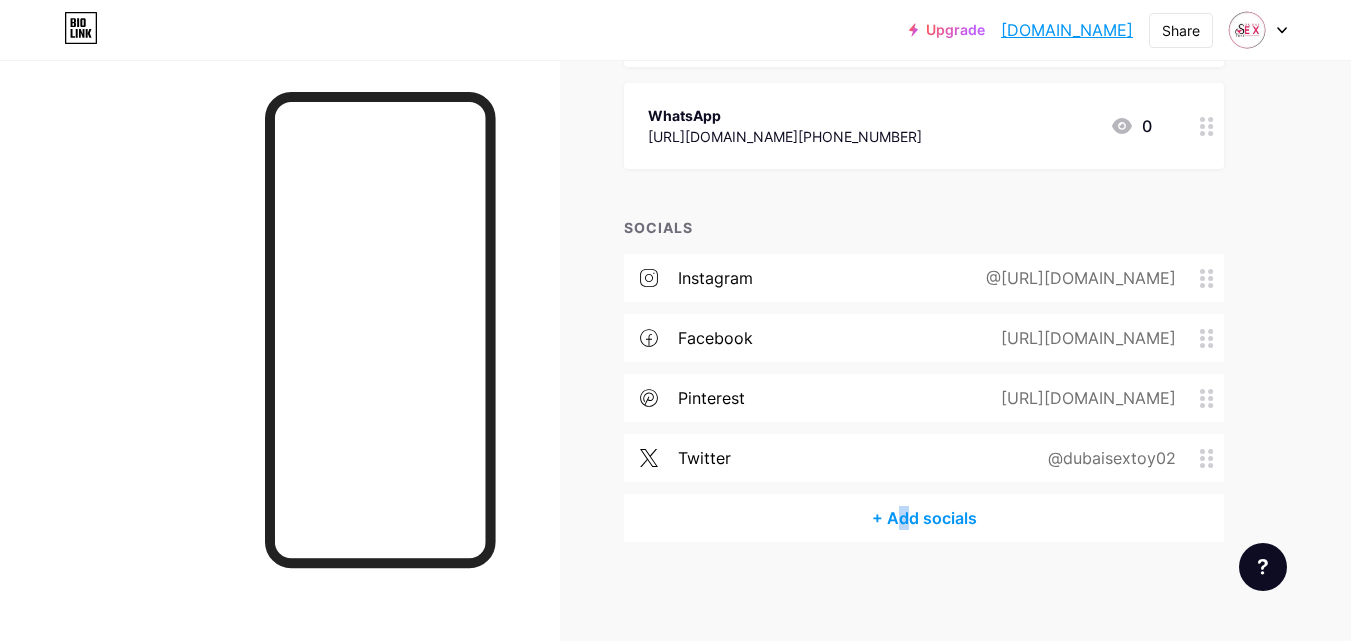 click on "+ Add socials" at bounding box center [924, 518] 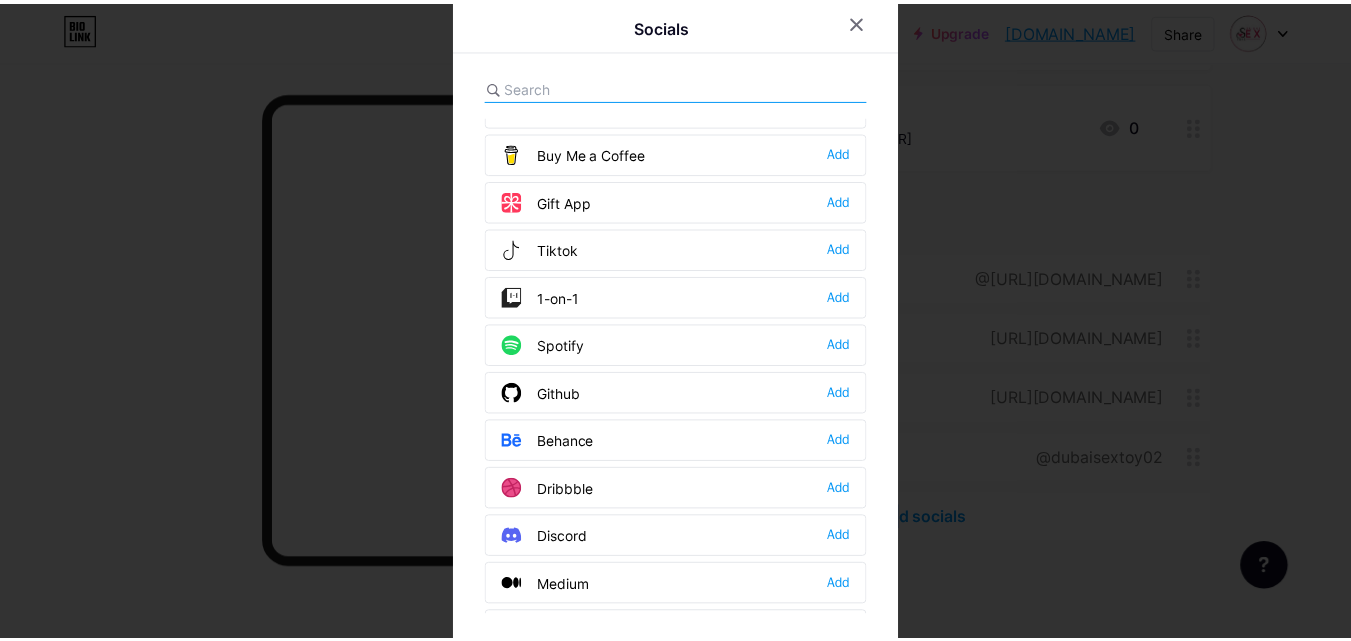 scroll, scrollTop: 0, scrollLeft: 0, axis: both 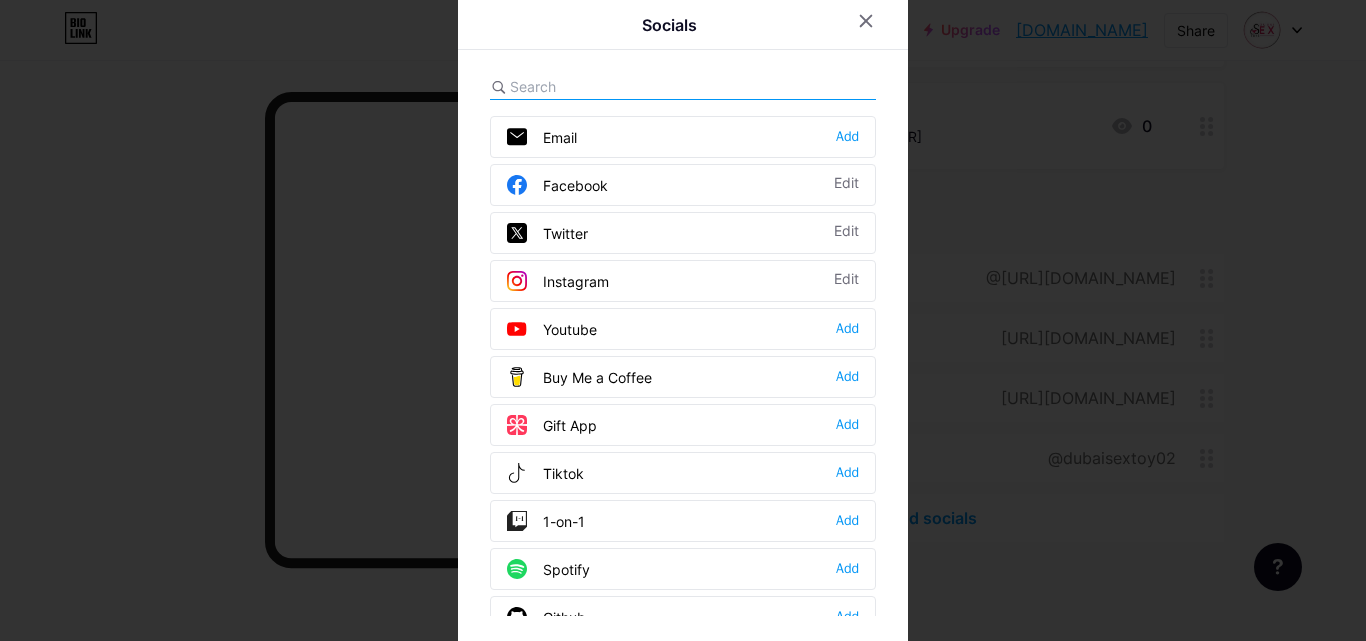click at bounding box center (620, 86) 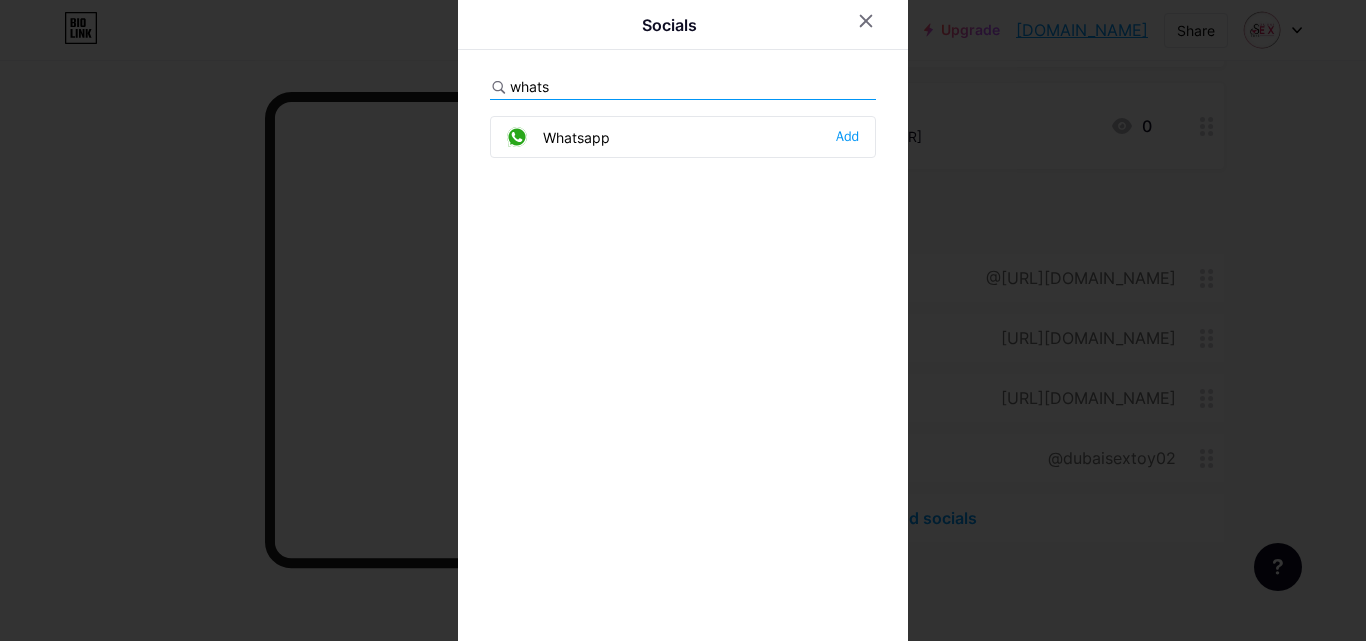 type on "whats" 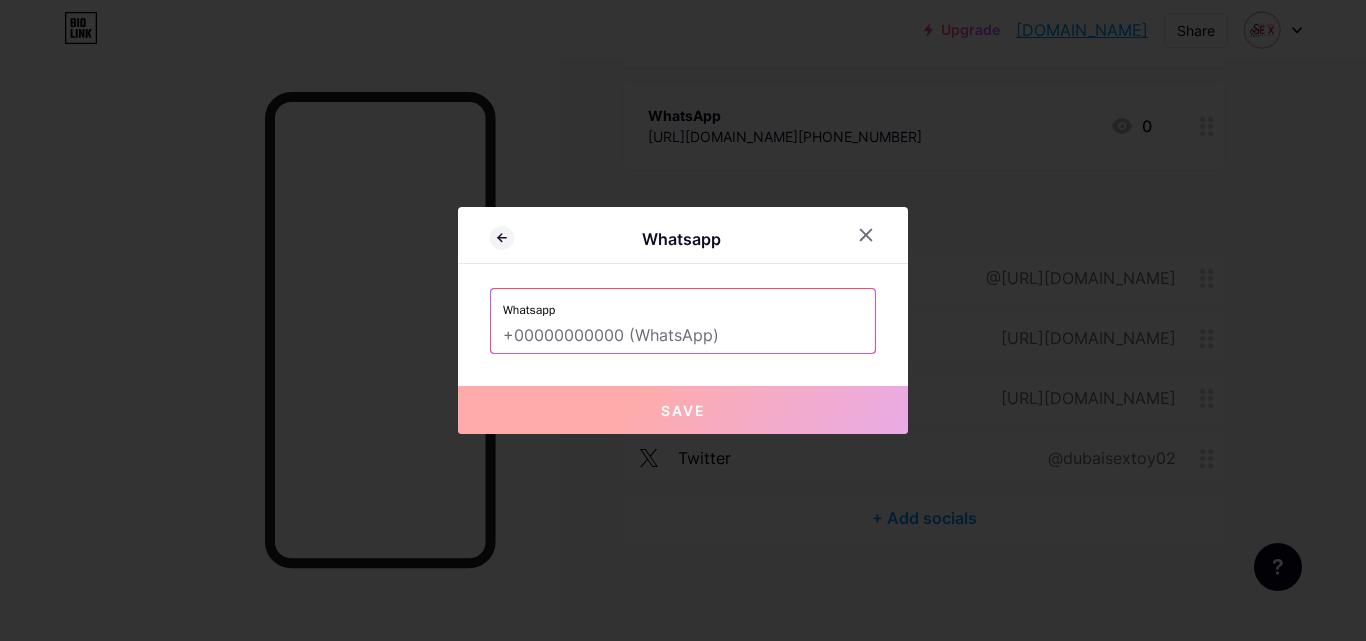 click at bounding box center [683, 336] 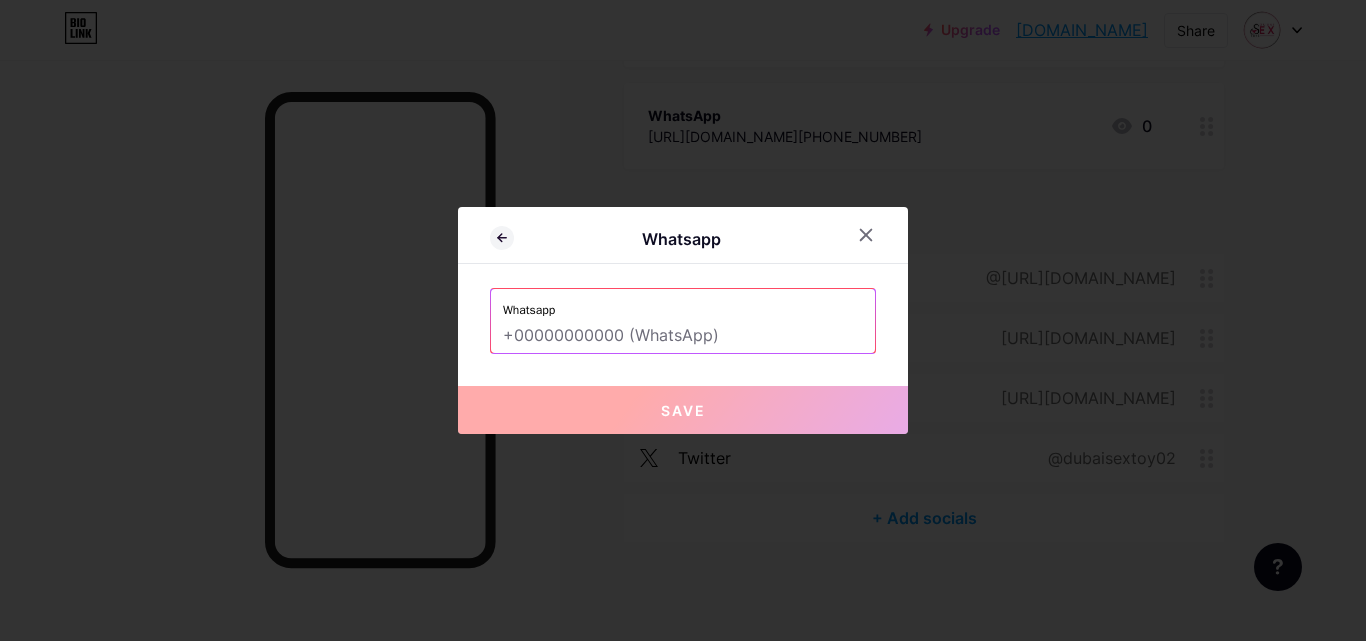 paste on "[PHONE_NUMBER]" 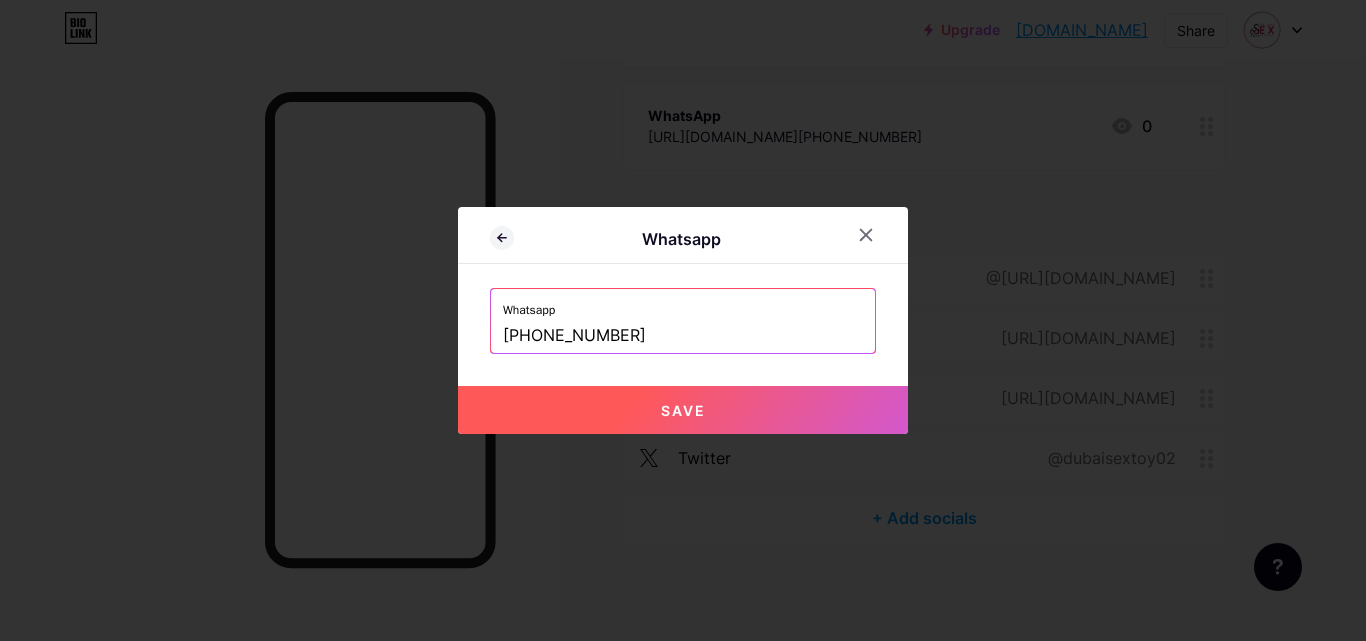 click on "Save" at bounding box center [683, 410] 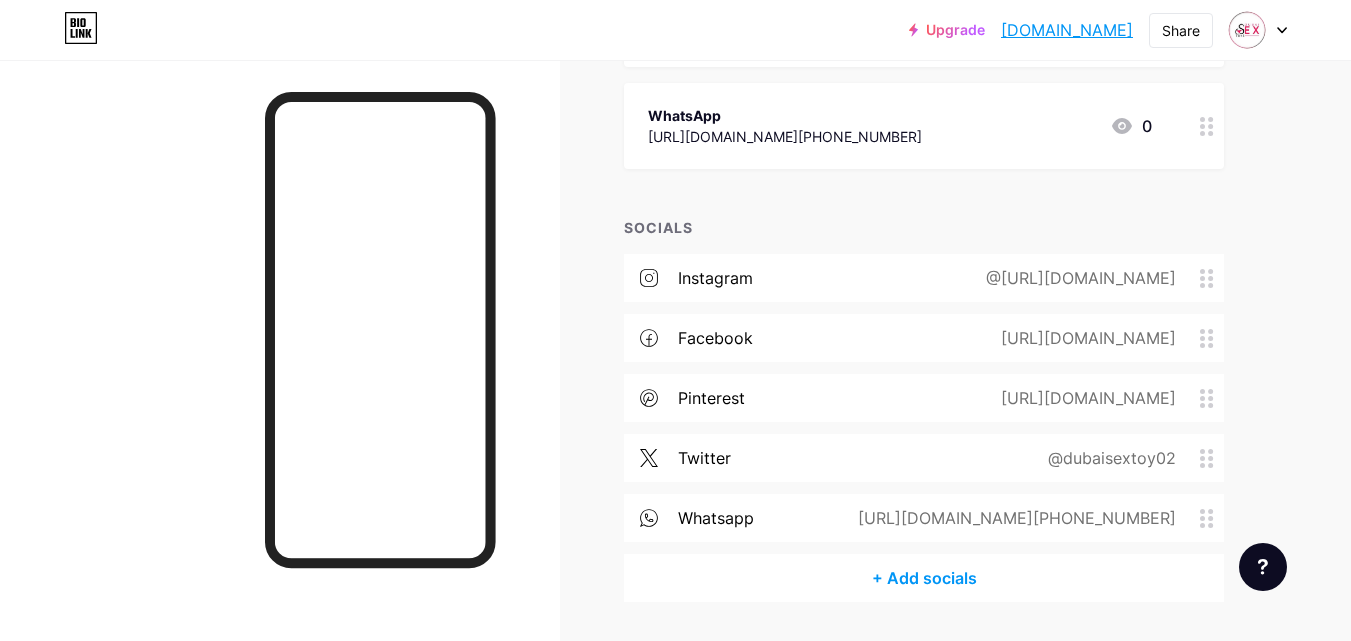 click on "instagram
@[URL][DOMAIN_NAME]
facebook
[URL][DOMAIN_NAME]
pinterest
[URL][DOMAIN_NAME]                   twitter
@dubaisextoy02
whatsapp
[URL][DOMAIN_NAME][PHONE_NUMBER]" at bounding box center [924, 404] 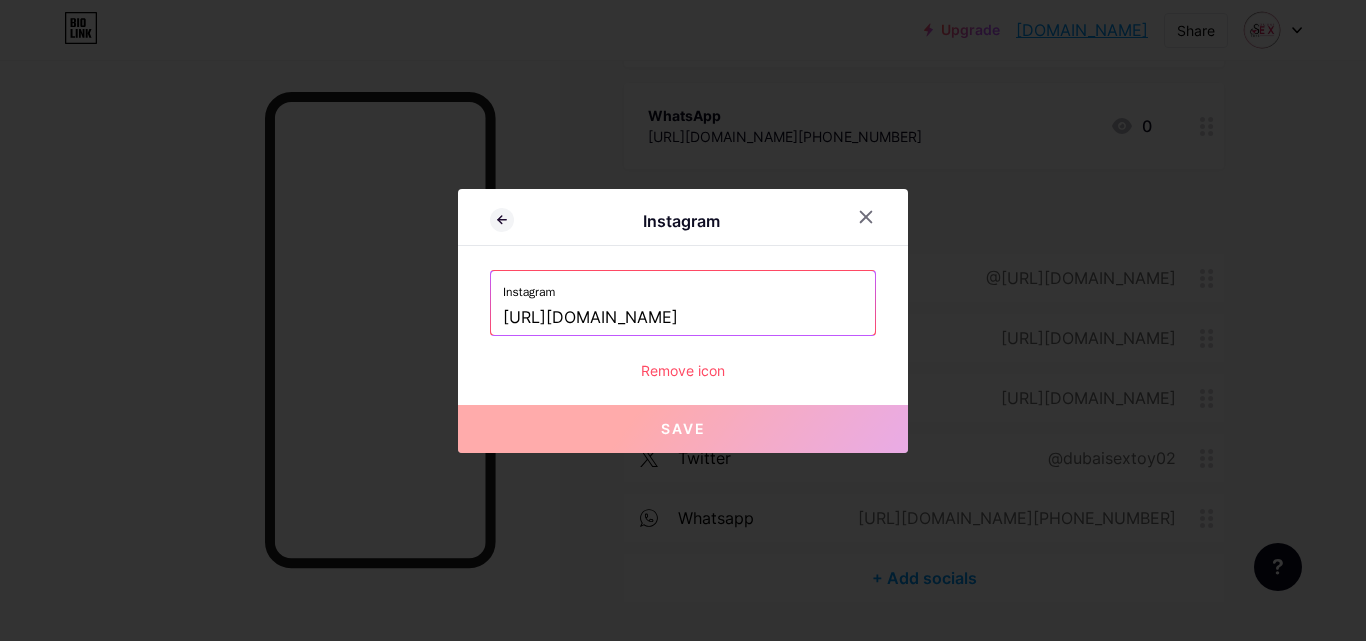click on "Instagram       Instagram   [URL][DOMAIN_NAME]
Remove icon
Save" at bounding box center [683, 321] 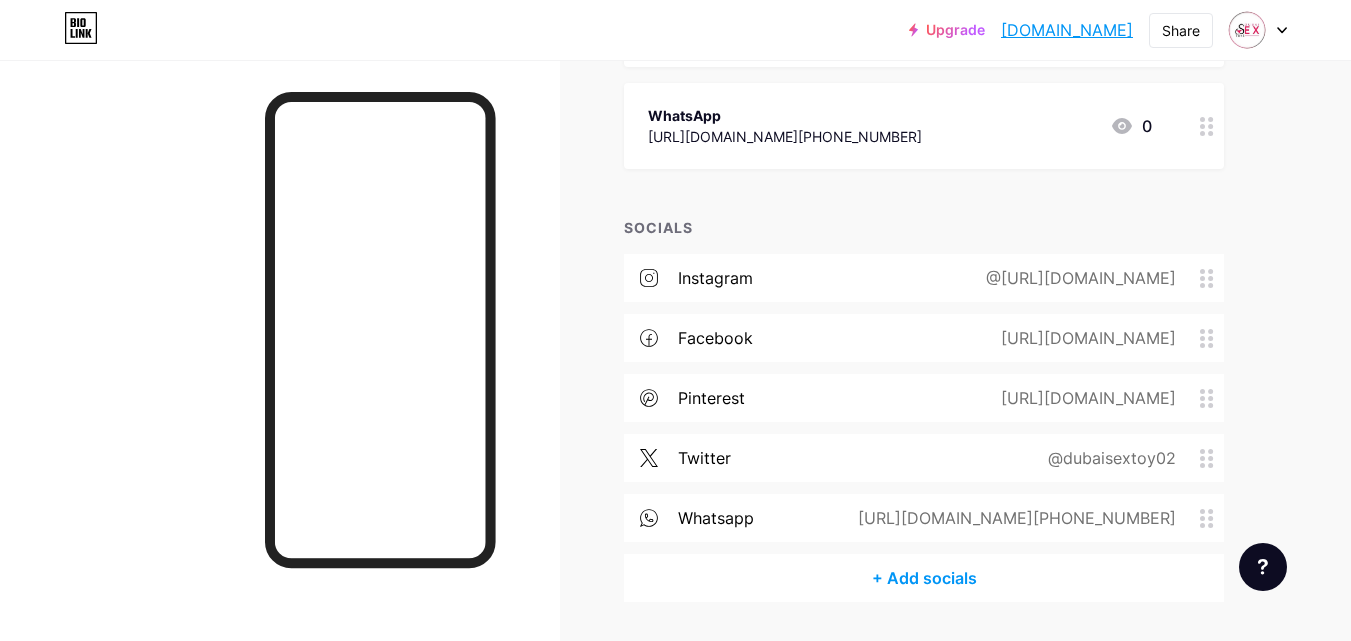drag, startPoint x: 783, startPoint y: 529, endPoint x: 748, endPoint y: 529, distance: 35 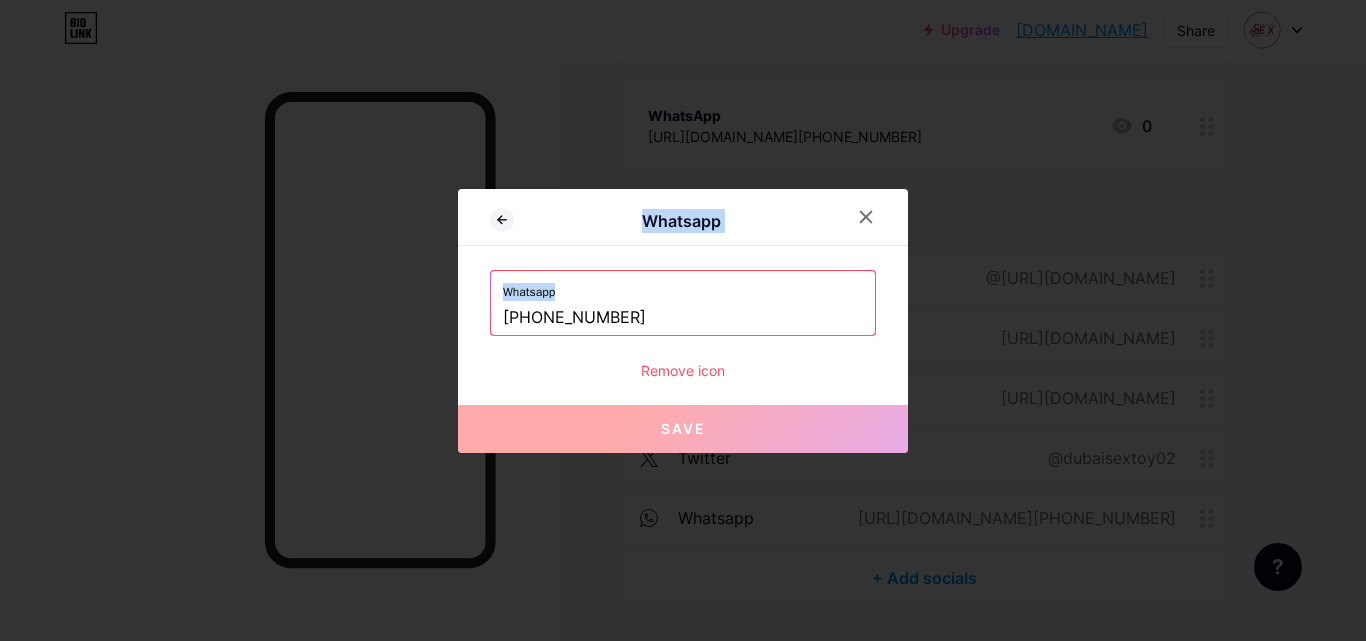 drag, startPoint x: 806, startPoint y: 386, endPoint x: 829, endPoint y: 310, distance: 79.40403 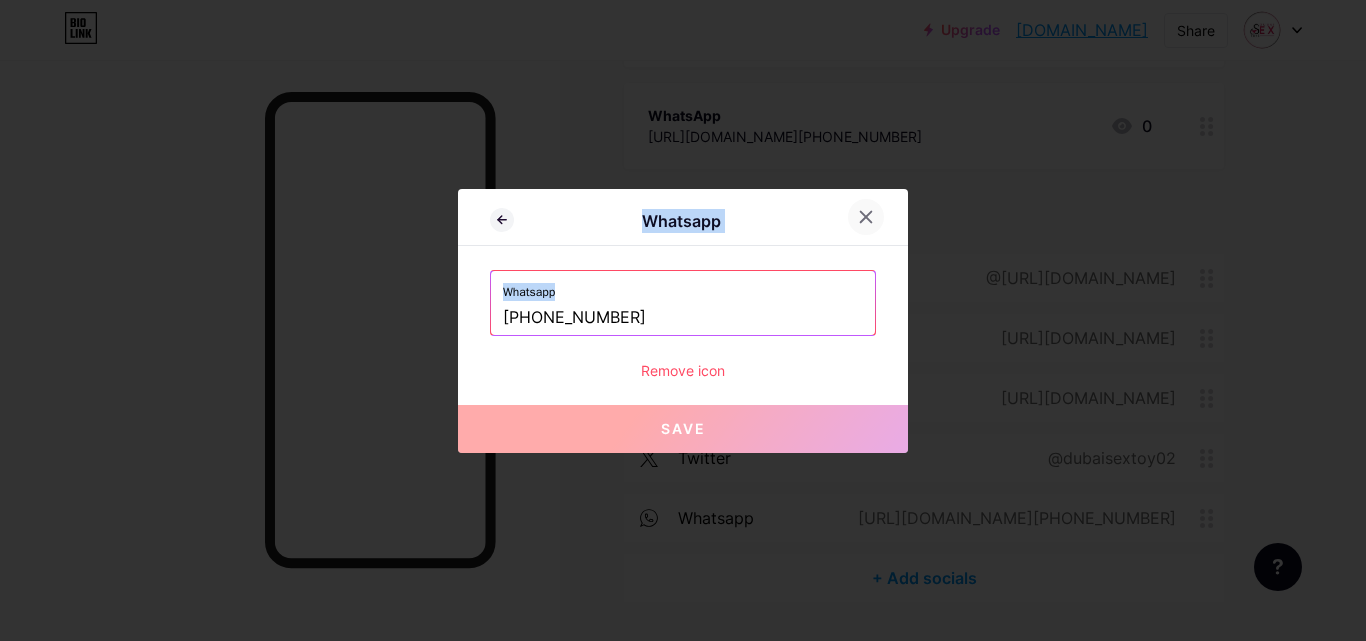 click 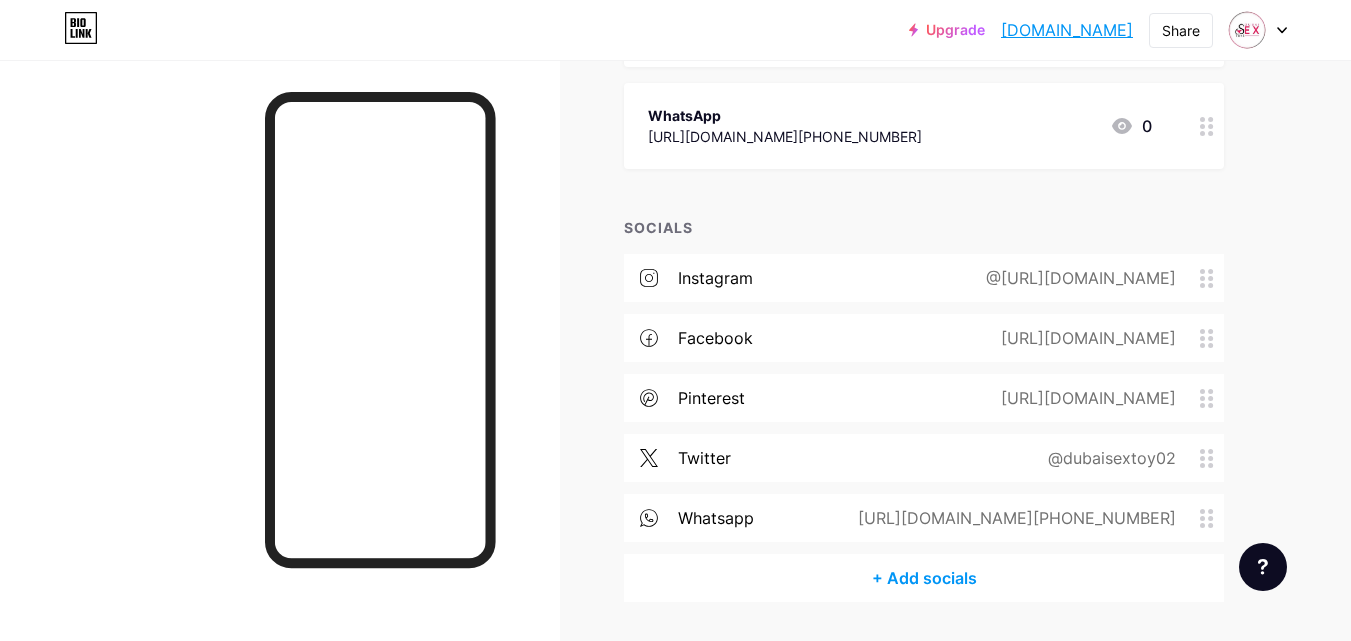 type 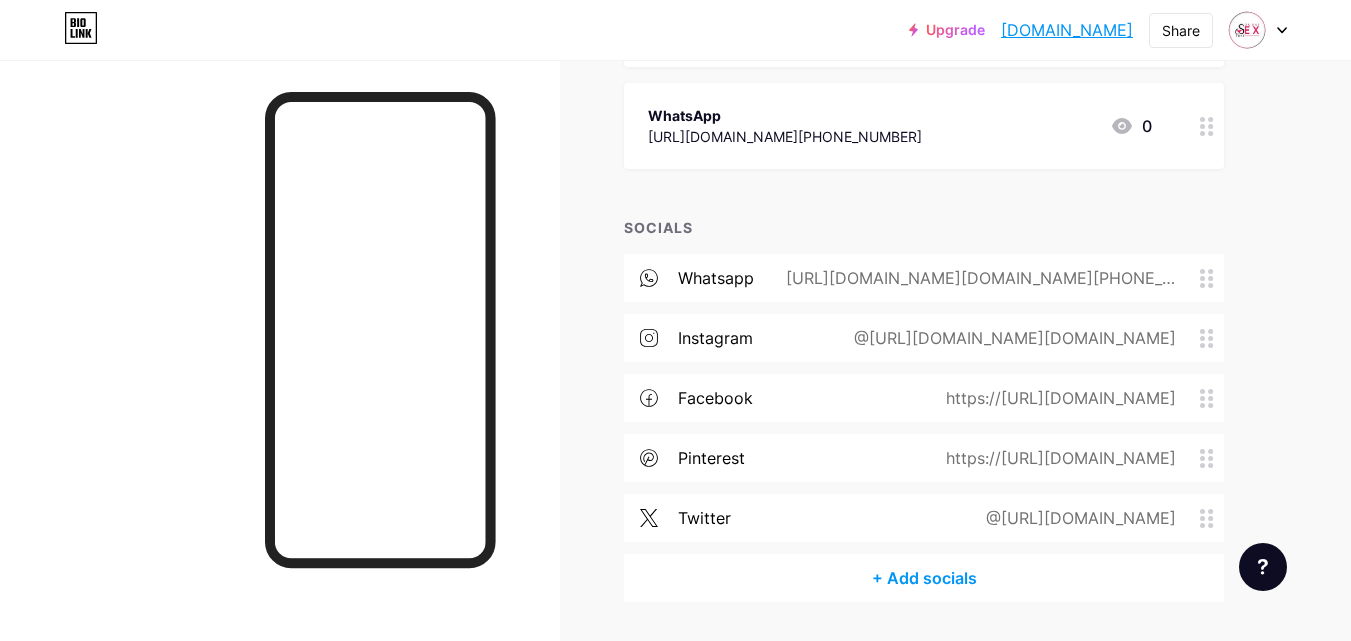 click on "Upgrade   [DOMAIN_NAME]...   [DOMAIN_NAME]   Share               Switch accounts     Dubaisextoy.com- Your Premier Online Sex Toys Store in the [GEOGRAPHIC_DATA]   [DOMAIN_NAME]/dubaisextoy       + Add a new page        Account settings   Logout   Link Copied
Links
Posts
Design
Subscribers
NEW
Stats
Settings       + ADD LINK     + ADD EMBED
+ Add header
Website
[URL][DOMAIN_NAME]
0
Sex Toys For Couple
[URL][DOMAIN_NAME]
0
Sex Toys For Women
[URL][DOMAIN_NAME]
0
Sex Toys For Men
0
0" at bounding box center (675, 19) 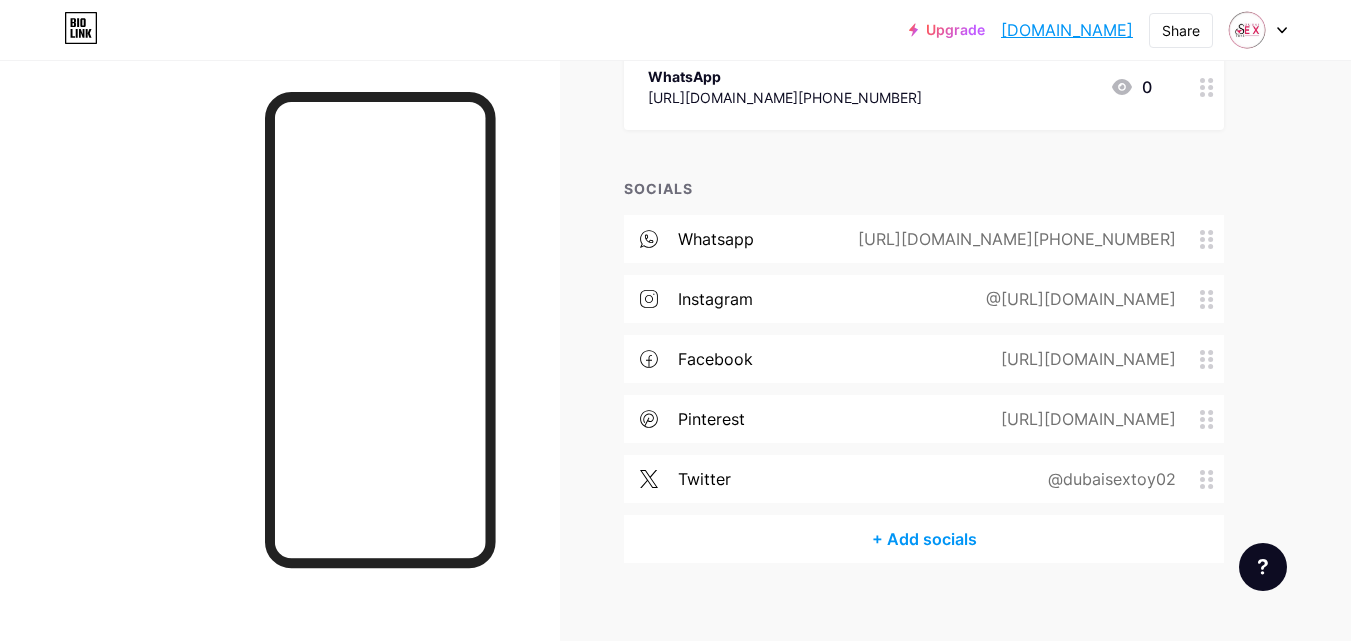scroll, scrollTop: 724, scrollLeft: 0, axis: vertical 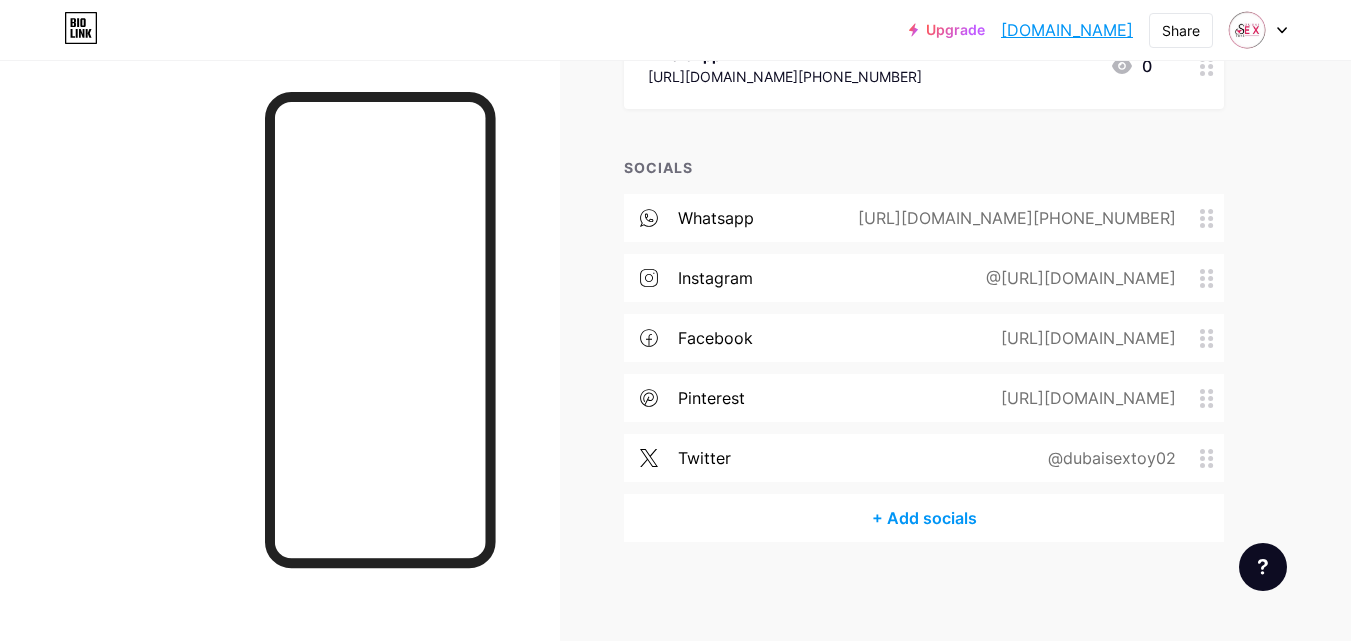 click 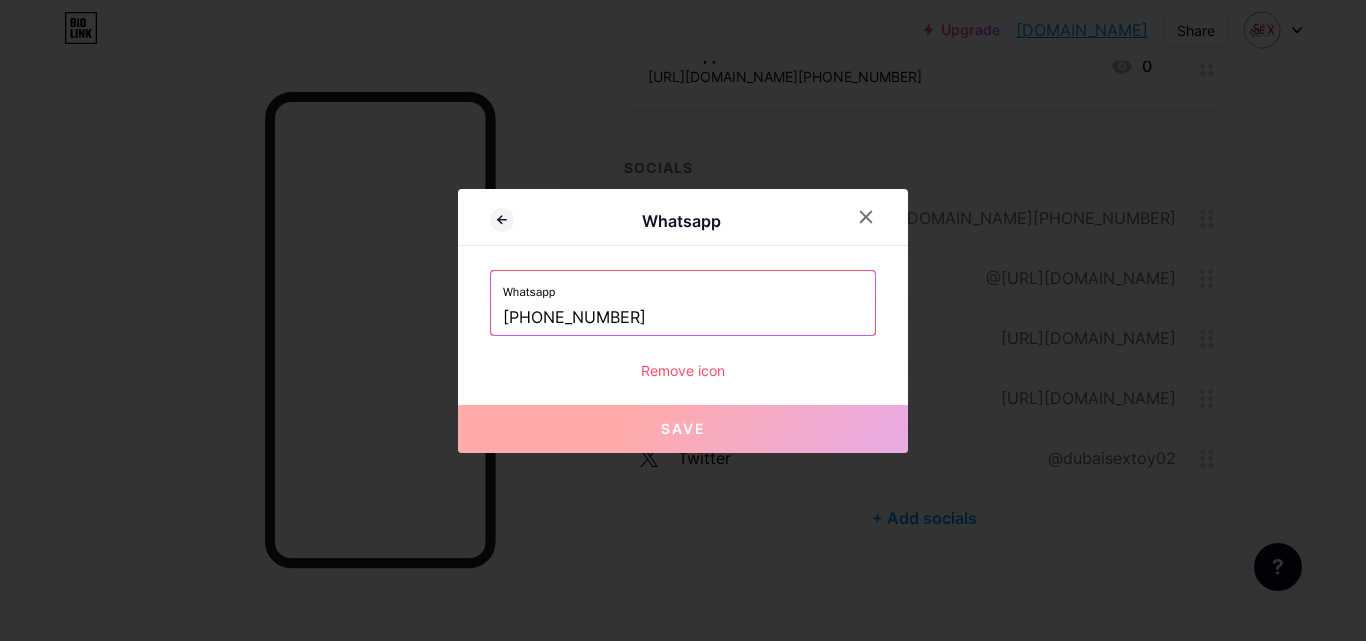 click on "[PHONE_NUMBER]" at bounding box center [683, 318] 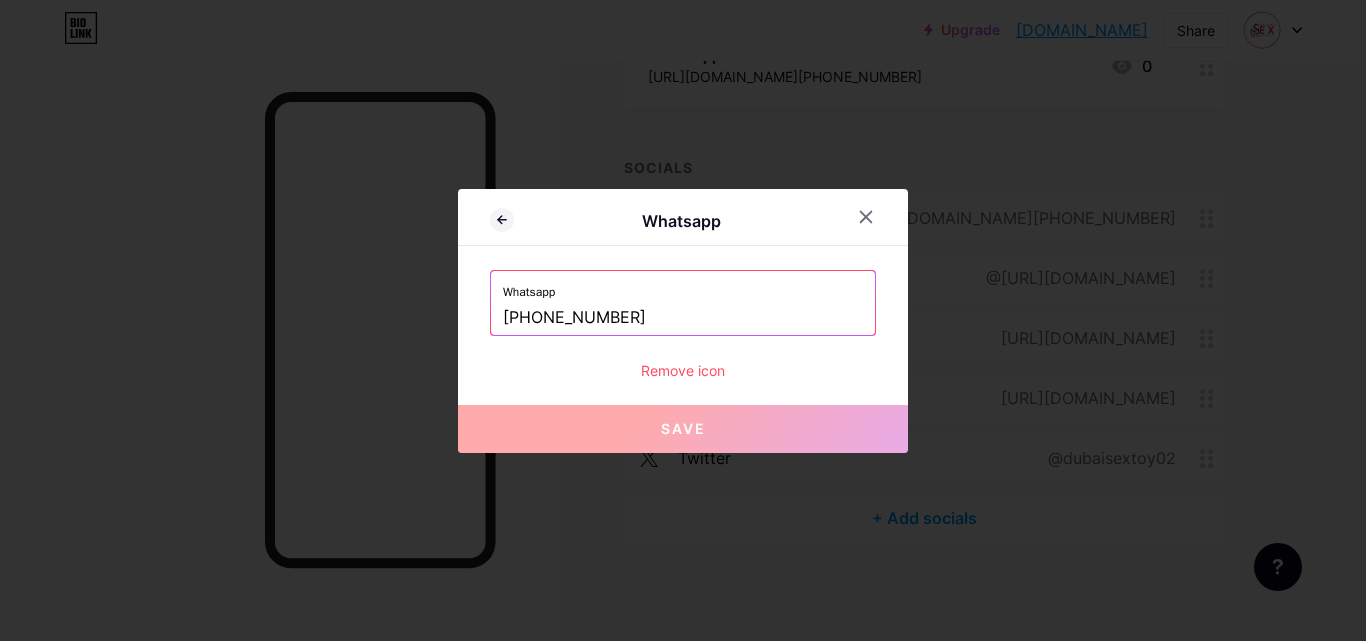 drag, startPoint x: 645, startPoint y: 318, endPoint x: 683, endPoint y: 276, distance: 56.63921 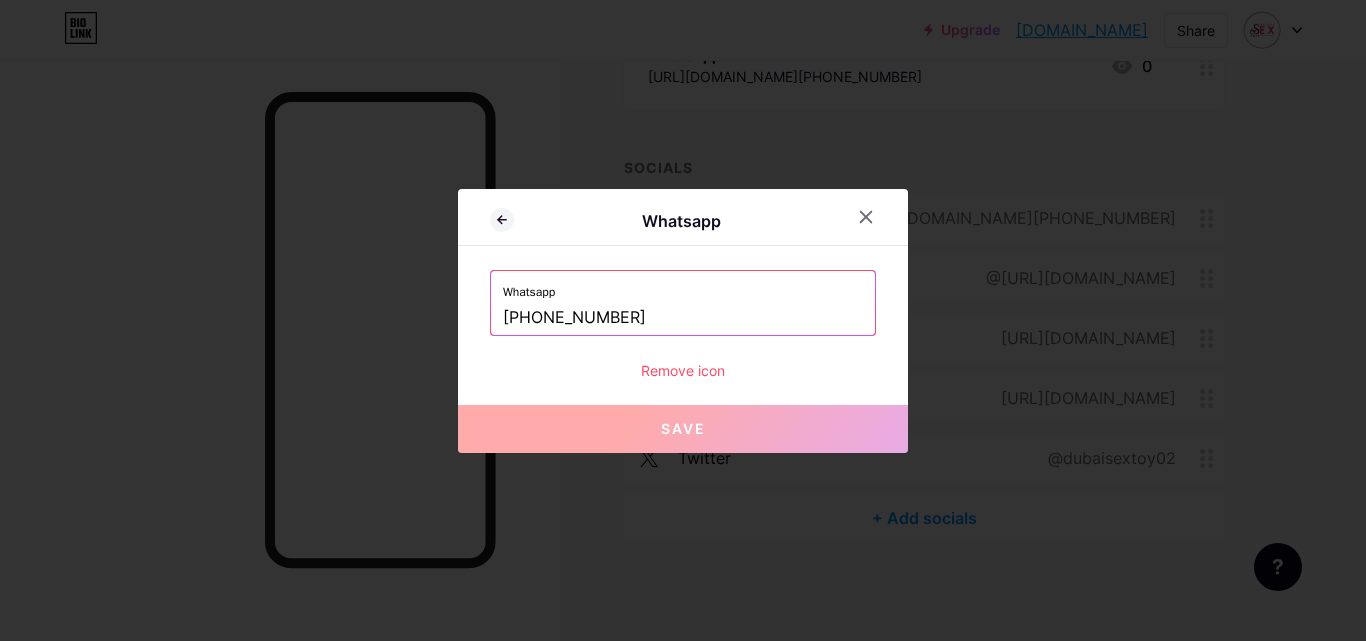 click on "Whatsapp   [PHONE_NUMBER]" at bounding box center [683, 303] 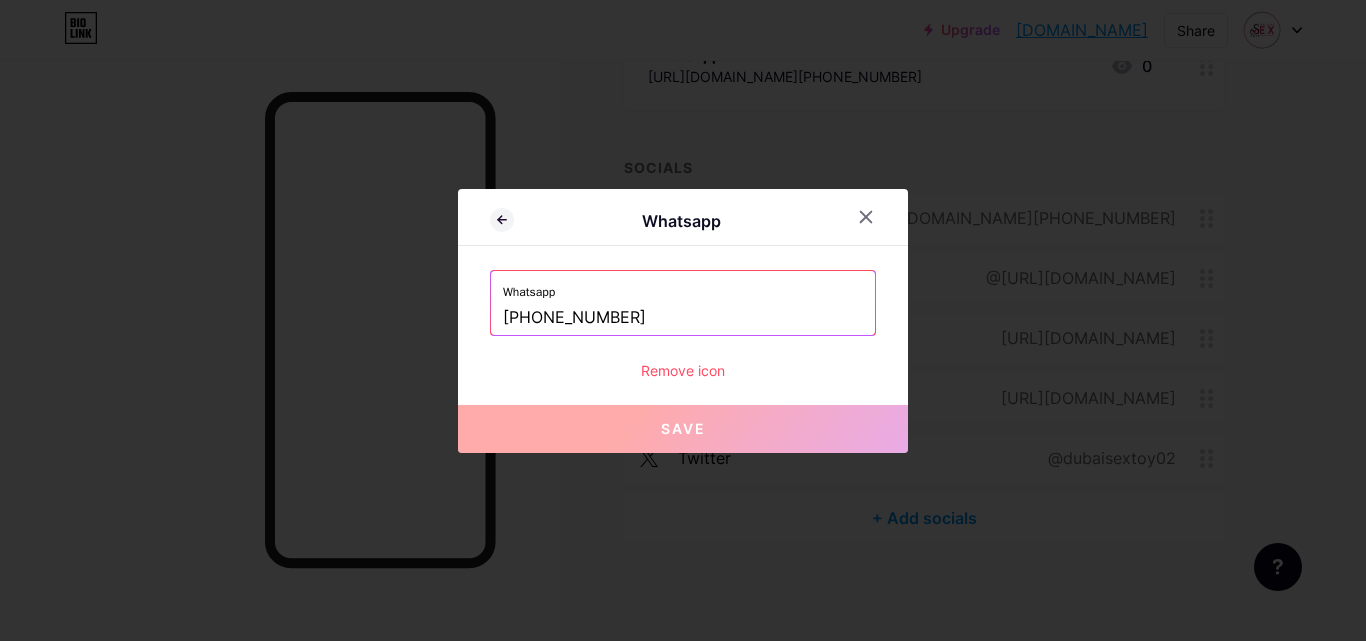 click on "[PHONE_NUMBER]" at bounding box center (683, 318) 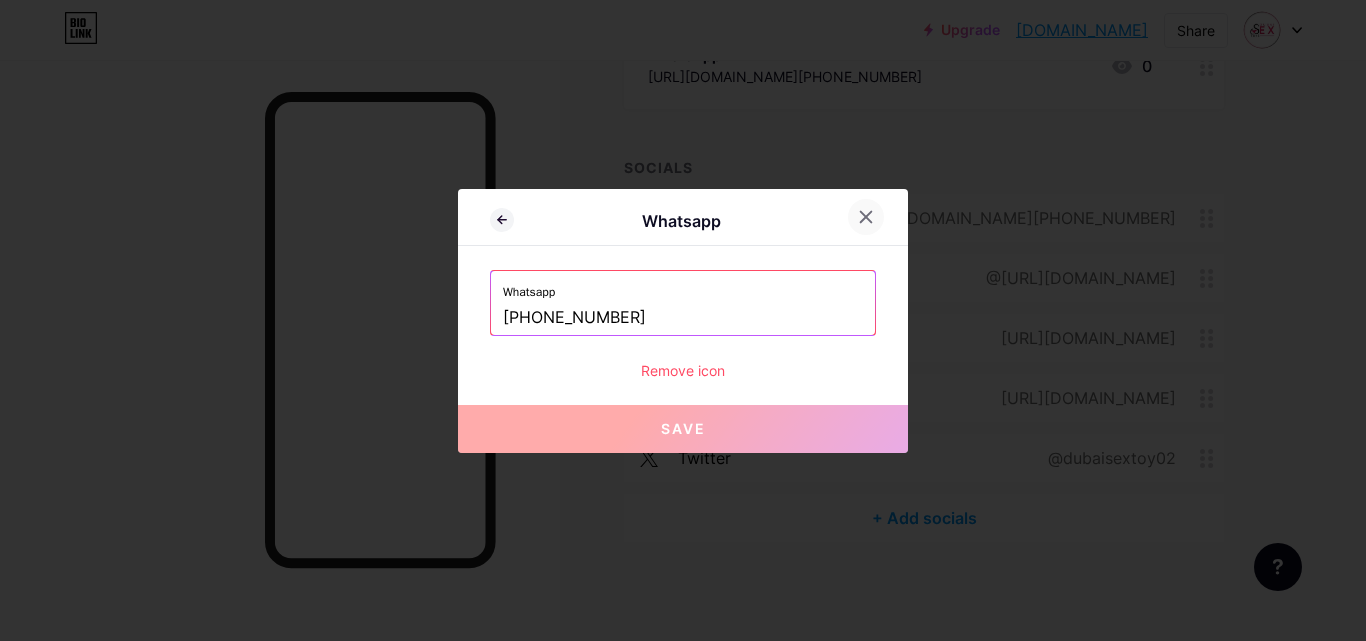 click 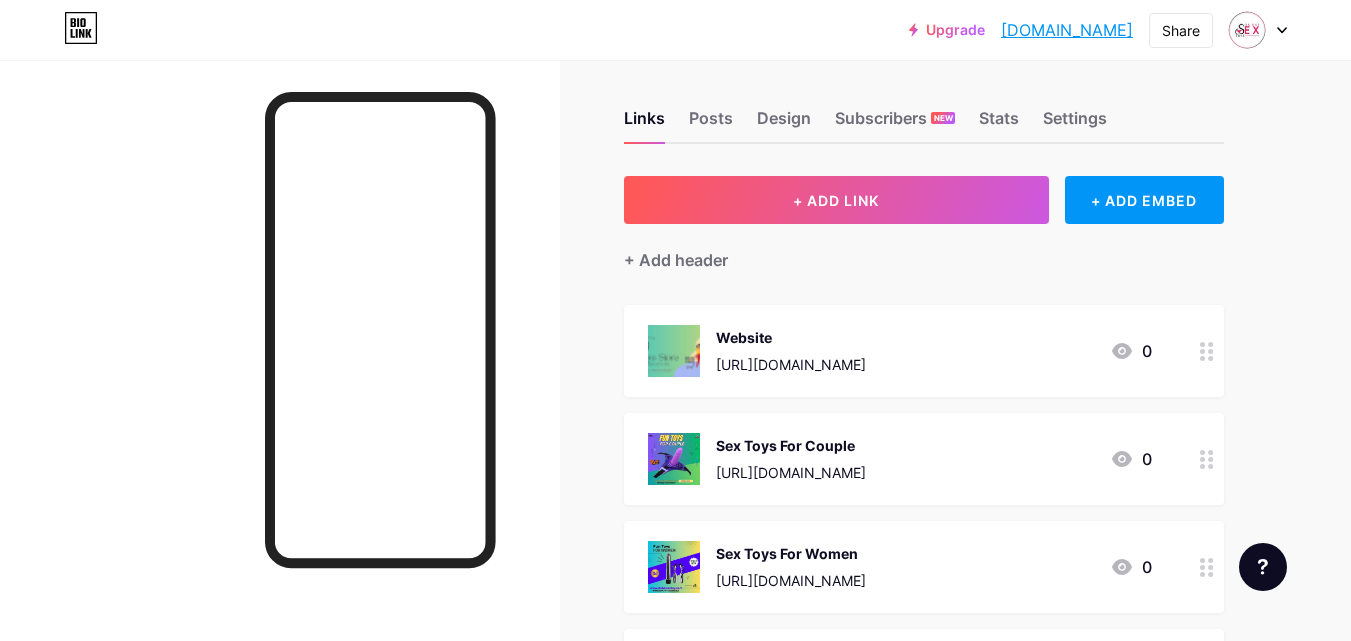 scroll, scrollTop: 0, scrollLeft: 0, axis: both 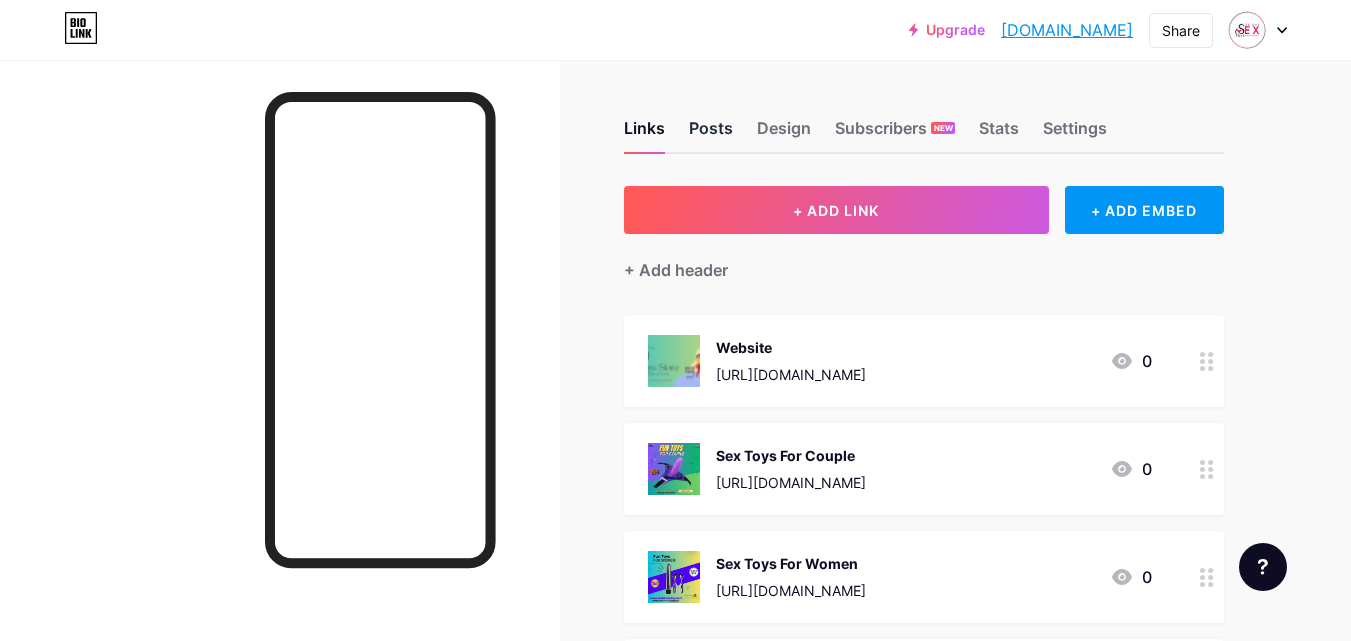 click on "Posts" at bounding box center [711, 134] 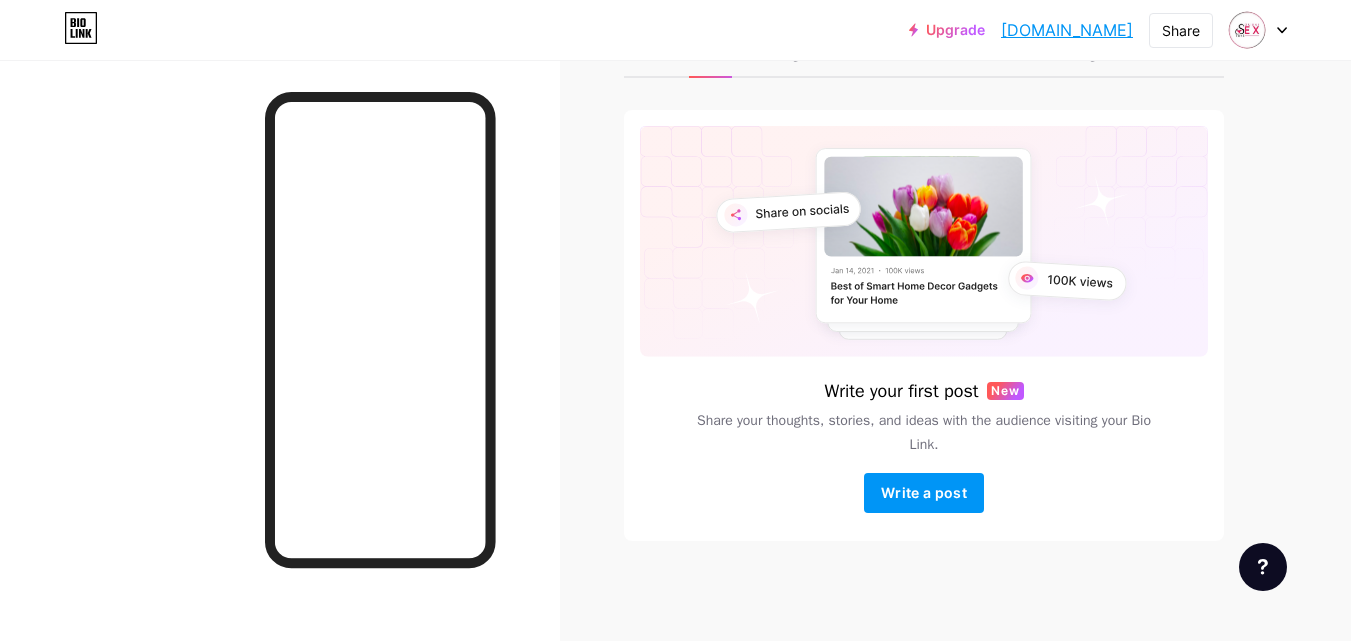 scroll, scrollTop: 0, scrollLeft: 0, axis: both 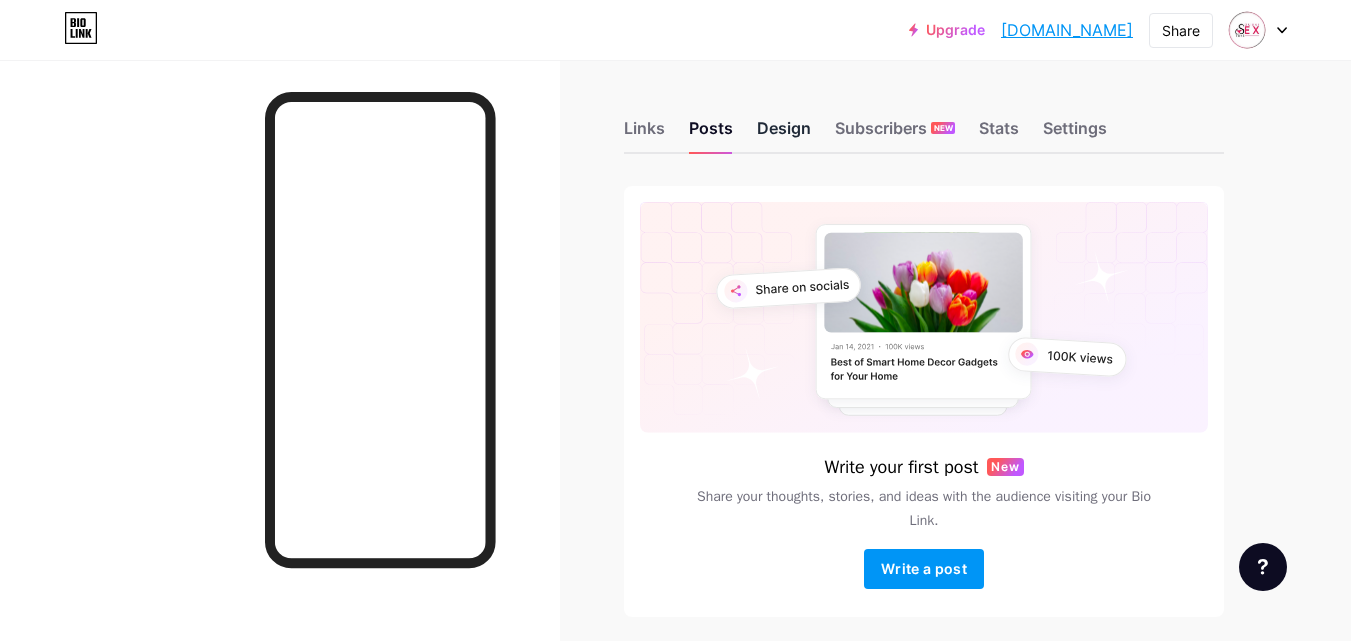 click on "Design" at bounding box center [784, 134] 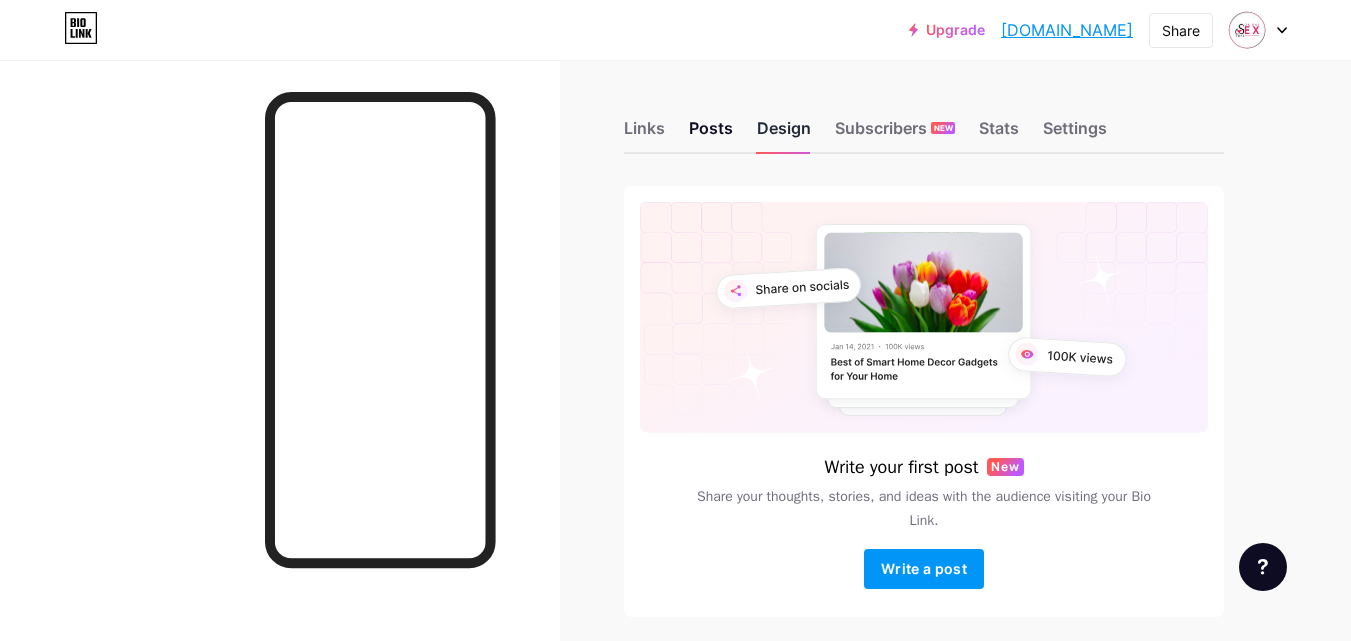 click on "Design" at bounding box center [784, 134] 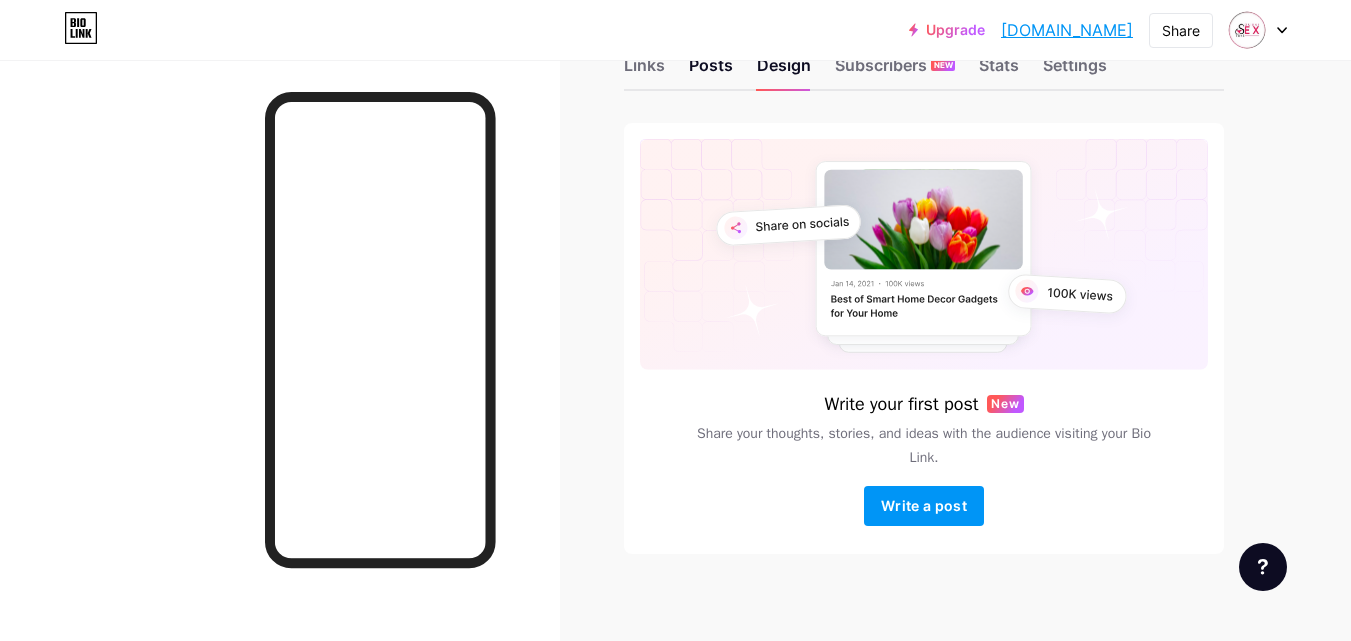 scroll, scrollTop: 76, scrollLeft: 0, axis: vertical 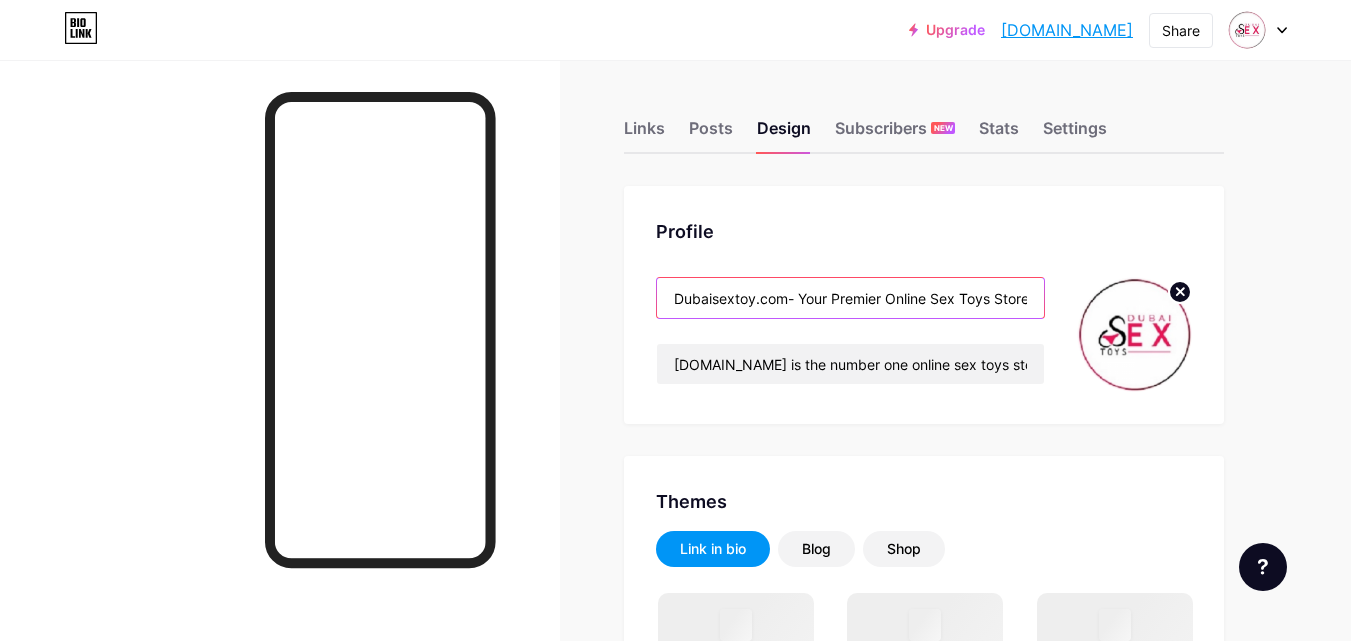 click on "Dubaisextoy.com- Your Premier Online Sex Toys Store in the [GEOGRAPHIC_DATA]" at bounding box center [850, 298] 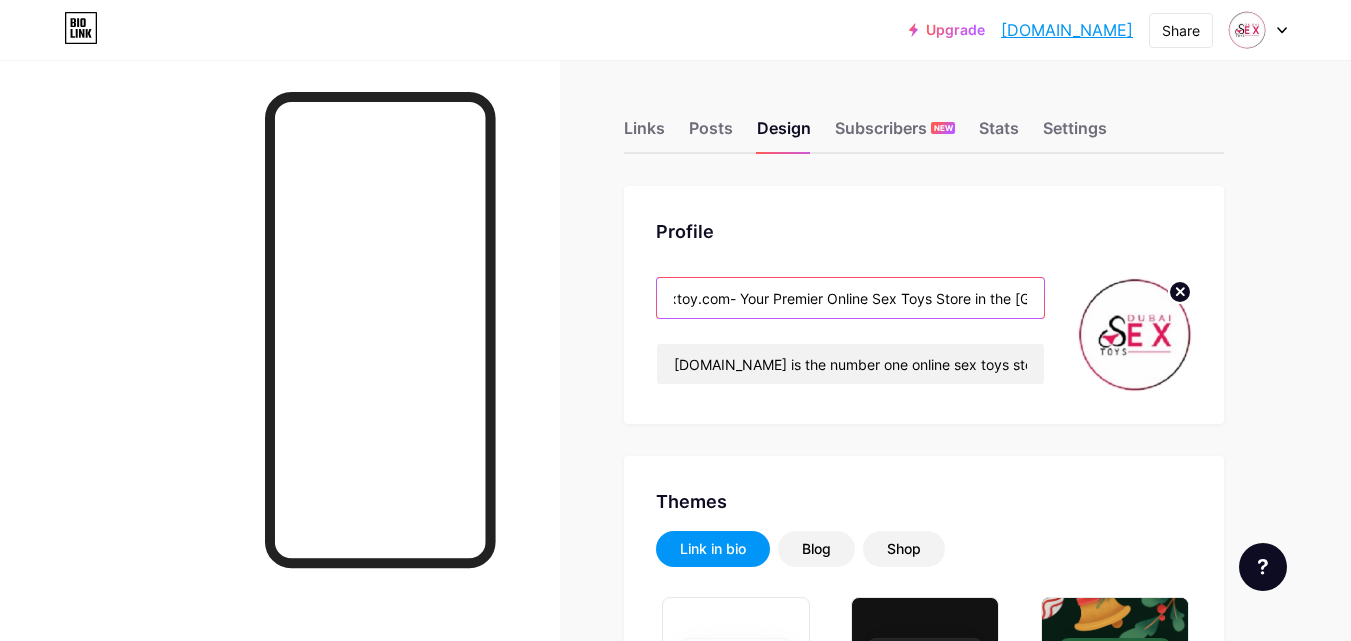 scroll, scrollTop: 0, scrollLeft: 77, axis: horizontal 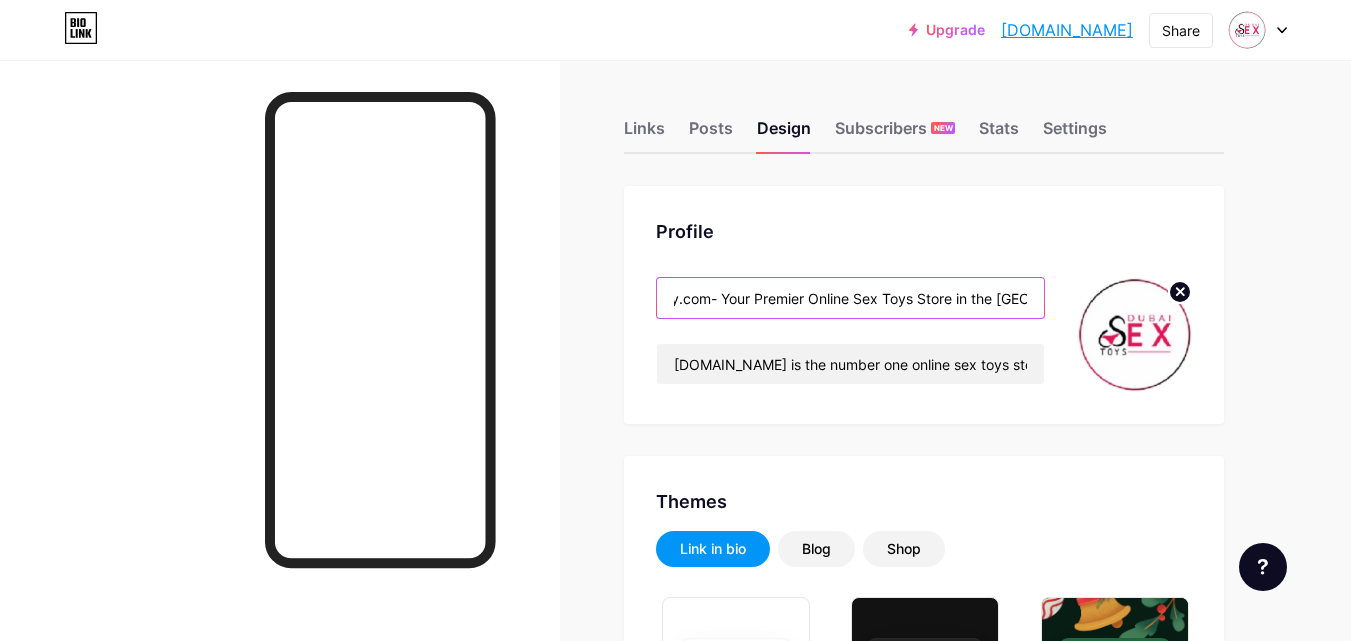 drag, startPoint x: 797, startPoint y: 300, endPoint x: 1063, endPoint y: 300, distance: 266 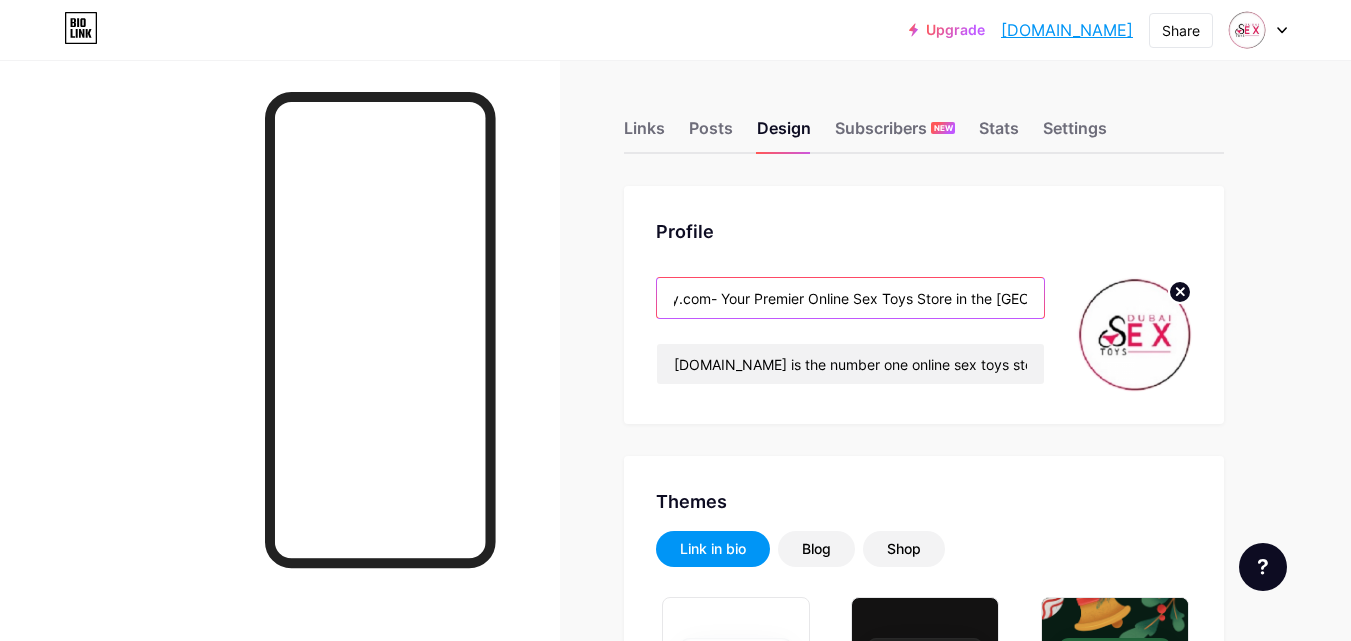 click on "Dubaisextoy.com- Your Premier Online Sex Toys Store in the [GEOGRAPHIC_DATA]     [DOMAIN_NAME] is the number one online sex toys store in the [GEOGRAPHIC_DATA], offering a vast selection of high-quality adult toys for men, women, and couples. Our mission is to provide a safe and discreet shopping experience, ensuring that everyone can explore their desires and enhance their intimate moments. WhatsApp: [PHONE_NUMBER]" at bounding box center [924, 334] 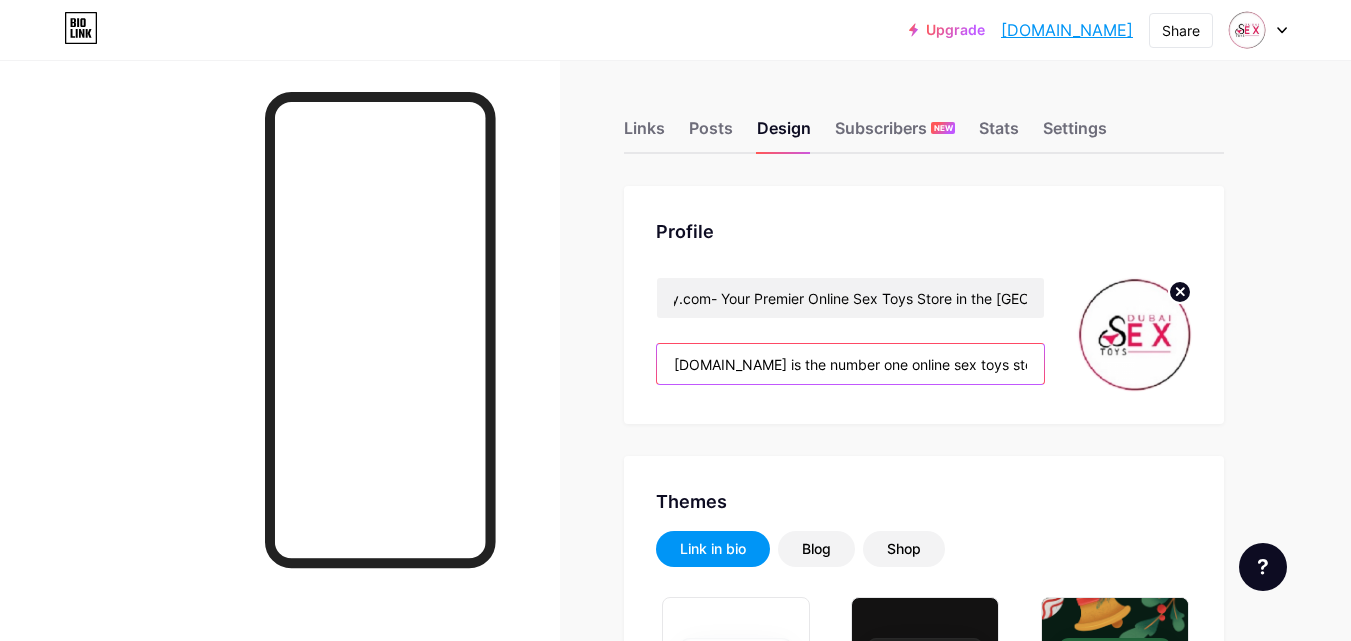 scroll, scrollTop: 0, scrollLeft: 0, axis: both 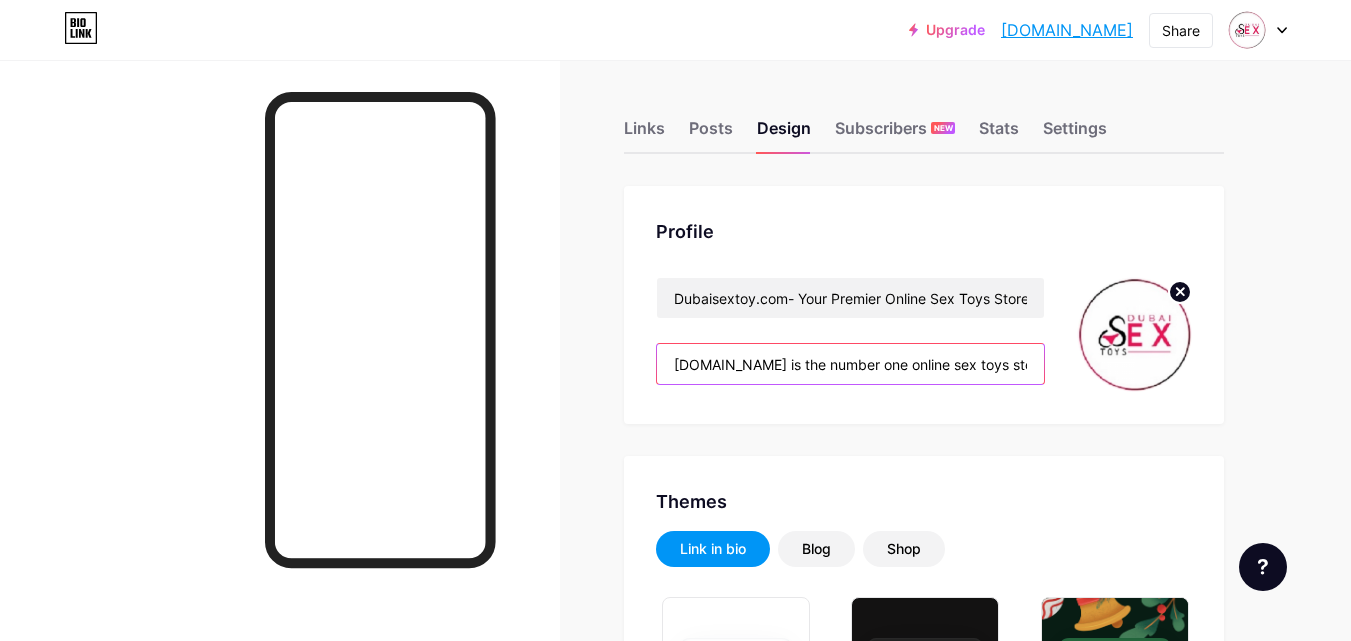 click on "[DOMAIN_NAME] is the number one online sex toys store in the [GEOGRAPHIC_DATA], offering a vast selection of high-quality adult toys for men, women, and couples. Our mission is to provide a safe and discreet shopping experience, ensuring that everyone can explore their desires and enhance their intimate moments. WhatsApp: [PHONE_NUMBER]" at bounding box center [850, 364] 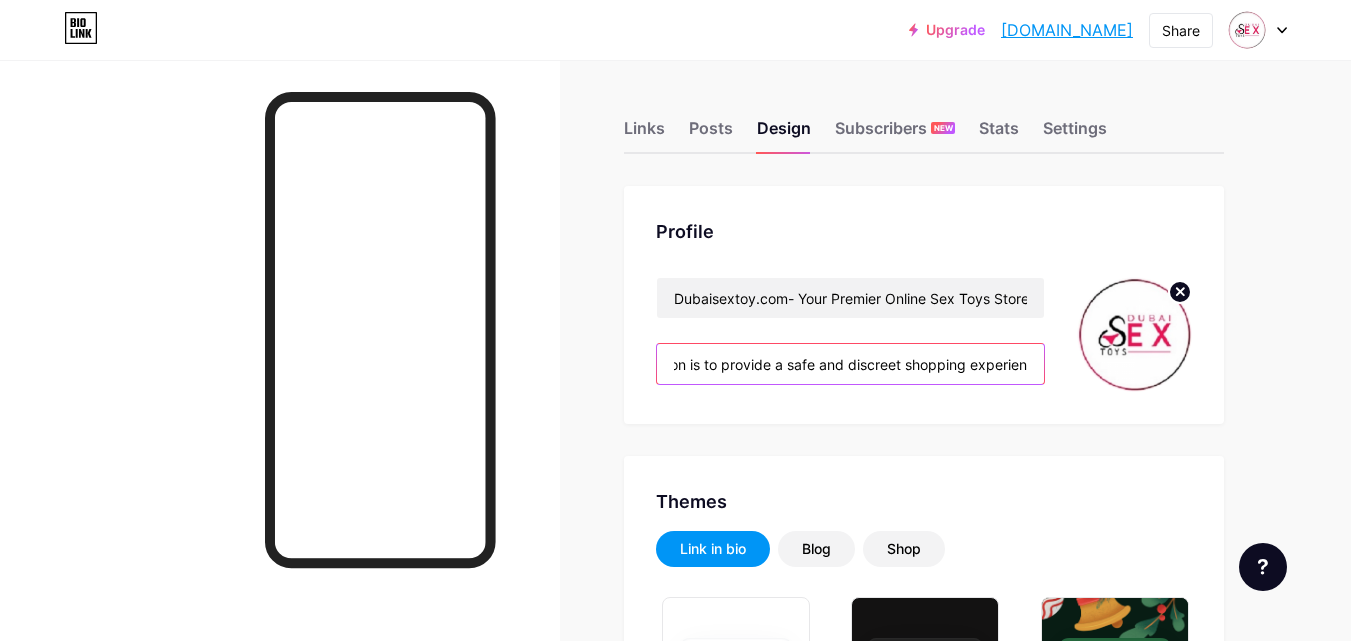 scroll, scrollTop: 0, scrollLeft: 1953, axis: horizontal 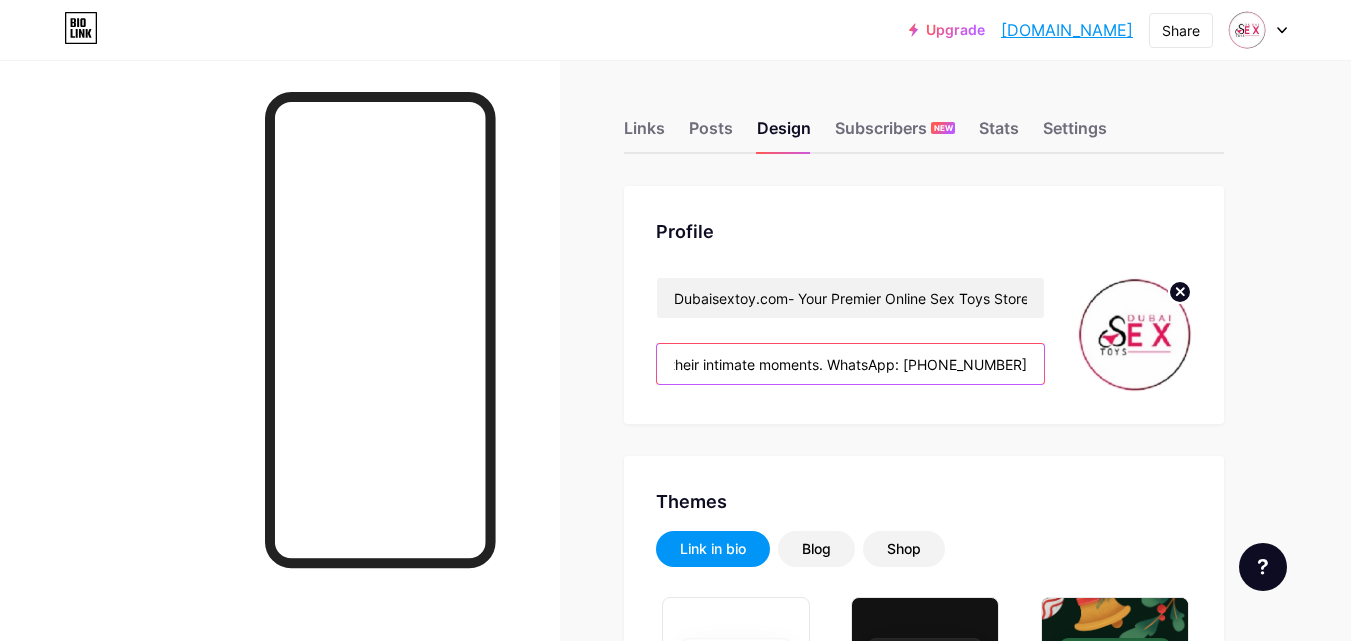 drag, startPoint x: 753, startPoint y: 370, endPoint x: 1065, endPoint y: 378, distance: 312.10254 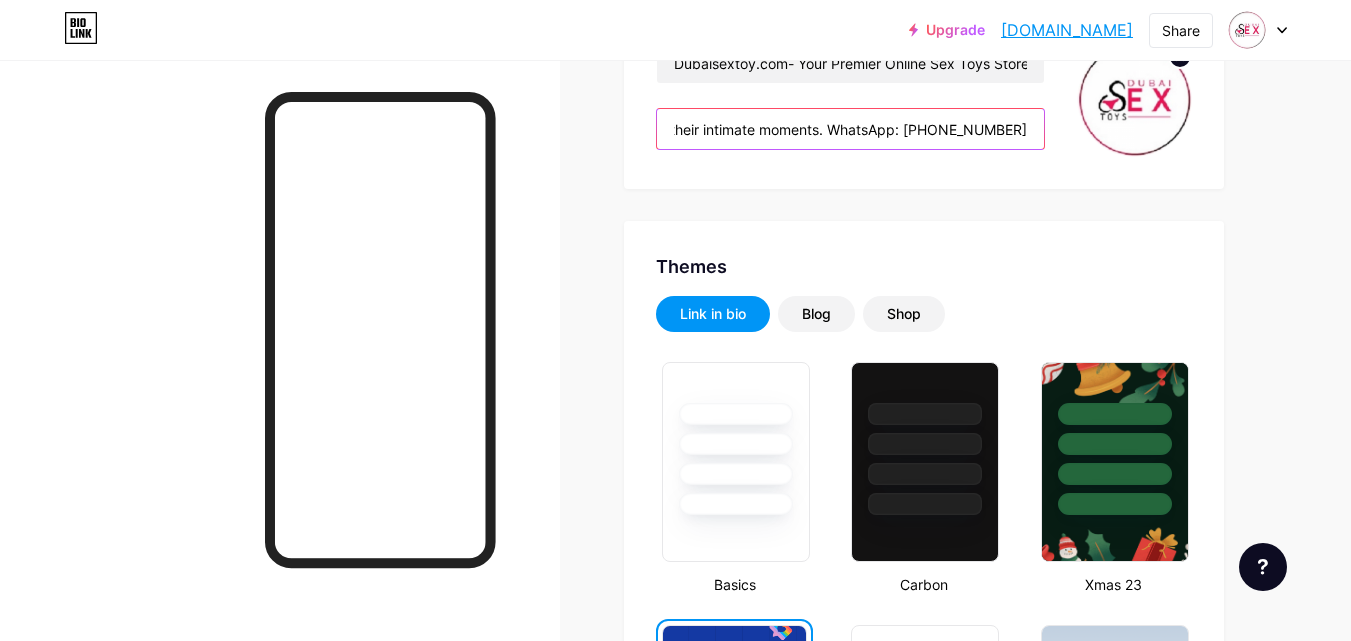 scroll, scrollTop: 200, scrollLeft: 0, axis: vertical 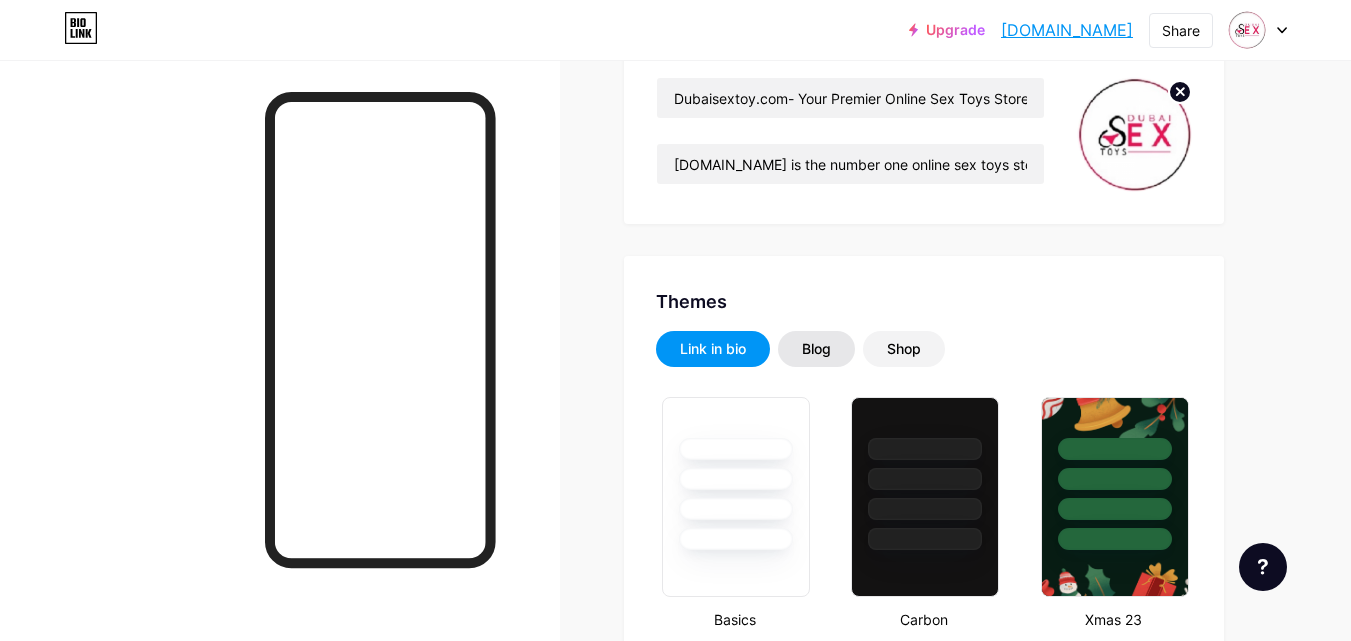 click on "Blog" at bounding box center [816, 349] 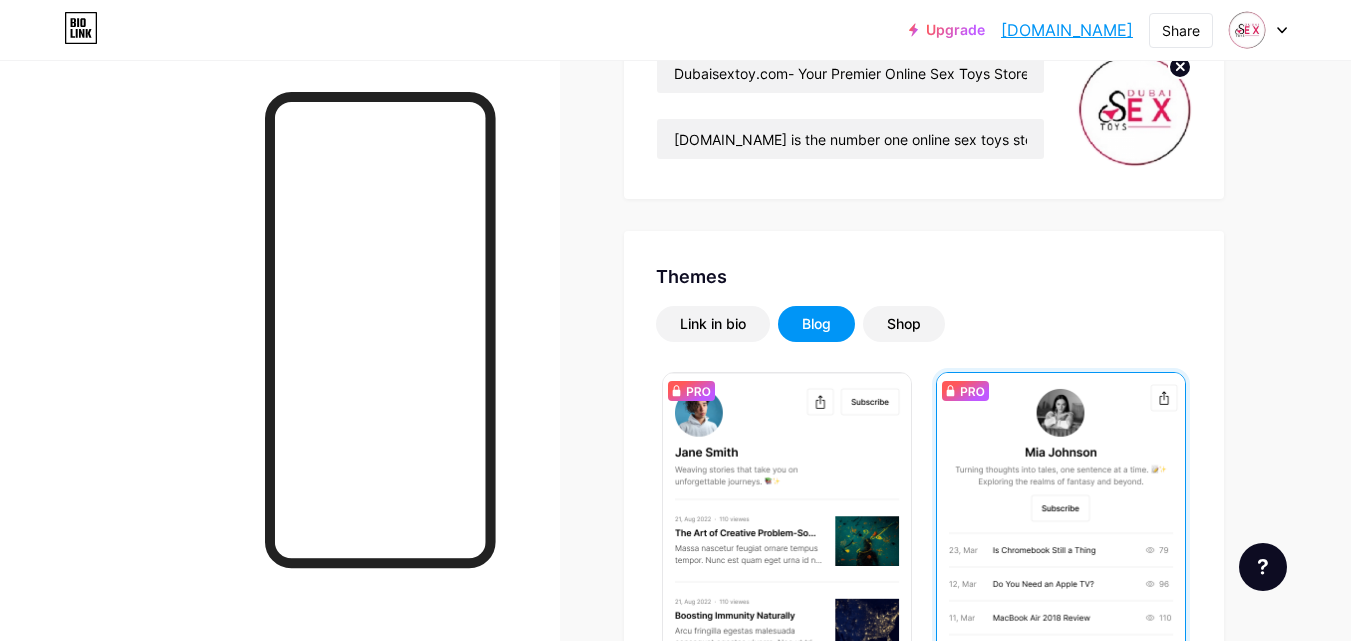 scroll, scrollTop: 200, scrollLeft: 0, axis: vertical 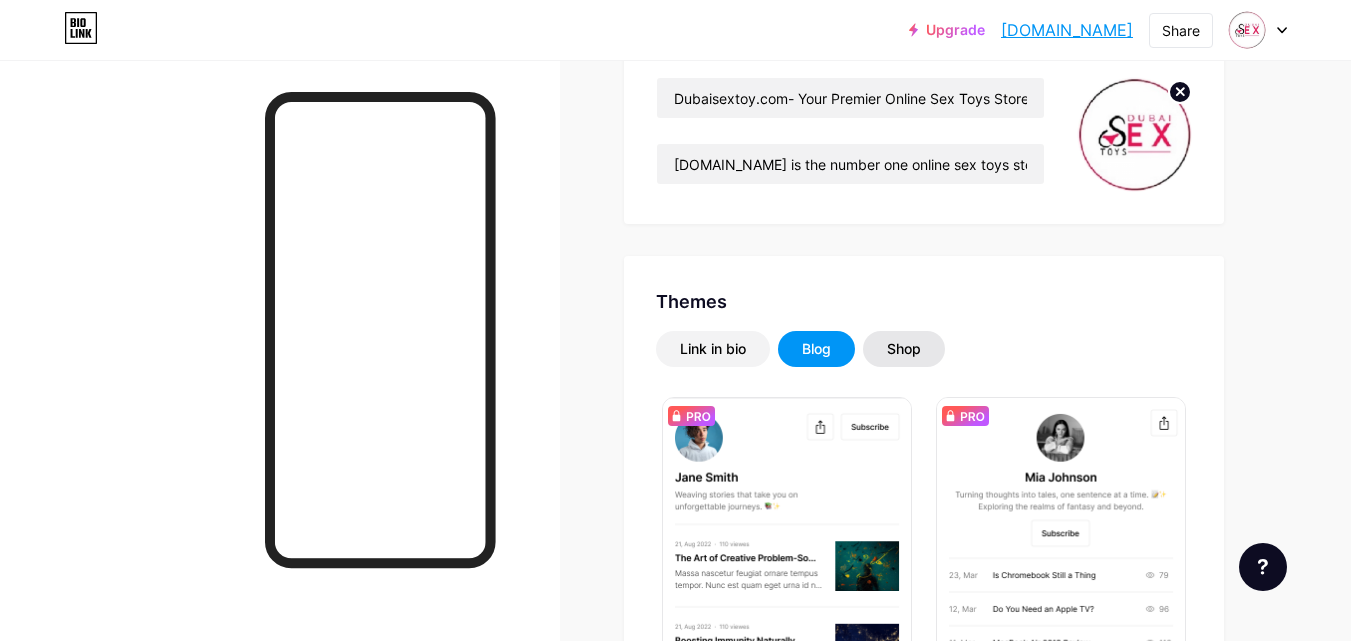 click on "Shop" at bounding box center (904, 349) 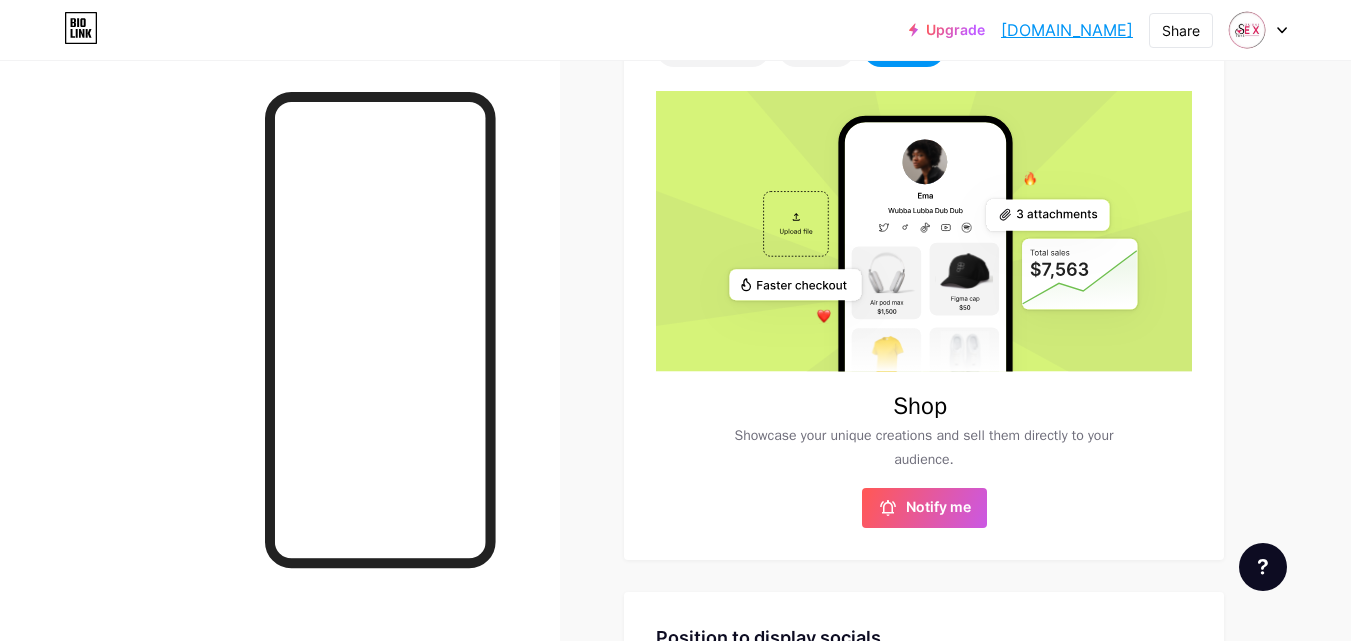 scroll, scrollTop: 400, scrollLeft: 0, axis: vertical 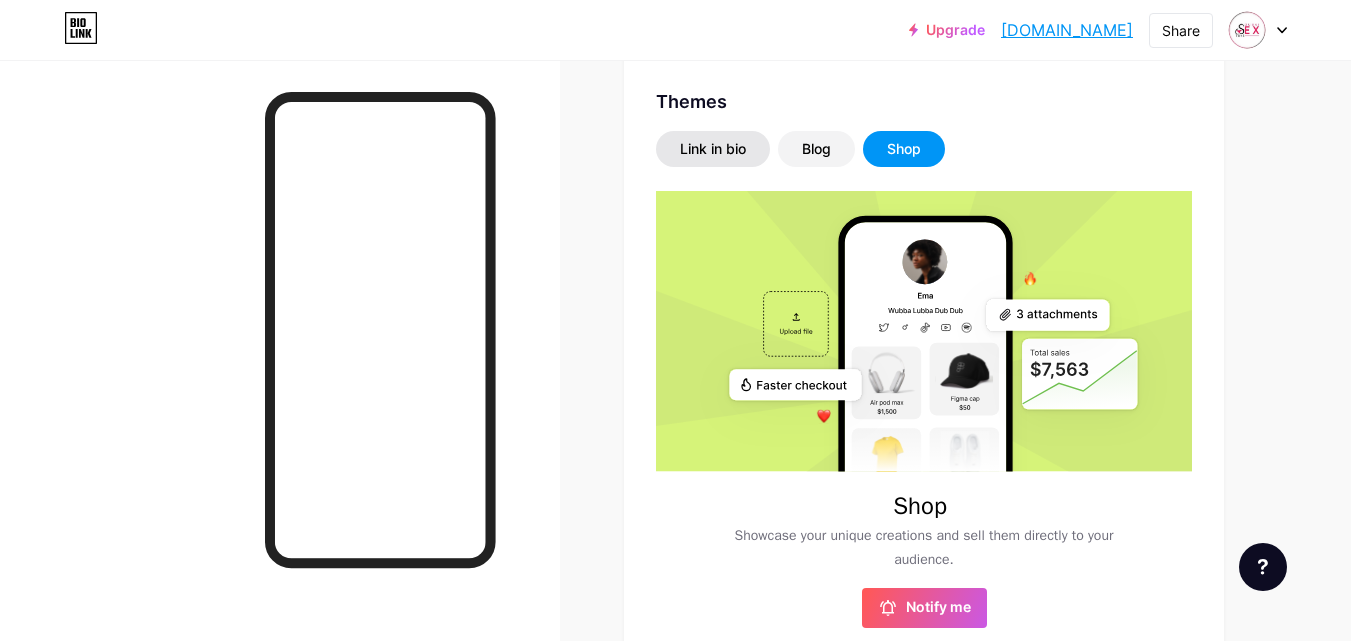 click on "Link in bio" at bounding box center [713, 149] 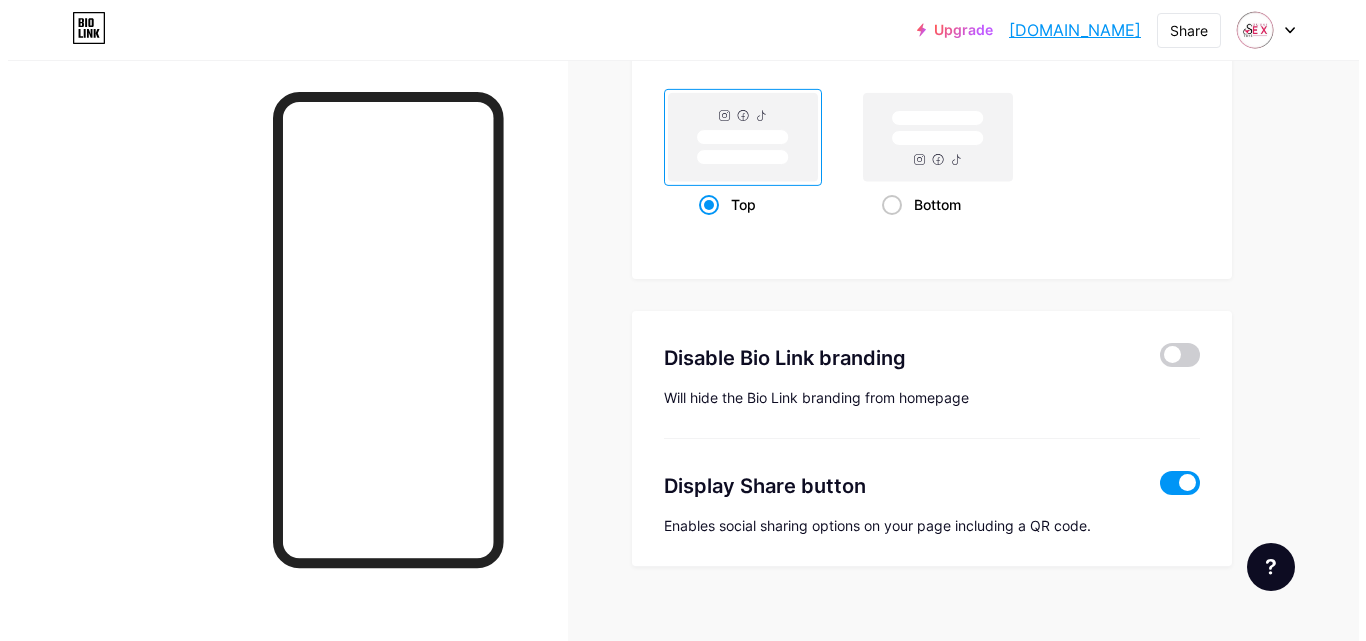 scroll, scrollTop: 2756, scrollLeft: 0, axis: vertical 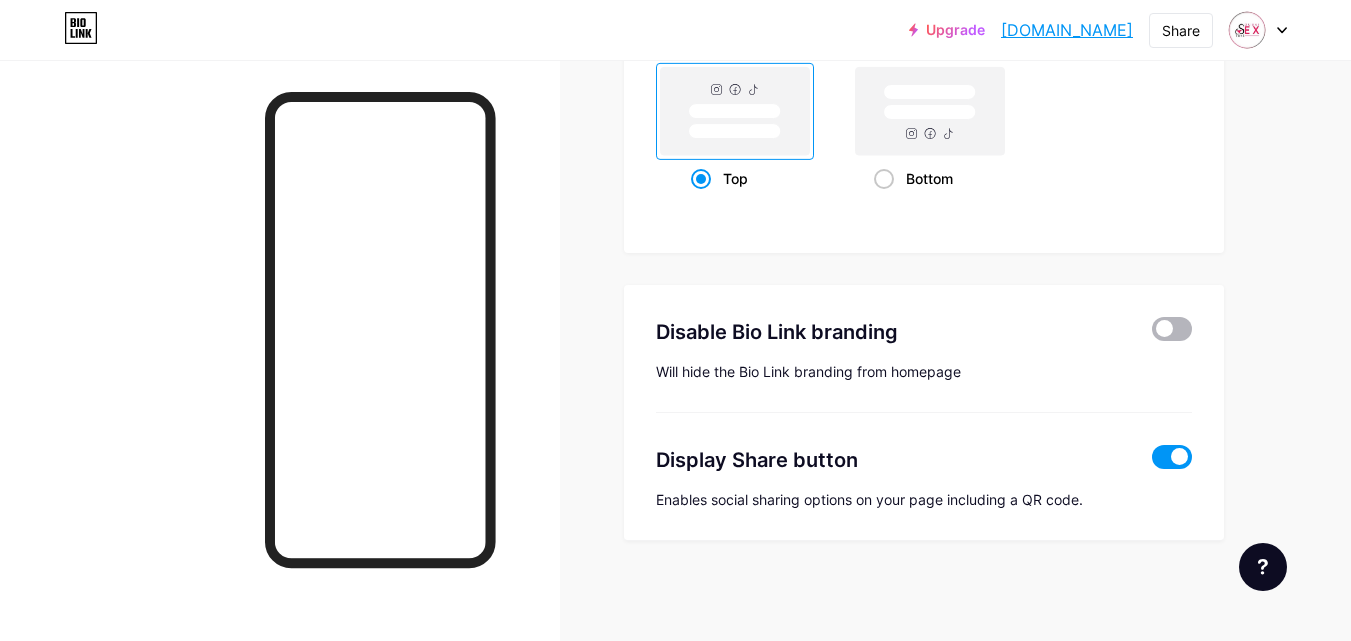 click at bounding box center (1172, 329) 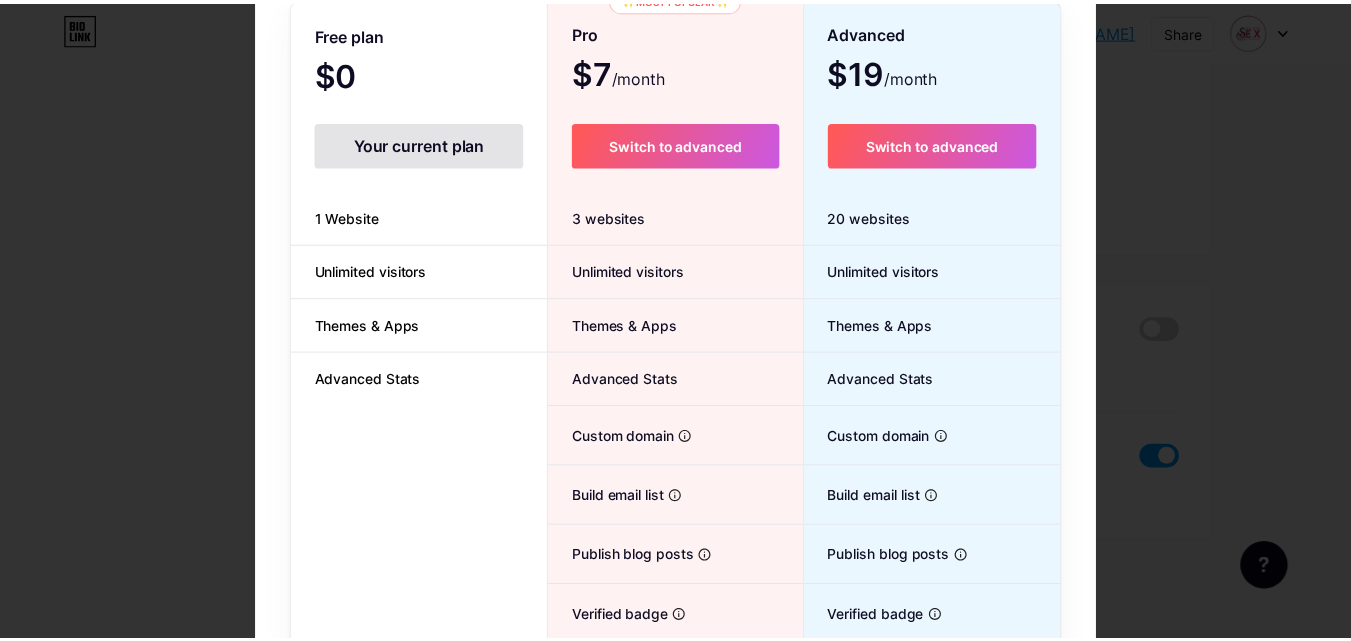 scroll, scrollTop: 0, scrollLeft: 0, axis: both 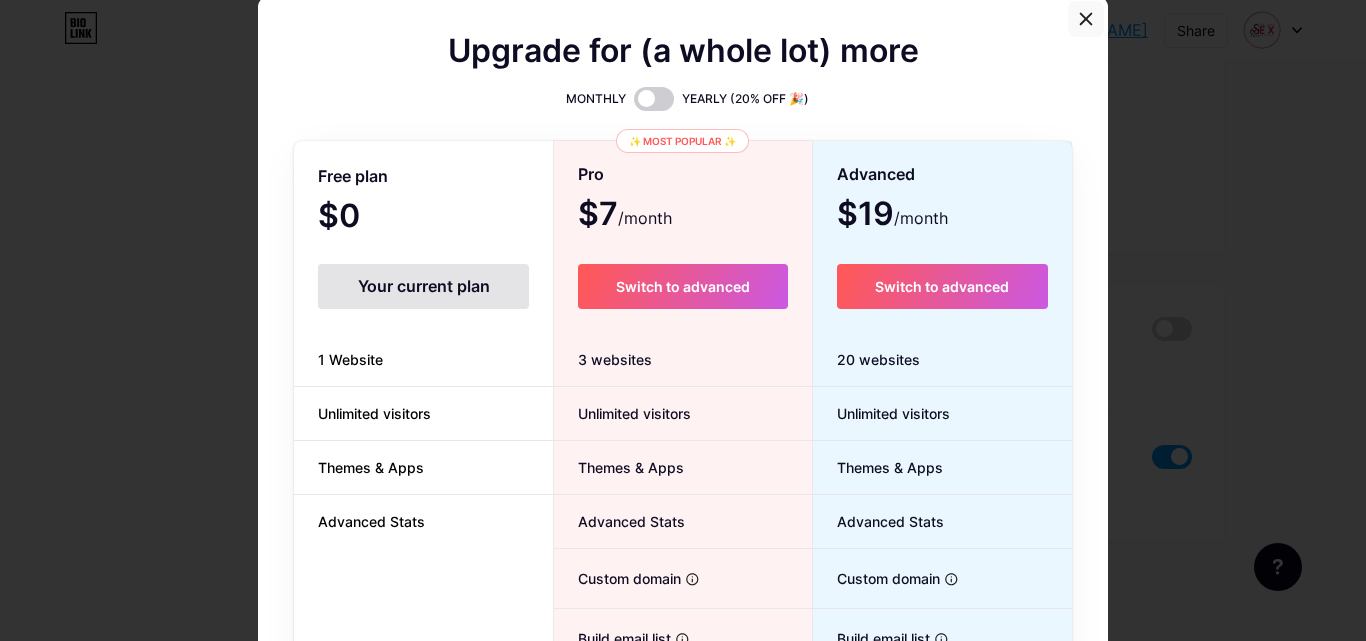 click at bounding box center [1086, 19] 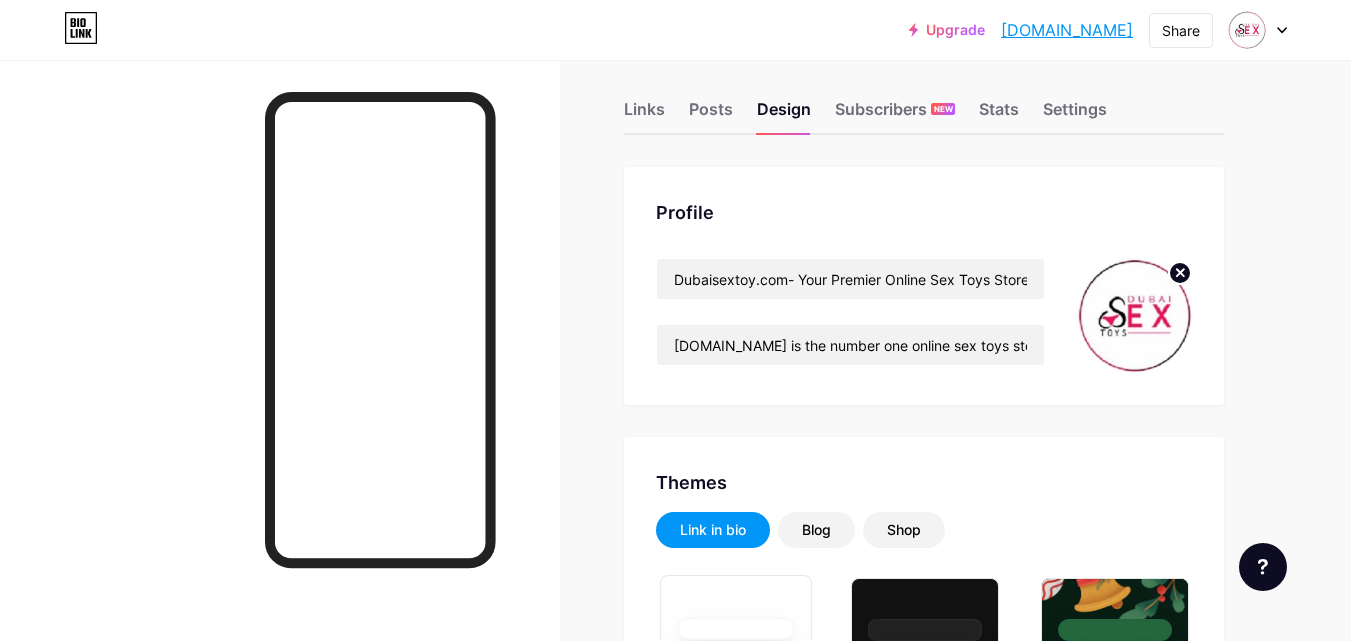 scroll, scrollTop: 0, scrollLeft: 0, axis: both 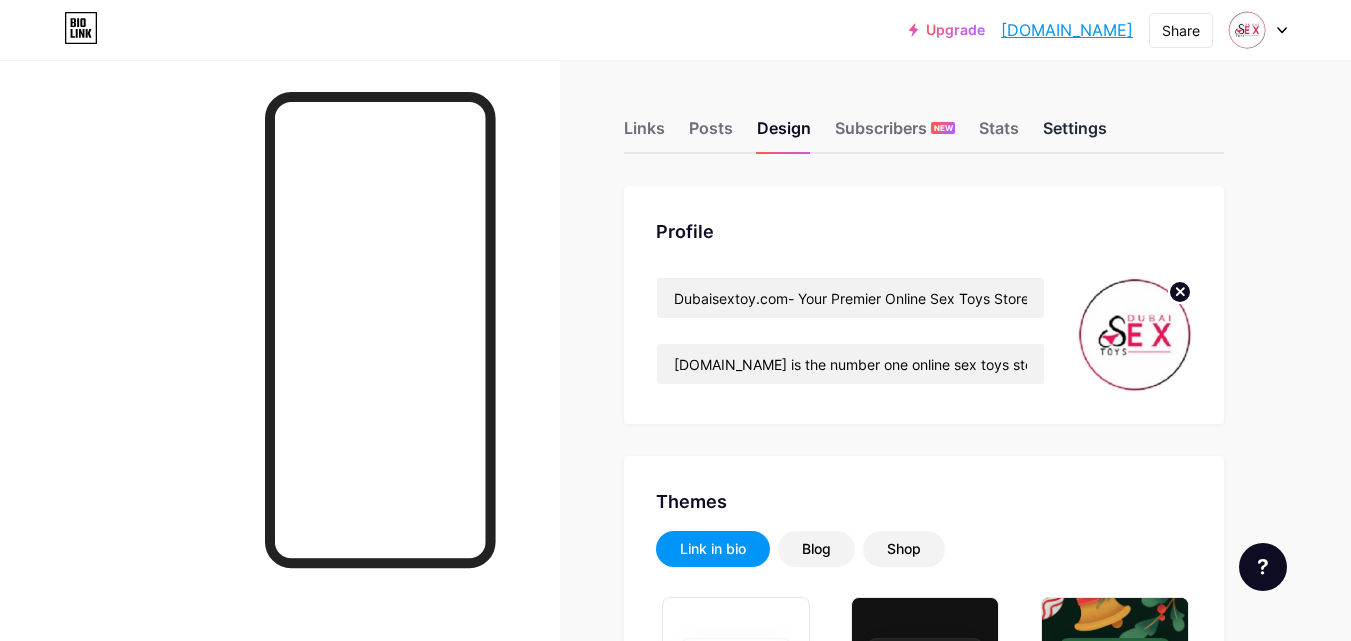 click on "Settings" at bounding box center (1075, 134) 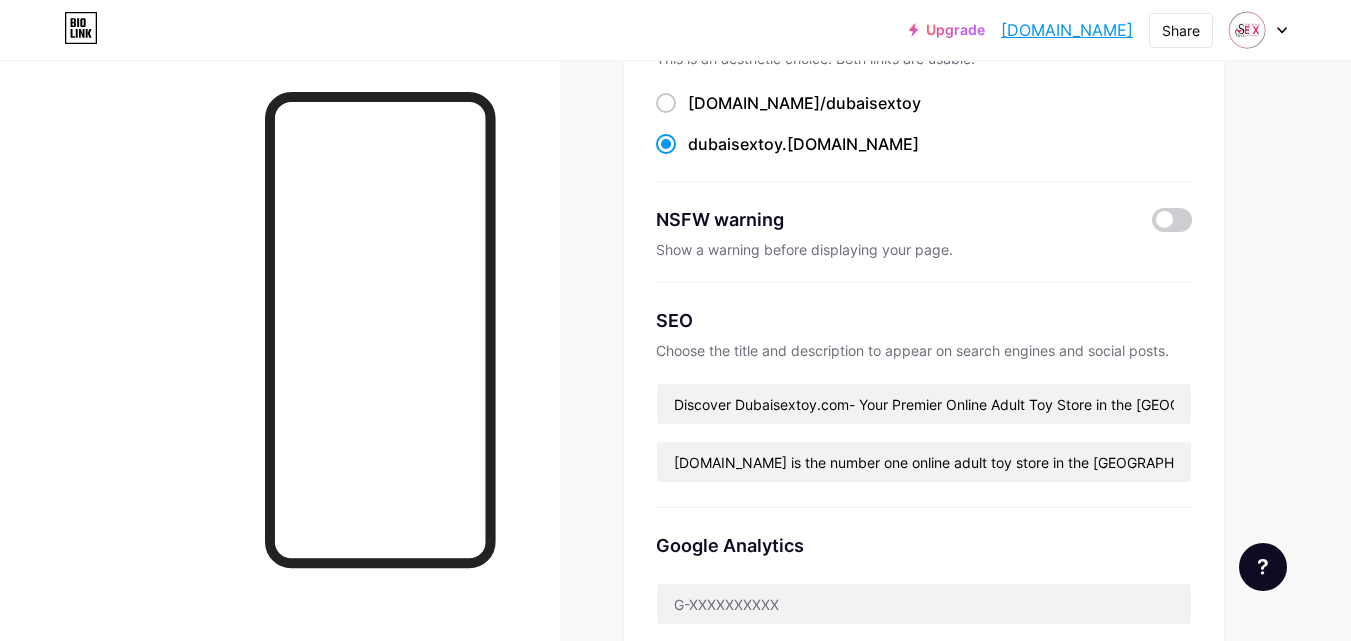 scroll, scrollTop: 200, scrollLeft: 0, axis: vertical 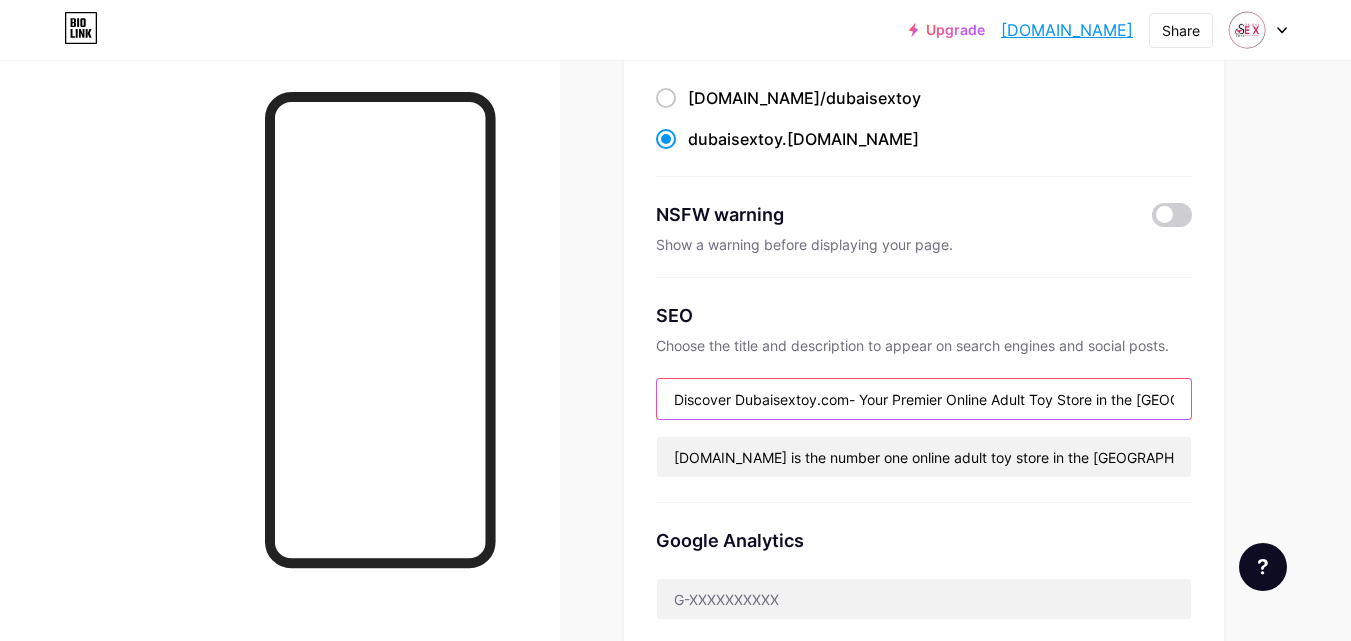 drag, startPoint x: 922, startPoint y: 401, endPoint x: 1365, endPoint y: 415, distance: 443.22116 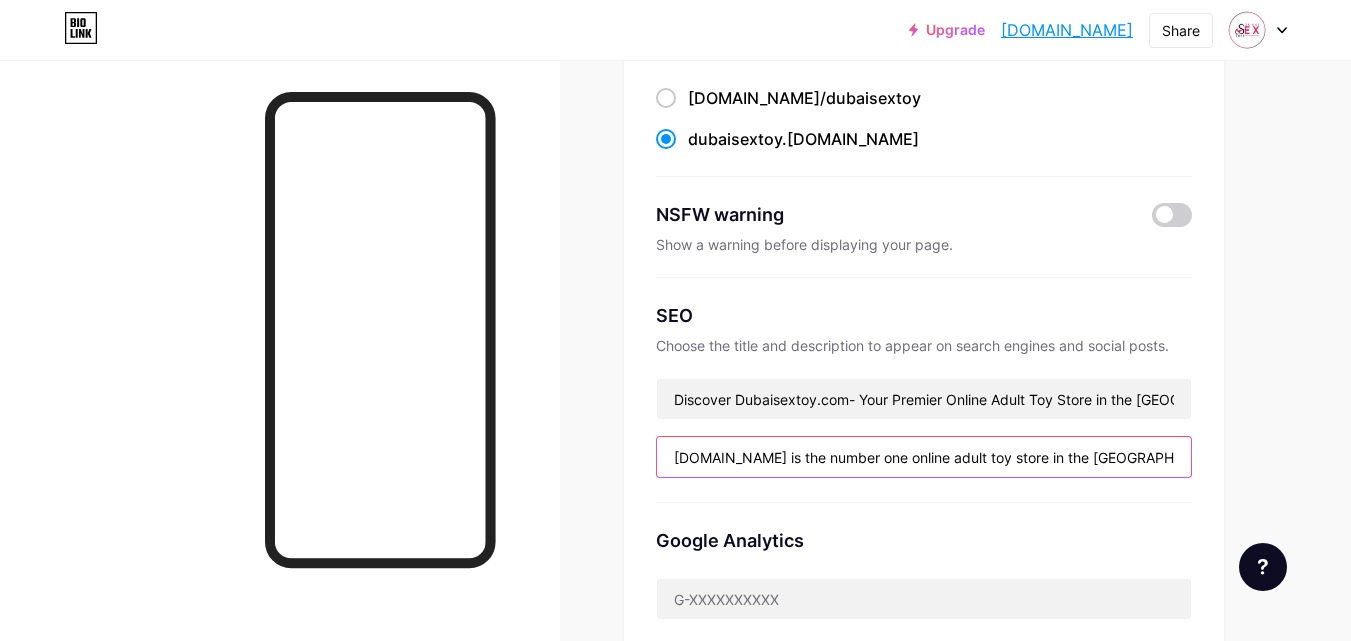 click on "[DOMAIN_NAME] is the number one online adult toy store in the [GEOGRAPHIC_DATA], offering a vast selection of high-quality adult toys for men, women." at bounding box center (924, 457) 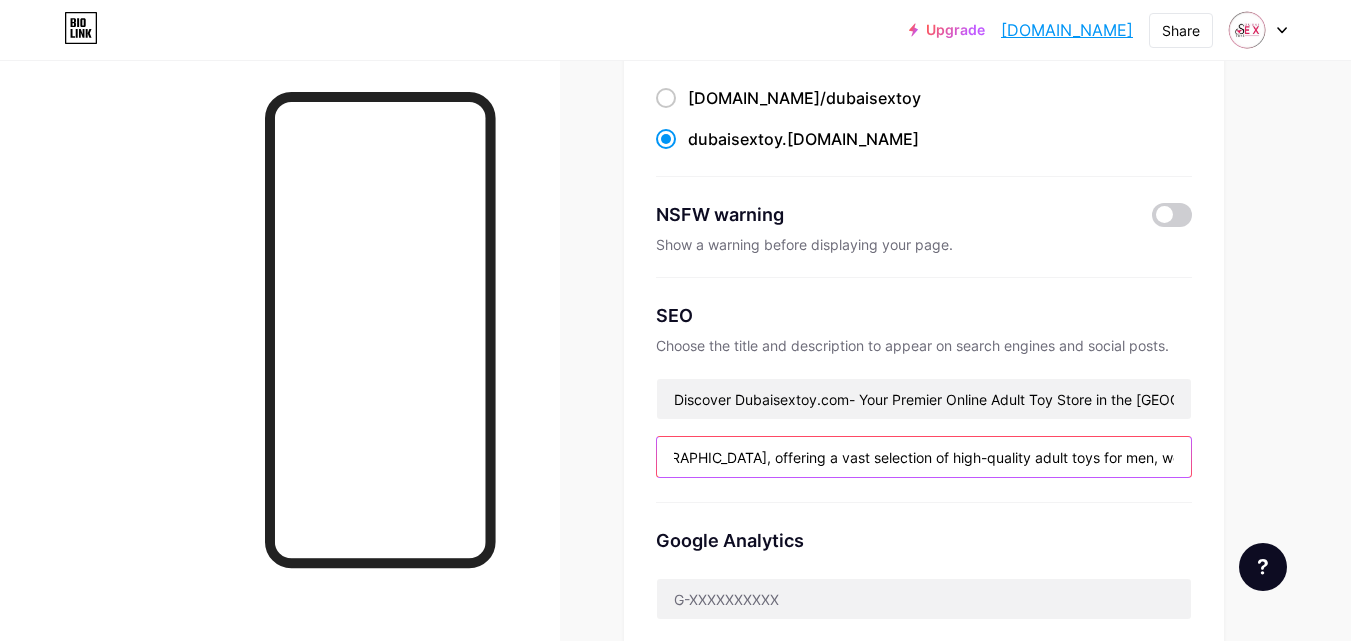scroll, scrollTop: 0, scrollLeft: 516, axis: horizontal 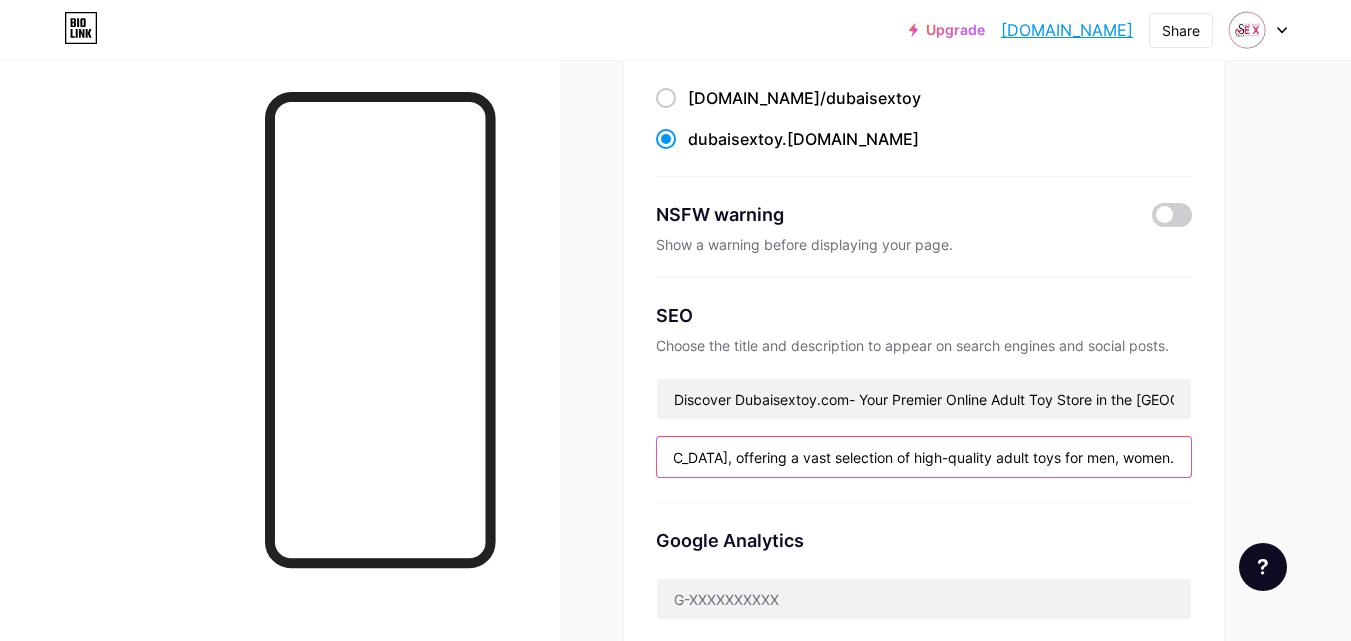 drag, startPoint x: 683, startPoint y: 457, endPoint x: 1365, endPoint y: 495, distance: 683.0578 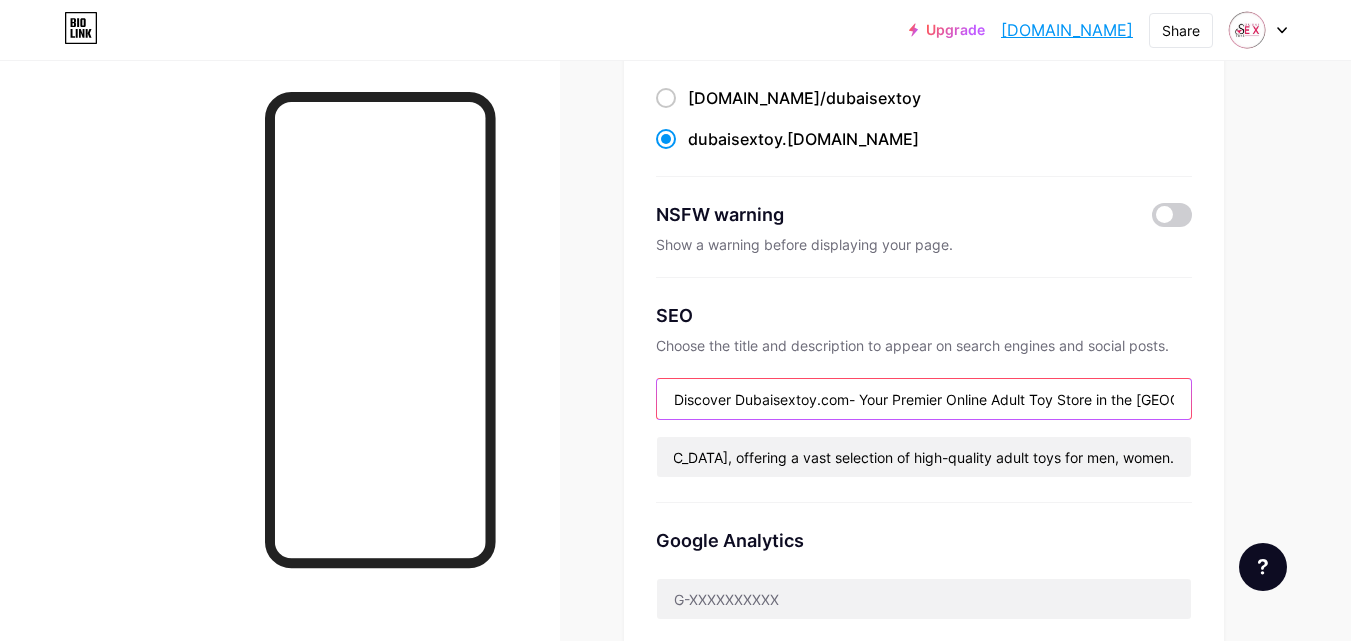 scroll, scrollTop: 0, scrollLeft: 0, axis: both 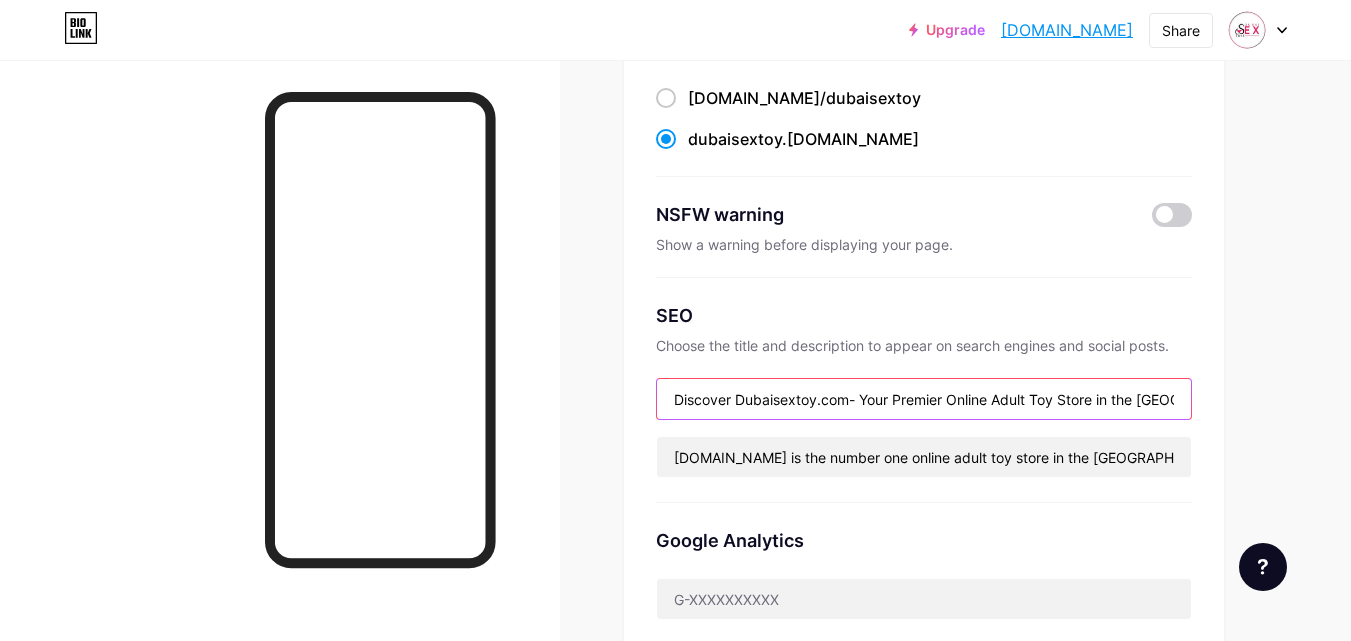 drag, startPoint x: 1154, startPoint y: 395, endPoint x: 1287, endPoint y: 419, distance: 135.14807 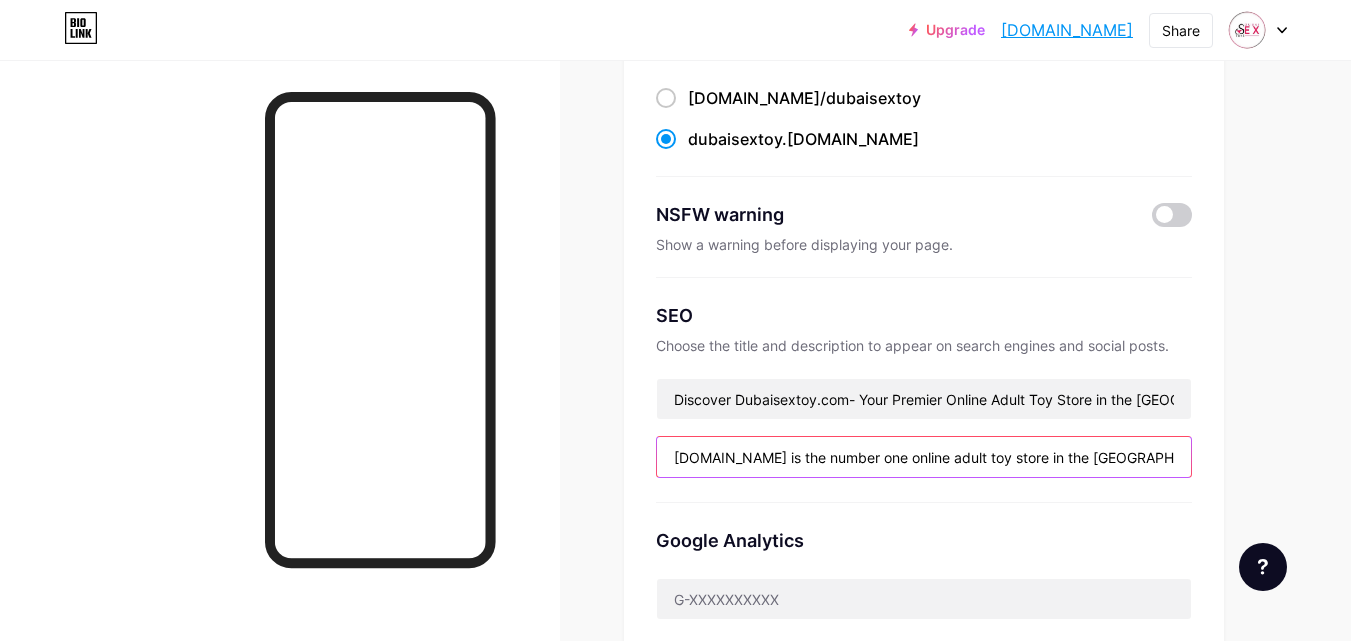 scroll, scrollTop: 0, scrollLeft: 516, axis: horizontal 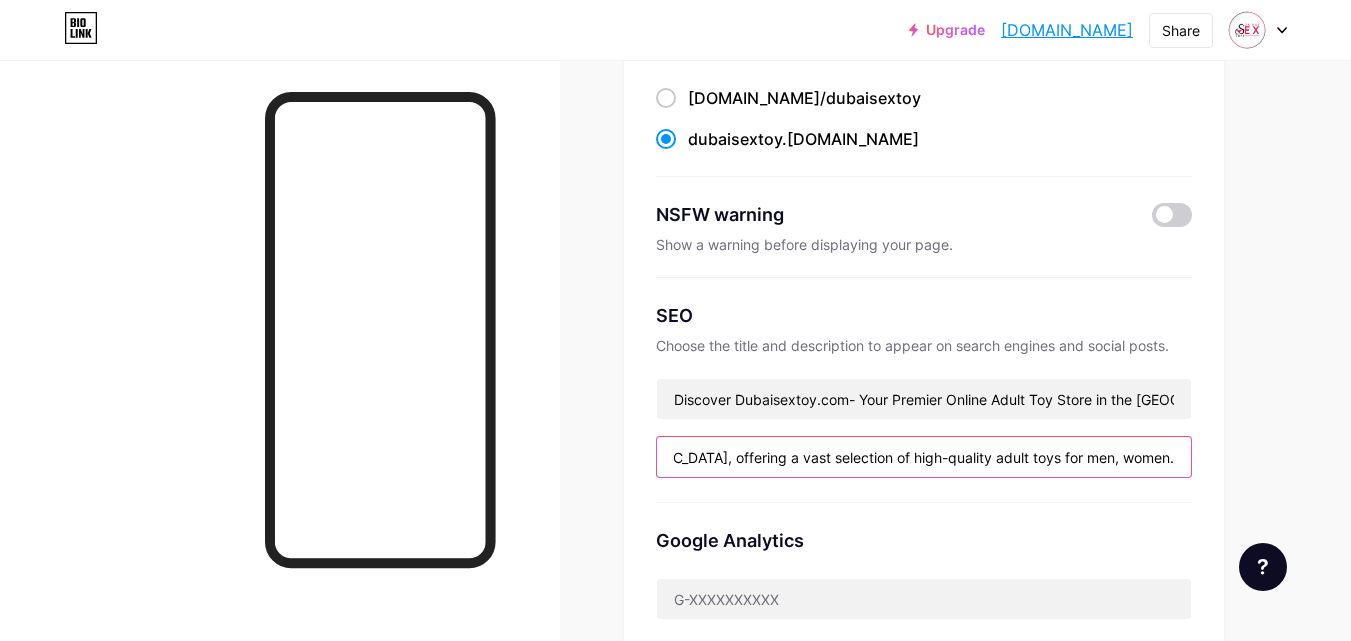 drag, startPoint x: 1108, startPoint y: 464, endPoint x: 1243, endPoint y: 464, distance: 135 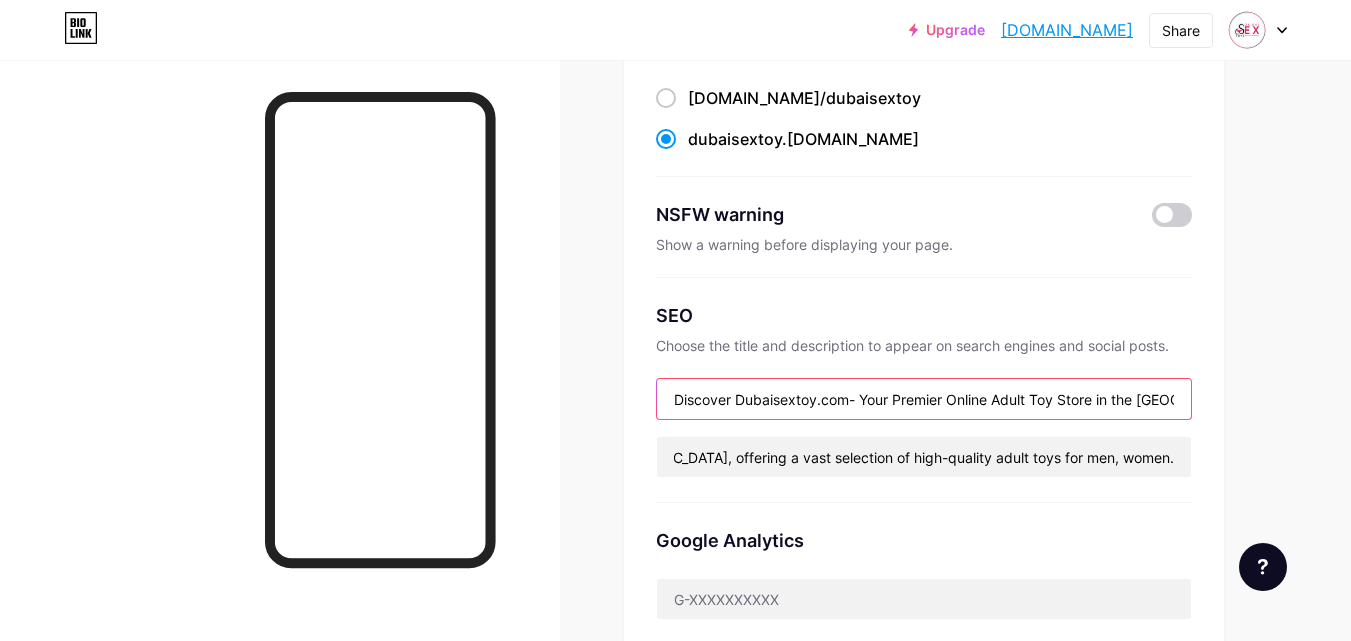 scroll, scrollTop: 0, scrollLeft: 0, axis: both 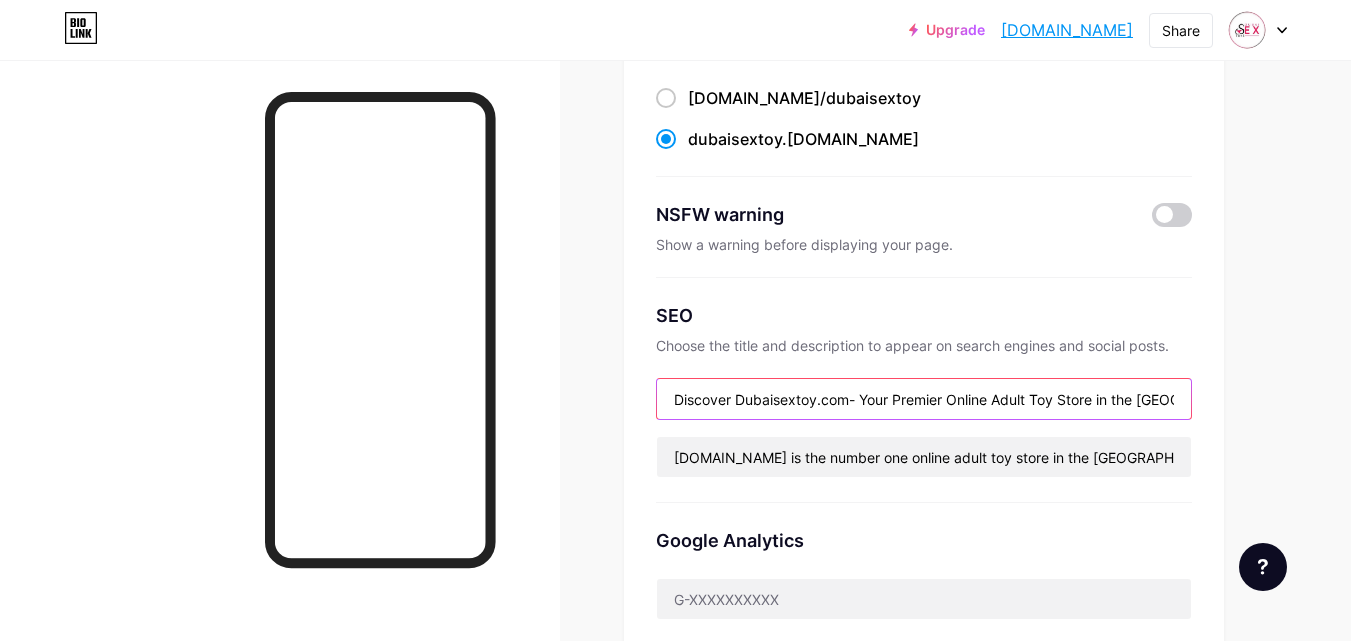 click on "Discover Dubaisextoy.com- Your Premier Online Adult Toy Store in the [GEOGRAPHIC_DATA]" at bounding box center (924, 399) 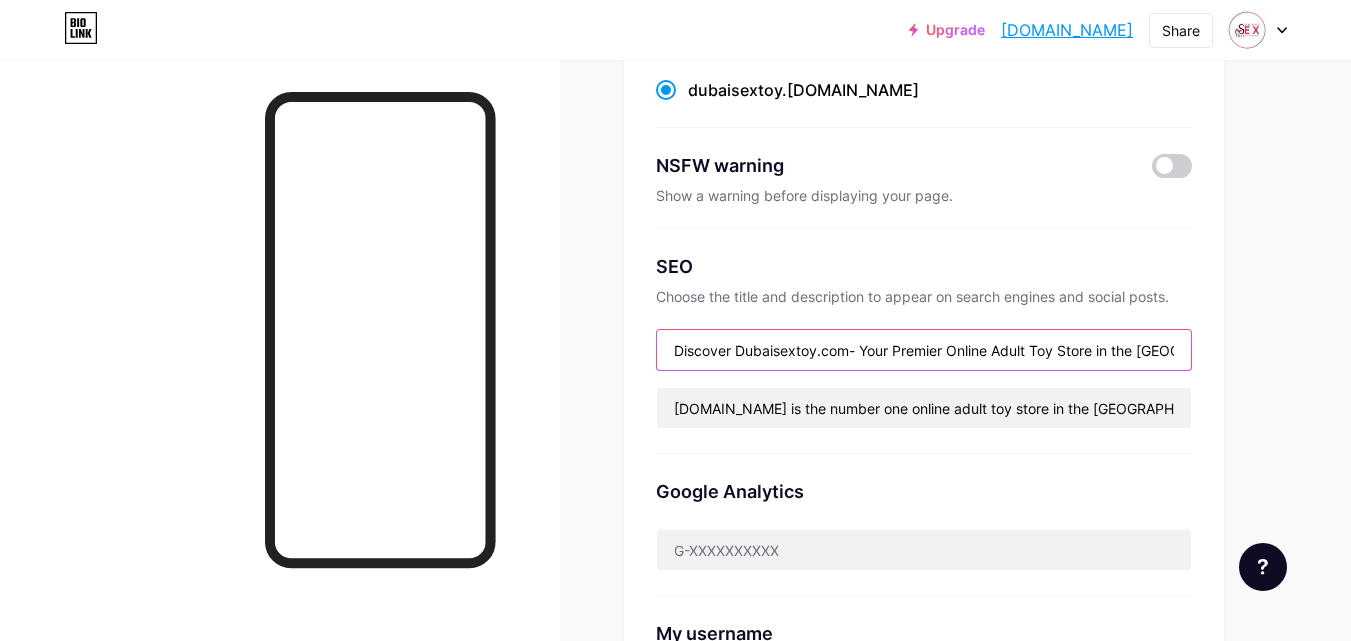scroll, scrollTop: 200, scrollLeft: 0, axis: vertical 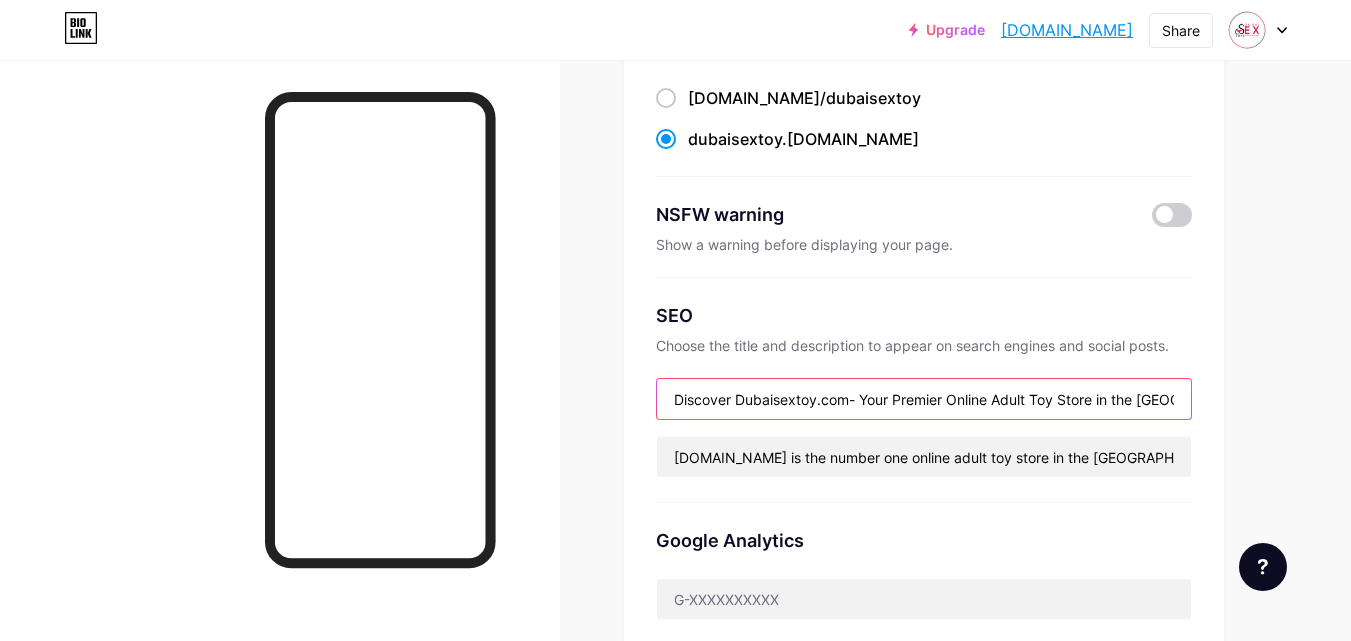 click on "Discover Dubaisextoy.com- Your Premier Online Adult Toy Store in the [GEOGRAPHIC_DATA]" at bounding box center [924, 399] 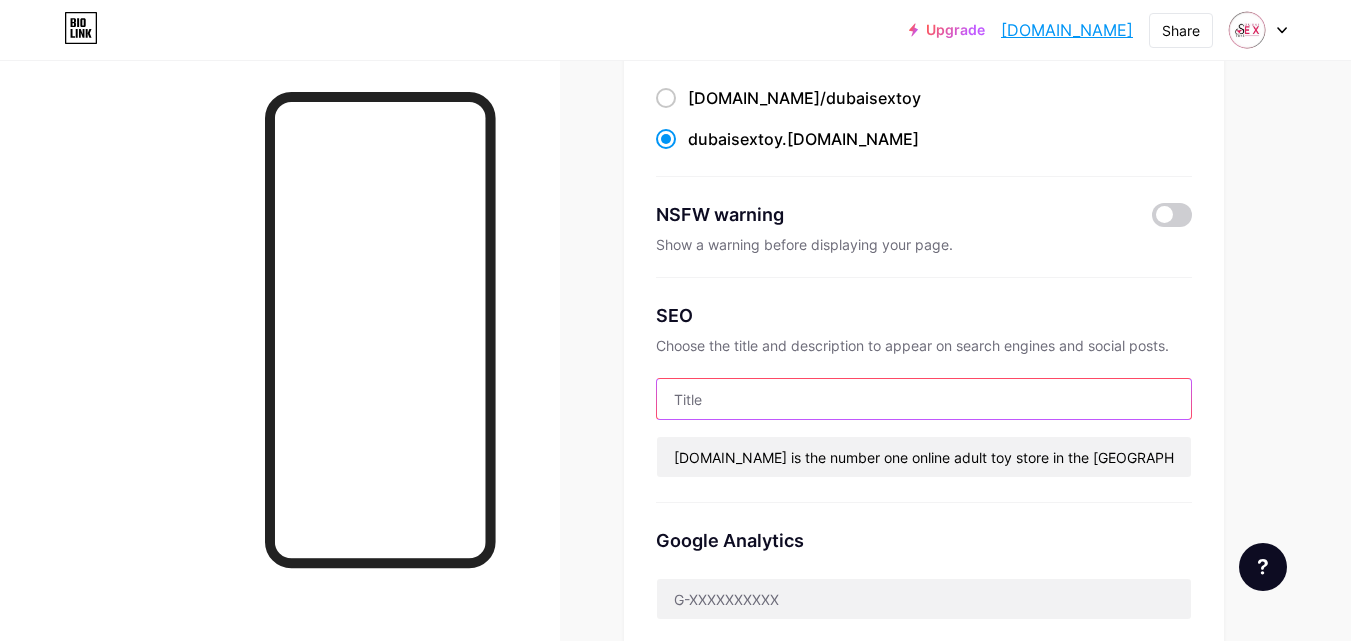 paste on "[DOMAIN_NAME]" 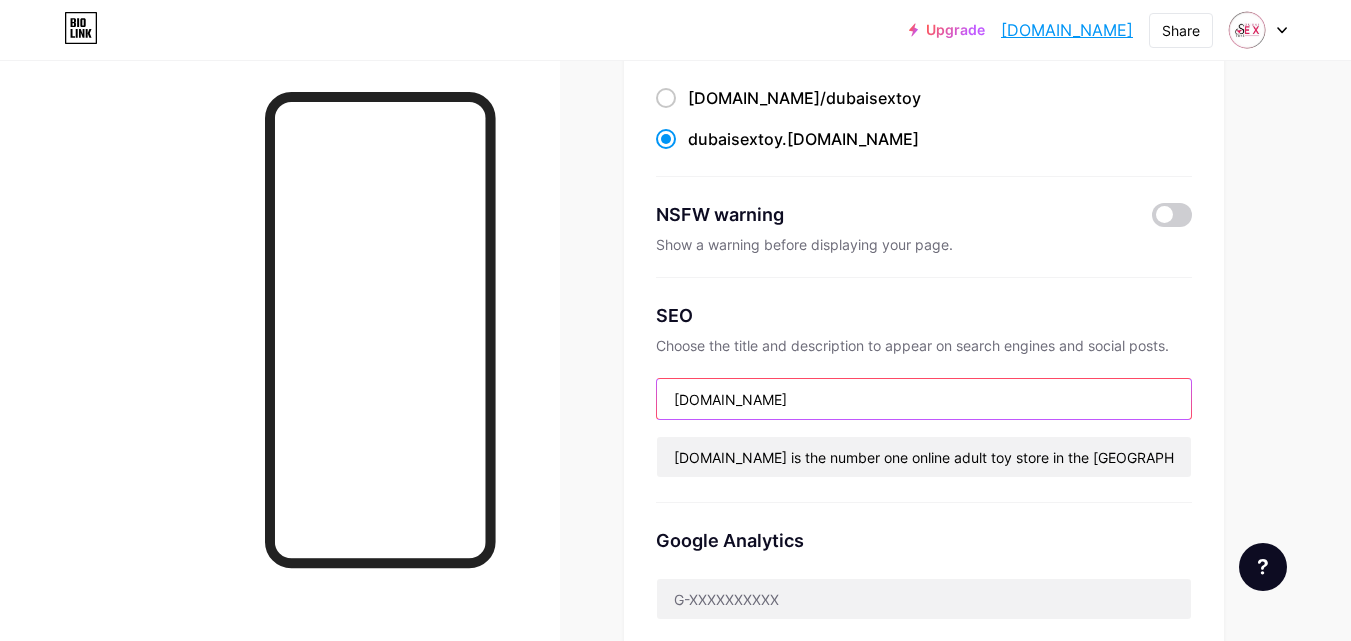 click on "[DOMAIN_NAME]" at bounding box center [924, 399] 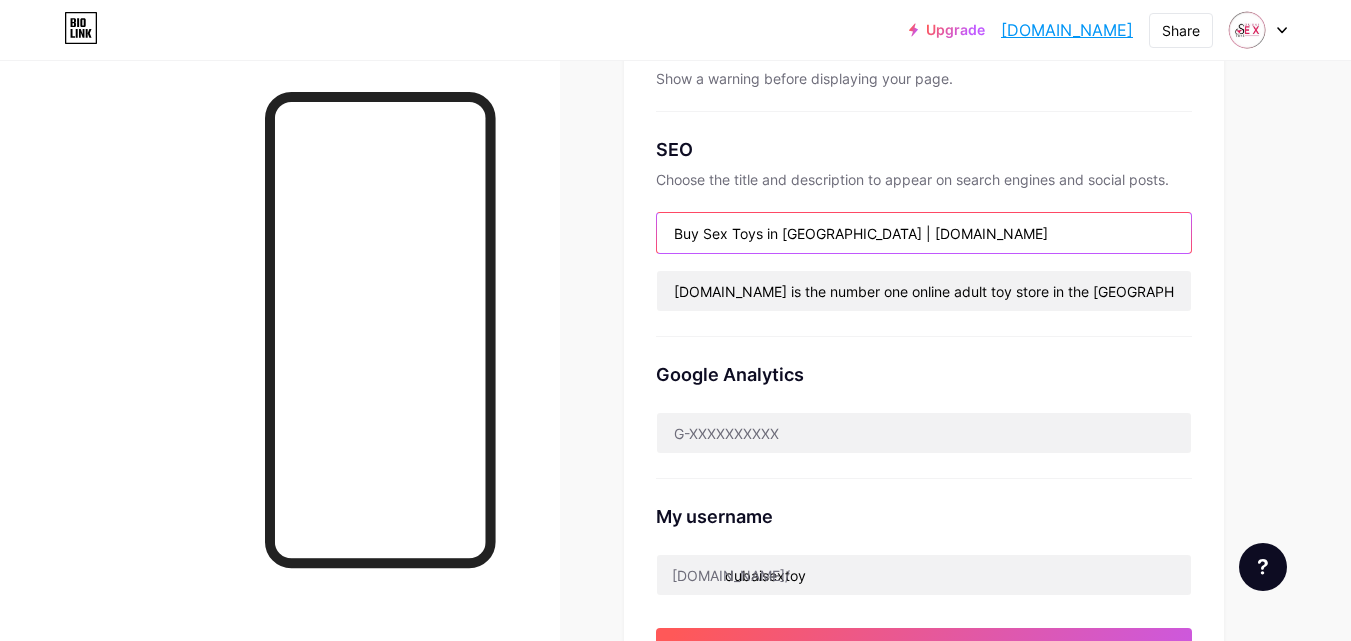 scroll, scrollTop: 400, scrollLeft: 0, axis: vertical 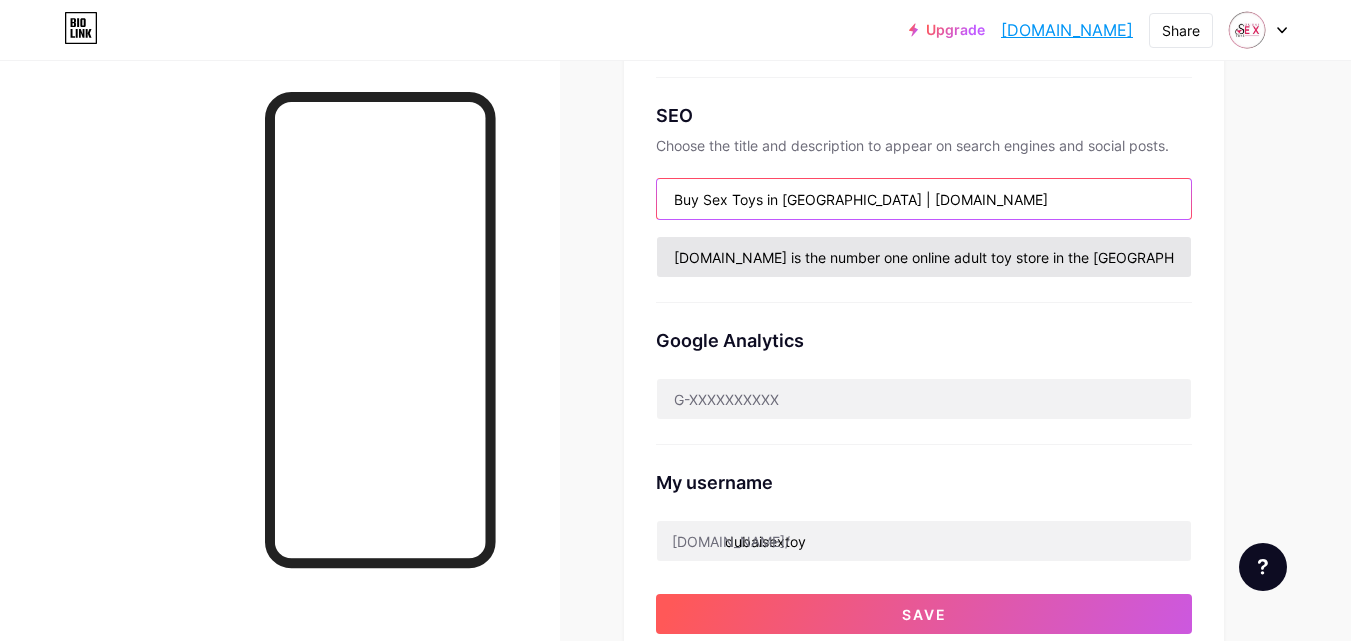 type on "Buy Sex Toys in [GEOGRAPHIC_DATA] | [DOMAIN_NAME]" 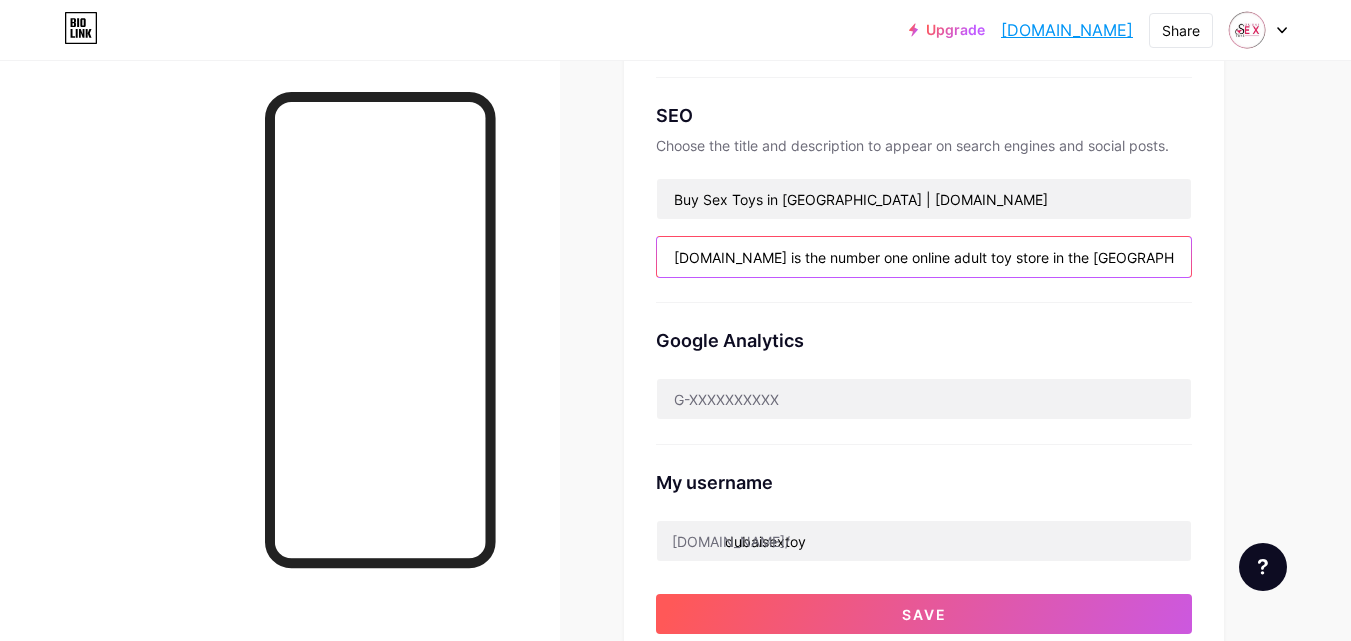 click on "[DOMAIN_NAME] is the number one online adult toy store in the [GEOGRAPHIC_DATA], offering a vast selection of high-quality adult toys for men, women." at bounding box center [924, 257] 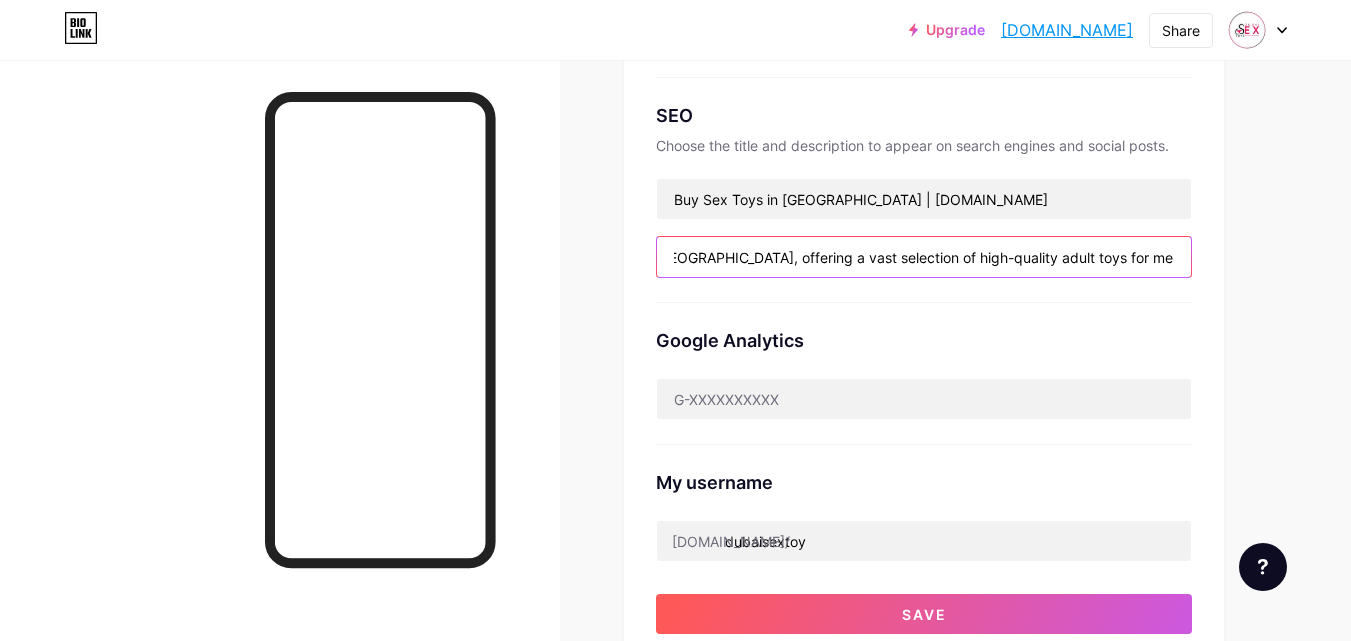 scroll, scrollTop: 0, scrollLeft: 516, axis: horizontal 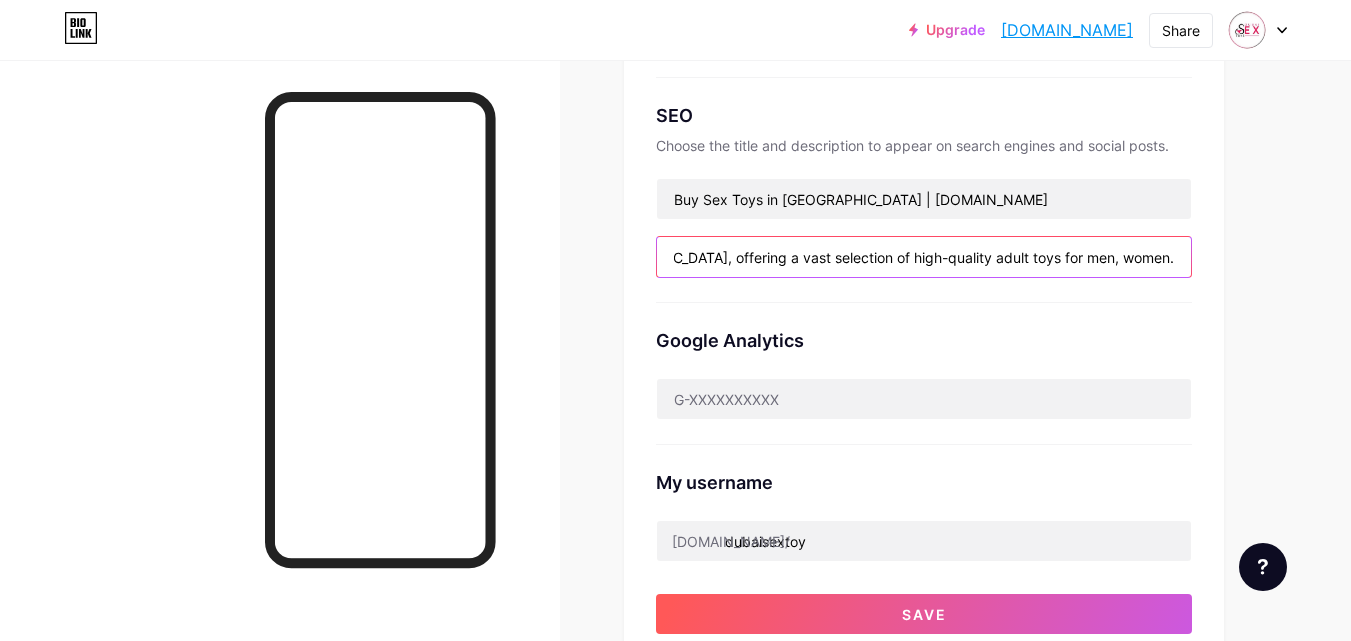 drag, startPoint x: 801, startPoint y: 255, endPoint x: 1337, endPoint y: 269, distance: 536.1828 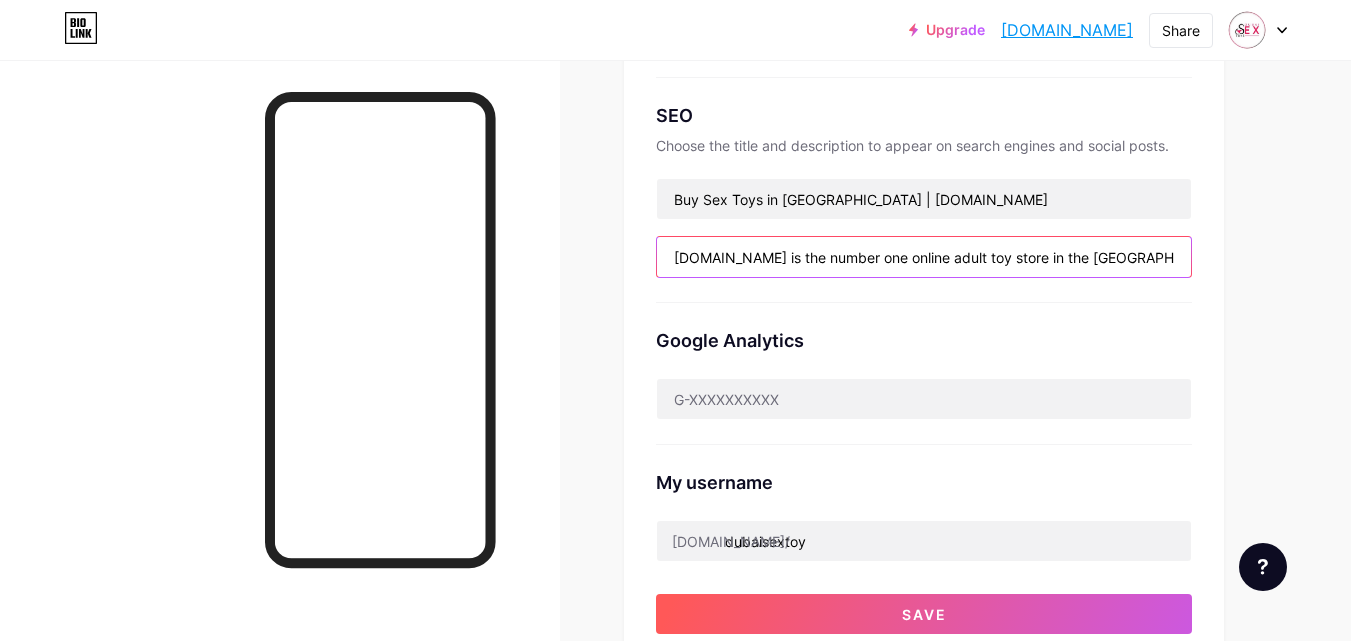 drag, startPoint x: 782, startPoint y: 254, endPoint x: 649, endPoint y: 253, distance: 133.00375 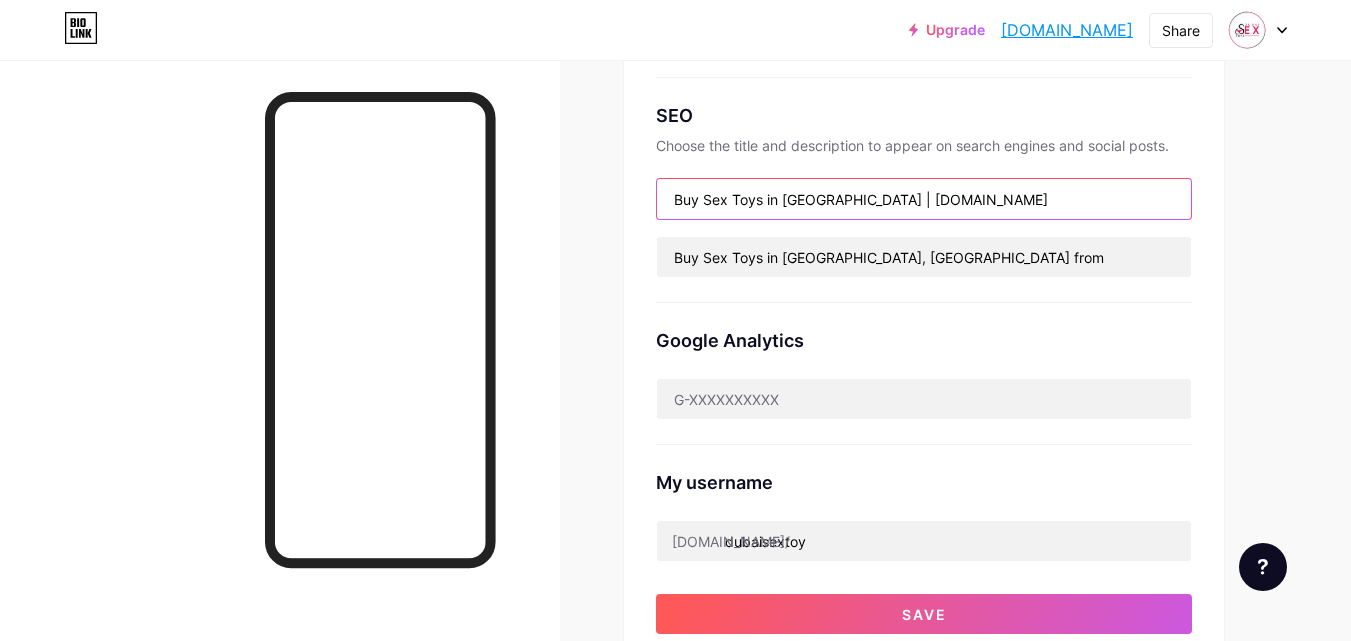 drag, startPoint x: 972, startPoint y: 202, endPoint x: 836, endPoint y: 195, distance: 136.18002 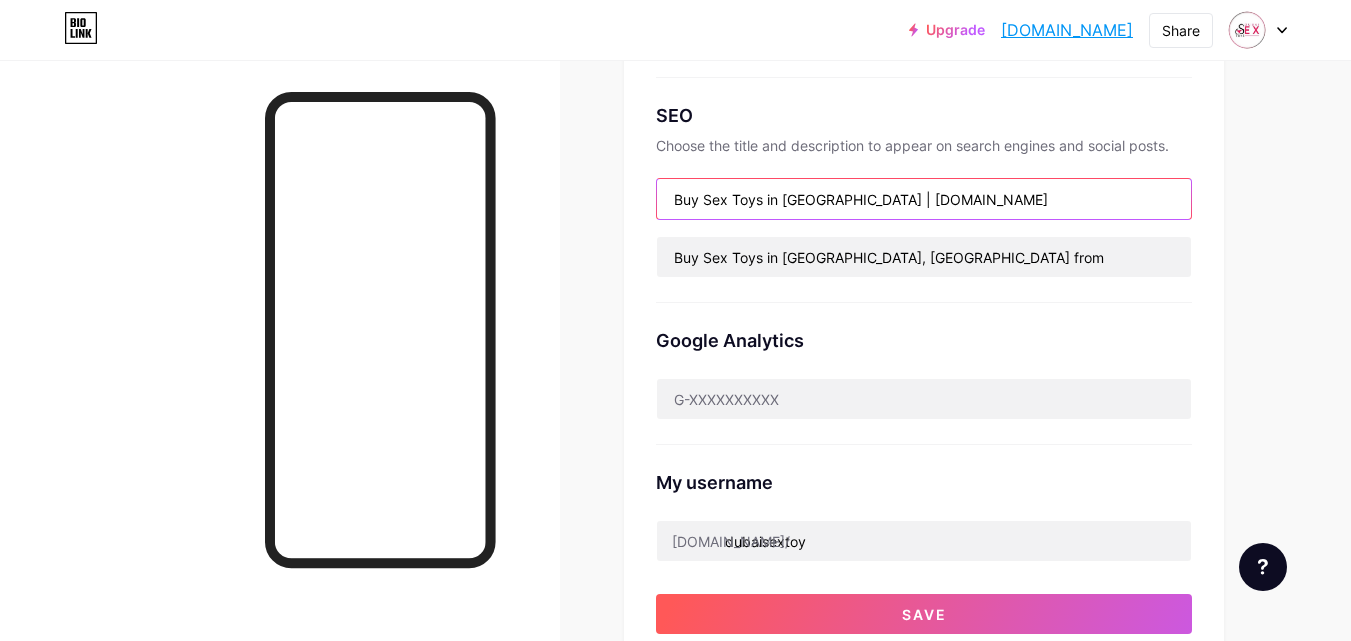click on "Buy Sex Toys in [GEOGRAPHIC_DATA] | [DOMAIN_NAME]" at bounding box center (924, 199) 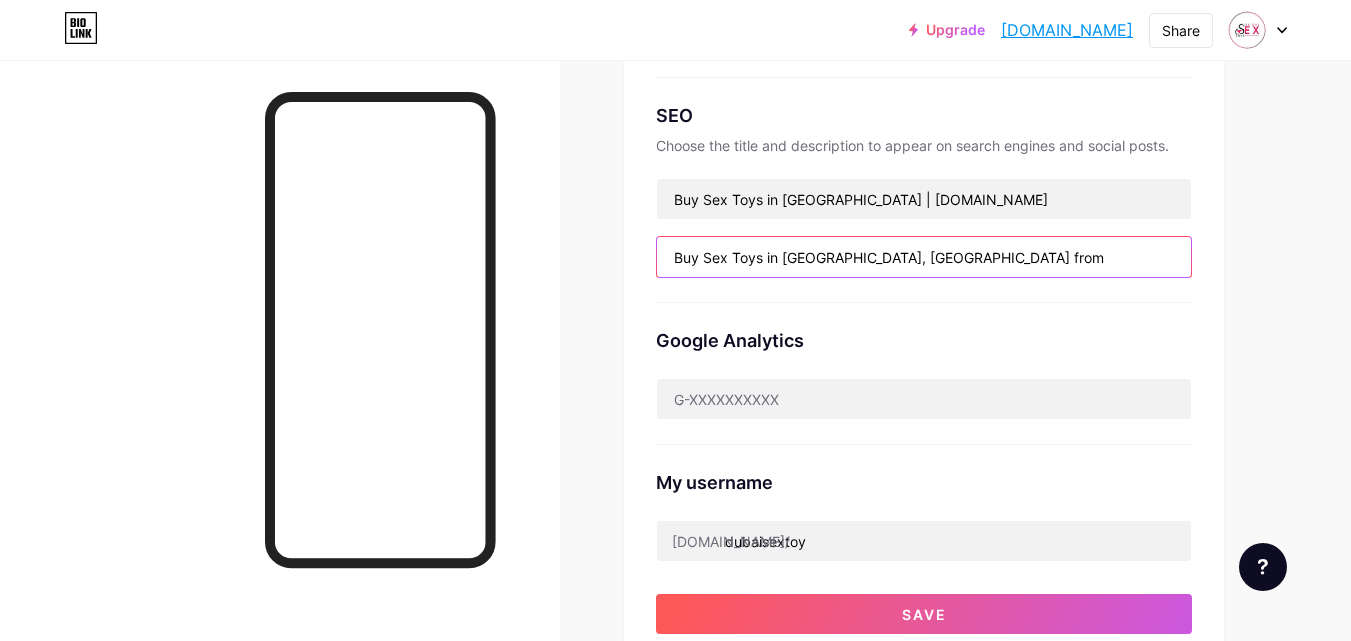 click on "Buy Sex Toys in [GEOGRAPHIC_DATA], [GEOGRAPHIC_DATA] from" at bounding box center [924, 257] 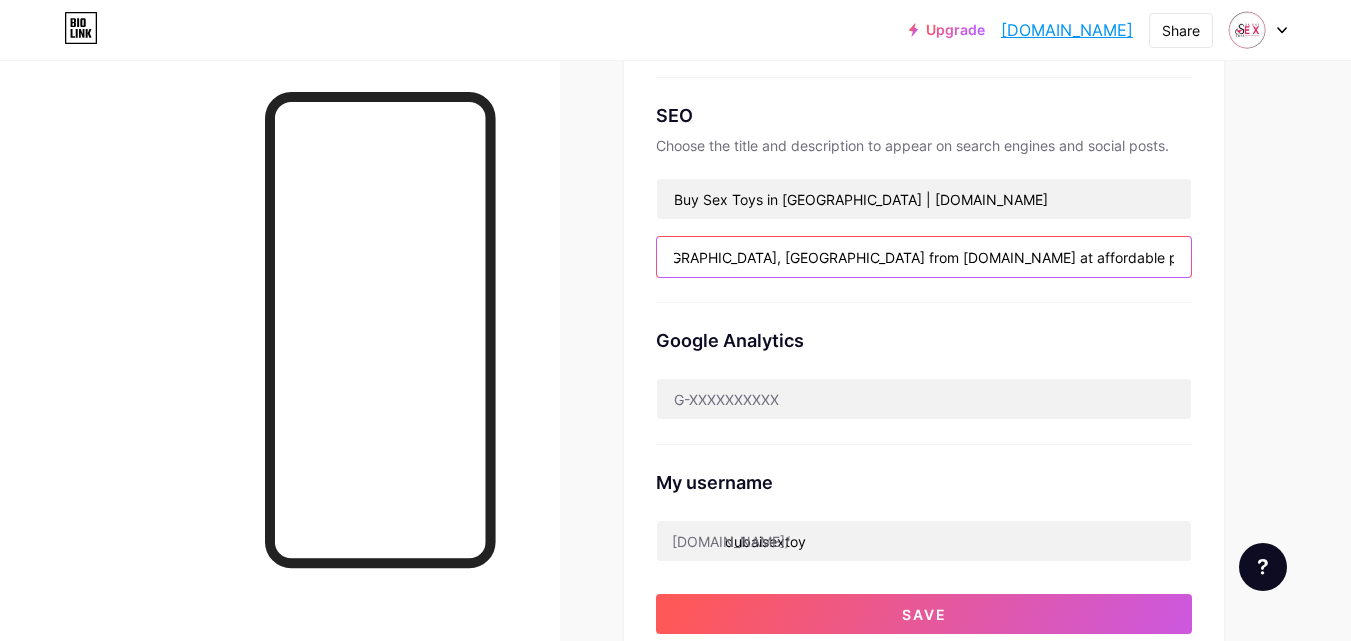scroll, scrollTop: 0, scrollLeft: 152, axis: horizontal 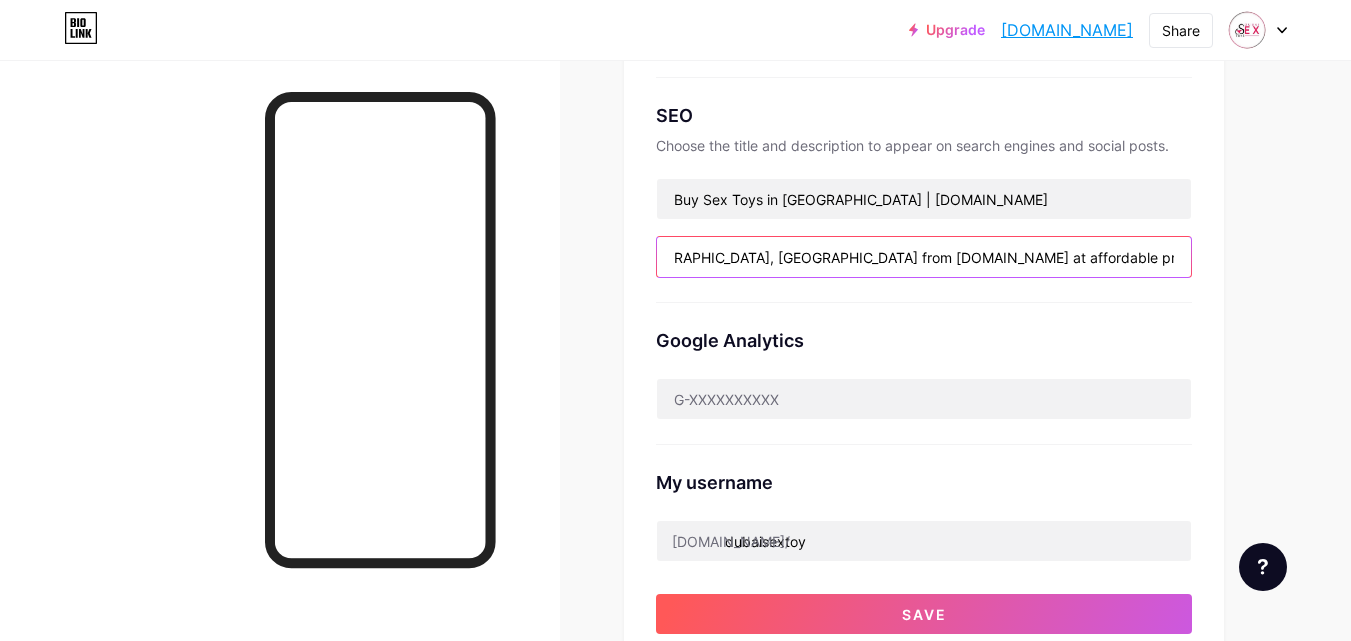 click on "Buy Sex Toys in [GEOGRAPHIC_DATA], [GEOGRAPHIC_DATA] from [DOMAIN_NAME] at affordable price for [DEMOGRAPHIC_DATA], [DEMOGRAPHIC_DATA] and couples" at bounding box center (924, 257) 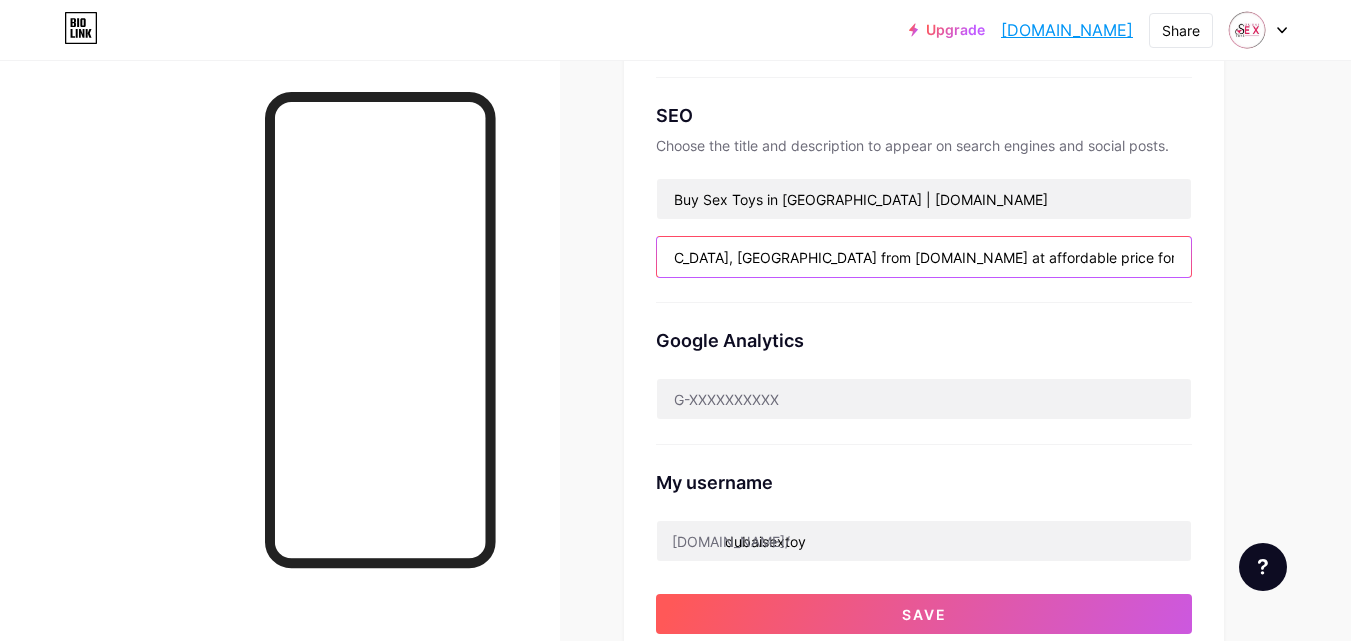 scroll, scrollTop: 0, scrollLeft: 197, axis: horizontal 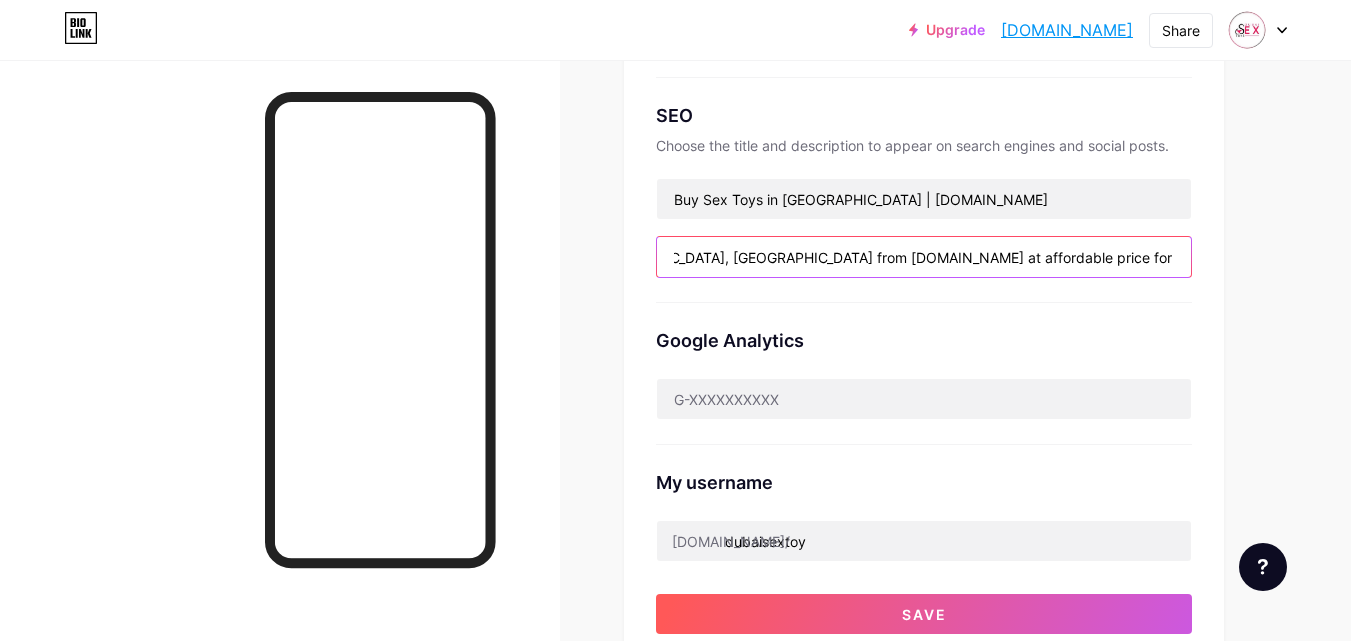 type on "Buy Sex Toys in [GEOGRAPHIC_DATA], [GEOGRAPHIC_DATA] from [DOMAIN_NAME] at affordable price for adult [DEMOGRAPHIC_DATA], [DEMOGRAPHIC_DATA] and couples." 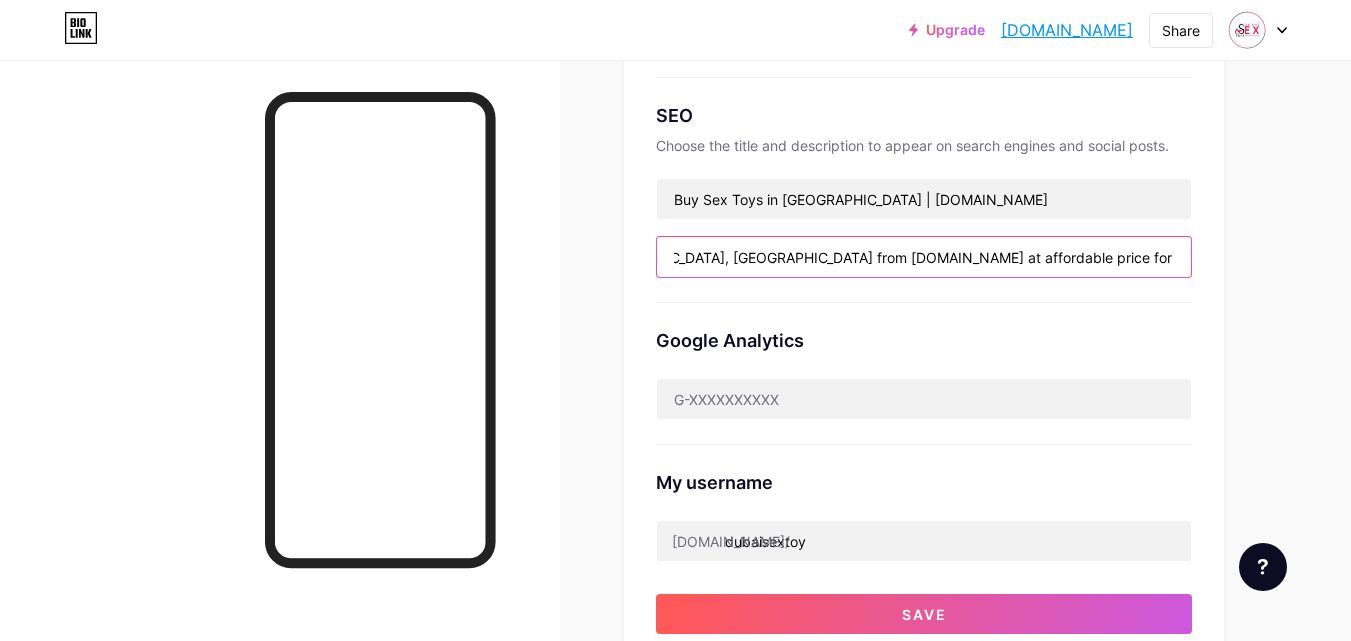 scroll, scrollTop: 0, scrollLeft: 0, axis: both 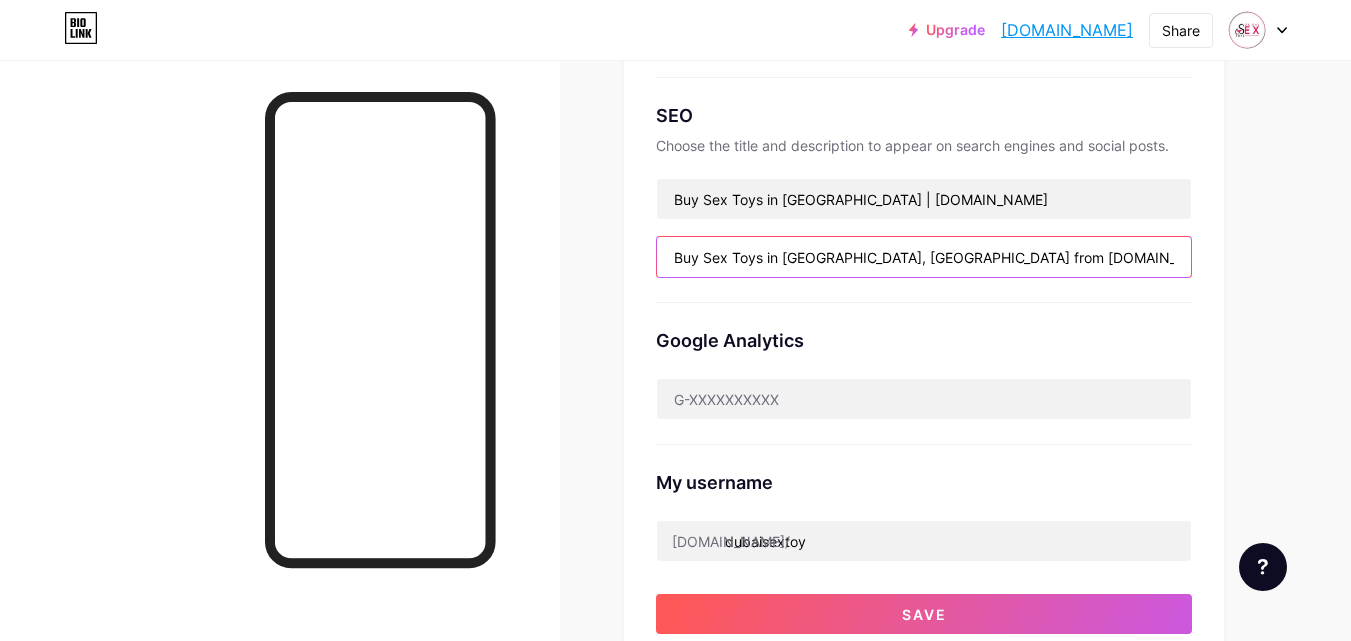 click on "Buy Sex Toys in [GEOGRAPHIC_DATA], [GEOGRAPHIC_DATA] from [DOMAIN_NAME] at affordable price for adult [DEMOGRAPHIC_DATA], [DEMOGRAPHIC_DATA] and couples." at bounding box center (924, 257) 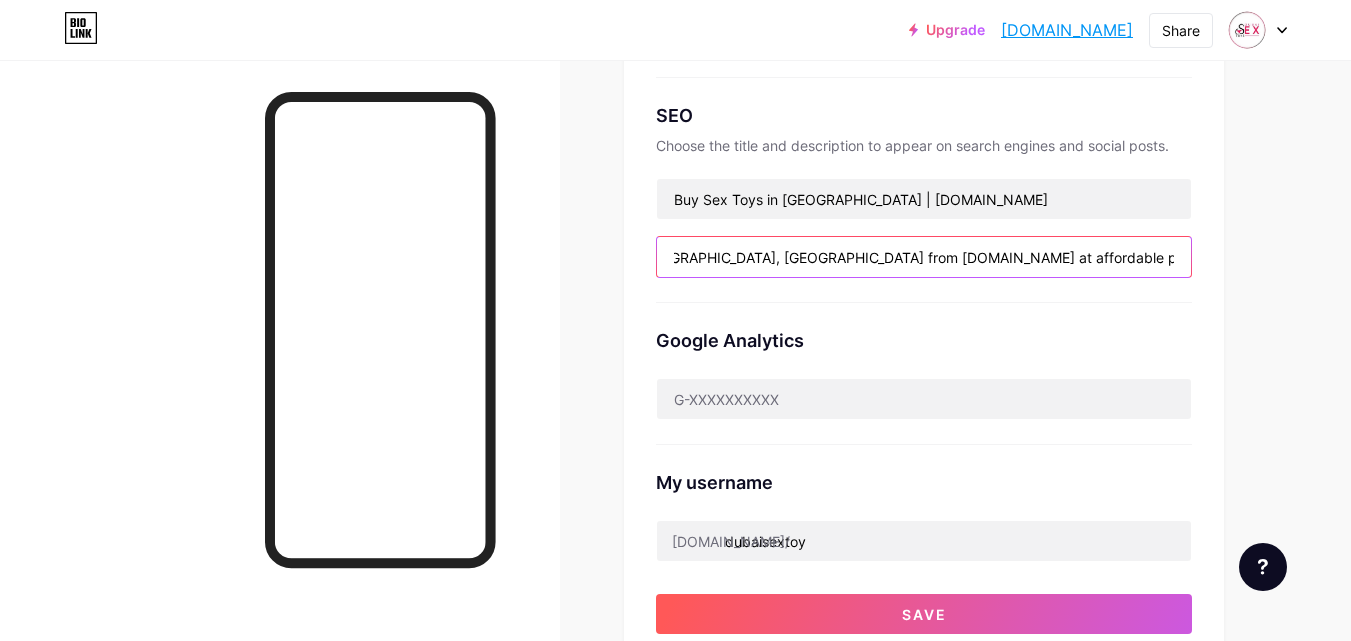 scroll, scrollTop: 0, scrollLeft: 197, axis: horizontal 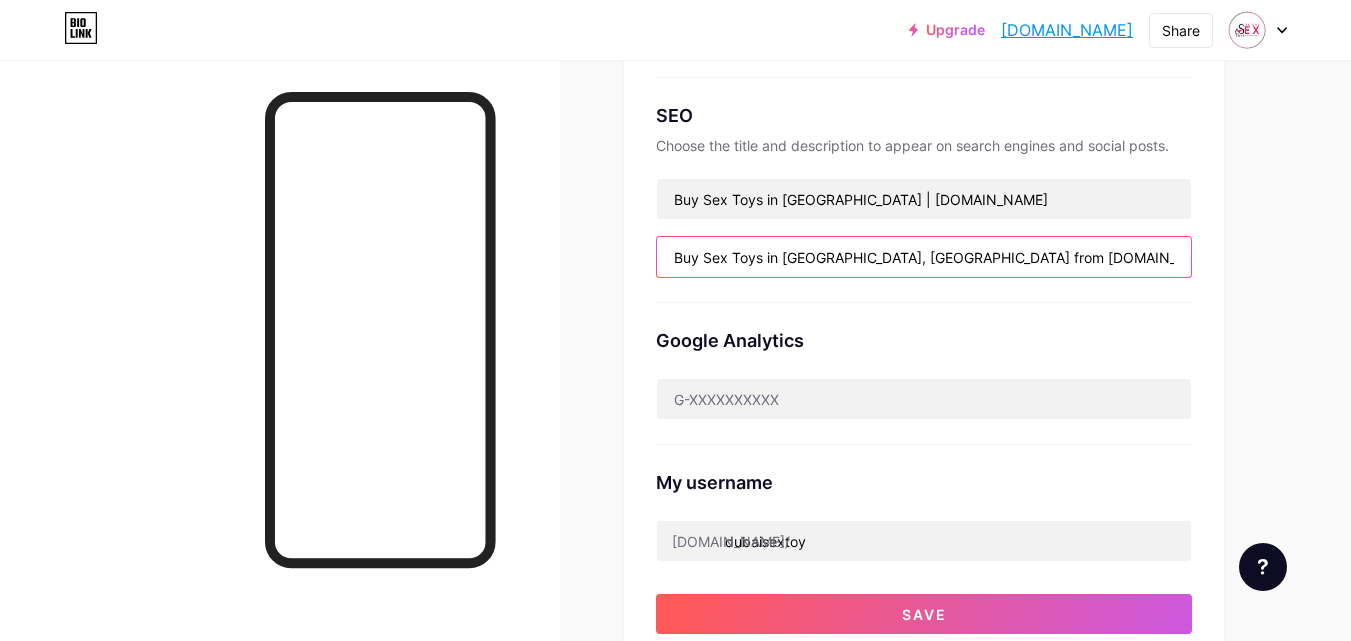 click on "Buy Sex Toys in [GEOGRAPHIC_DATA], [GEOGRAPHIC_DATA] from [DOMAIN_NAME] at affordable price for adult [DEMOGRAPHIC_DATA], [DEMOGRAPHIC_DATA] and couples." at bounding box center [924, 257] 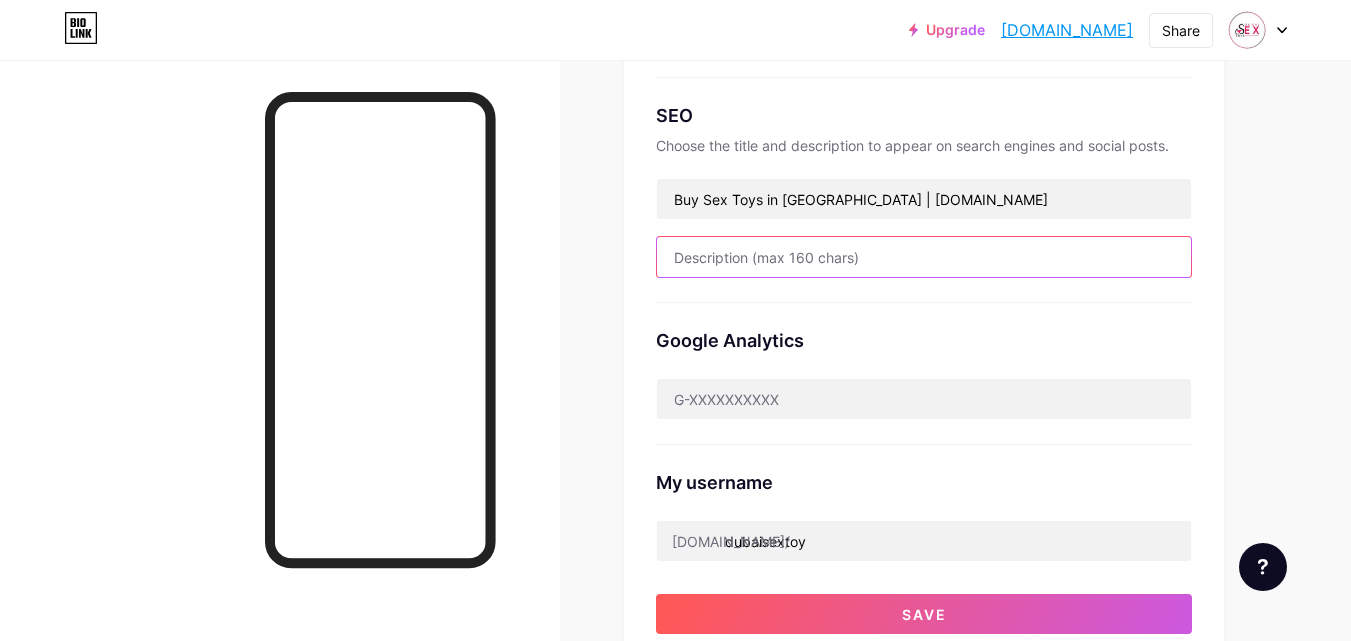 paste on "Shop adult sex toys in [GEOGRAPHIC_DATA], [GEOGRAPHIC_DATA] at [DOMAIN_NAME]. Affordable prices, discreet delivery, and a wide range for adult men, women & couples. Buy now." 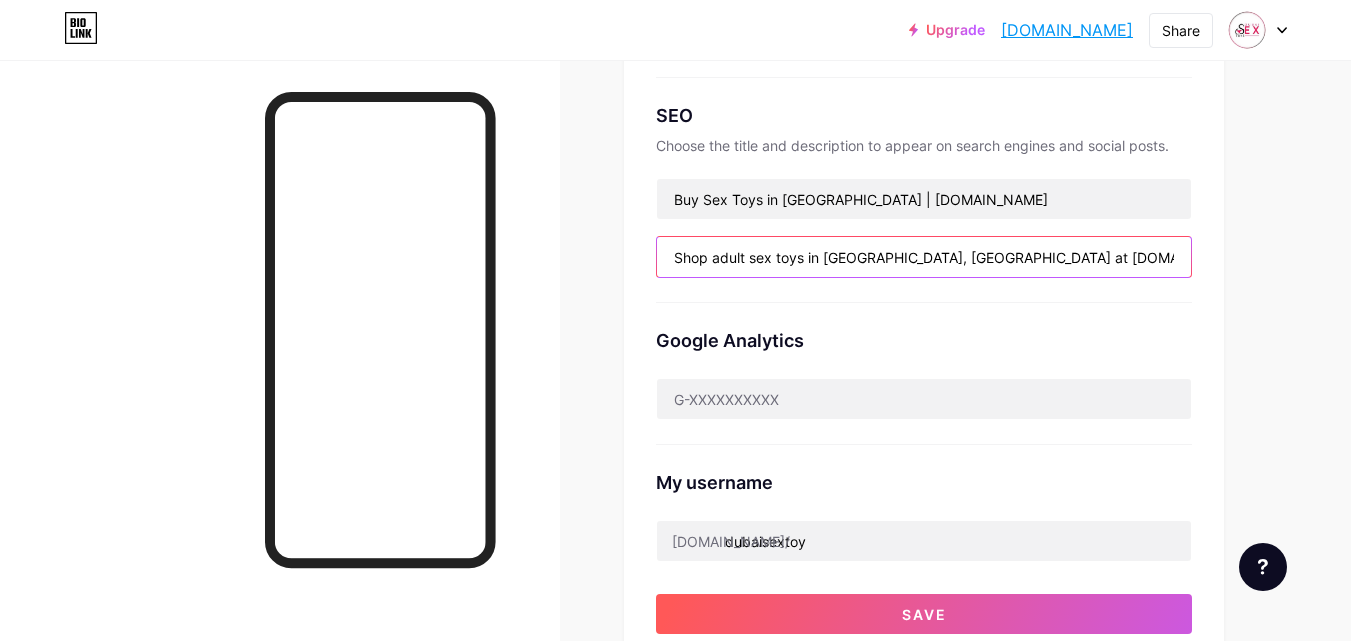 scroll, scrollTop: 0, scrollLeft: 500, axis: horizontal 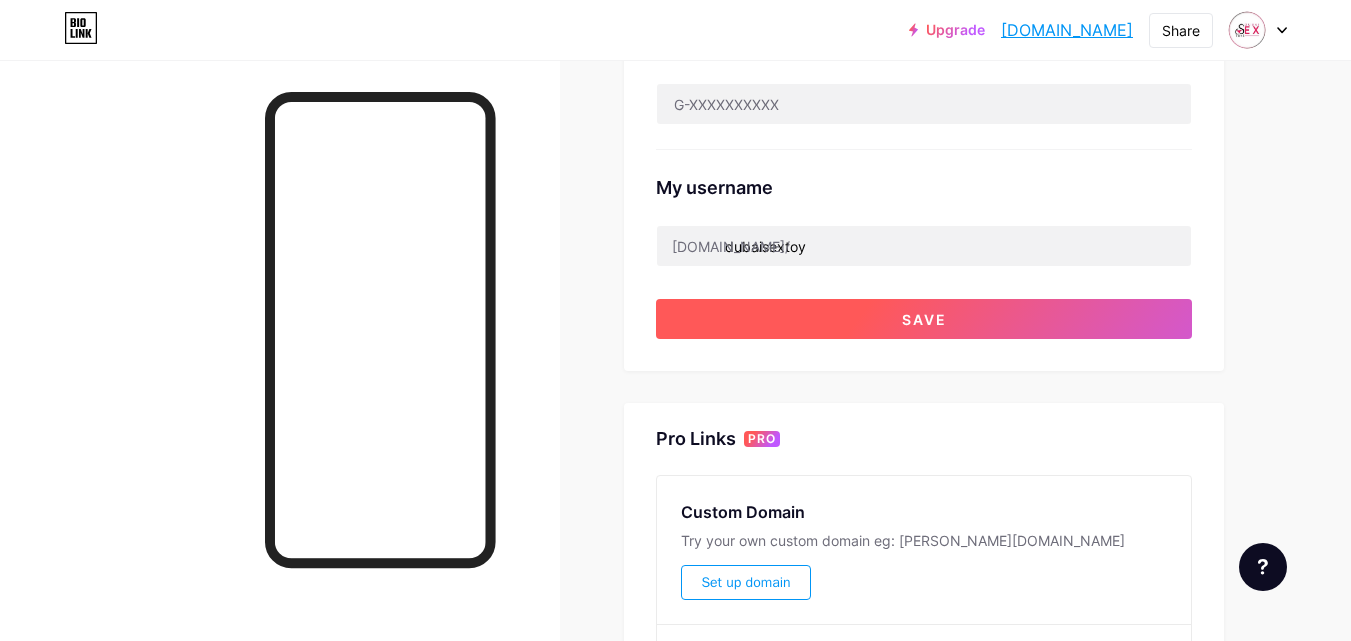 type on "Shop adult sex toys in [GEOGRAPHIC_DATA], [GEOGRAPHIC_DATA] at [DOMAIN_NAME]. Affordable prices, discreet delivery, and a wide range for adult men, women & couples. Buy now." 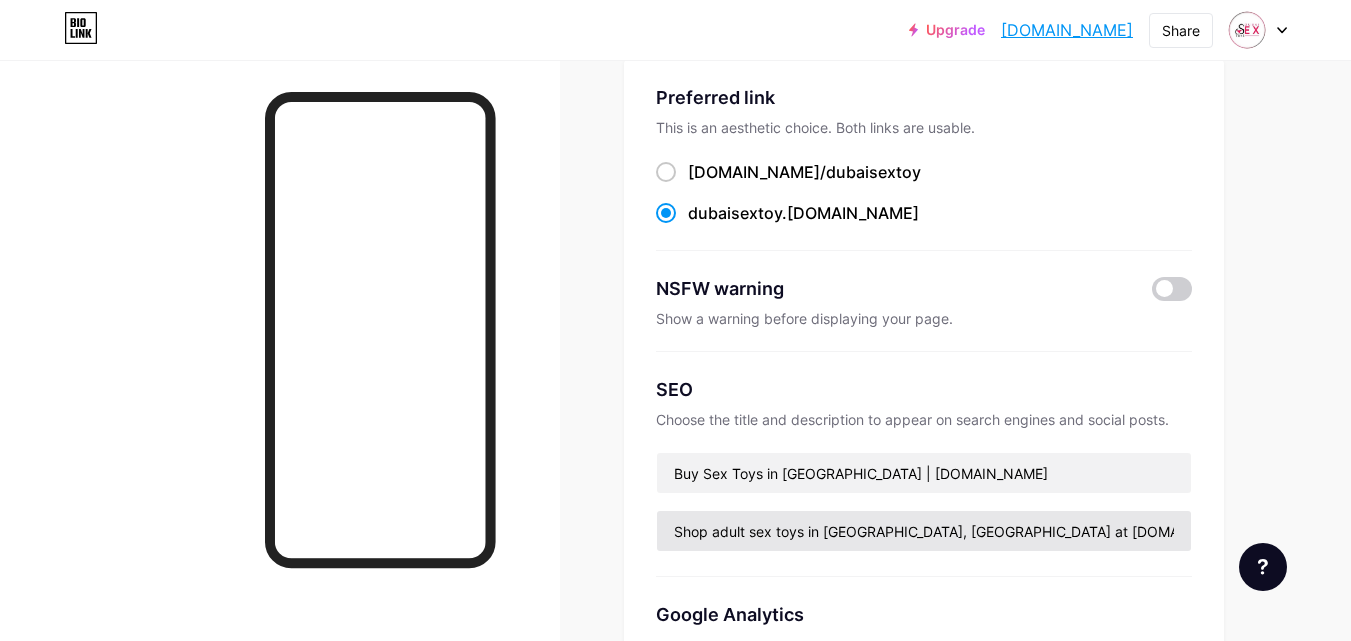 scroll, scrollTop: 0, scrollLeft: 0, axis: both 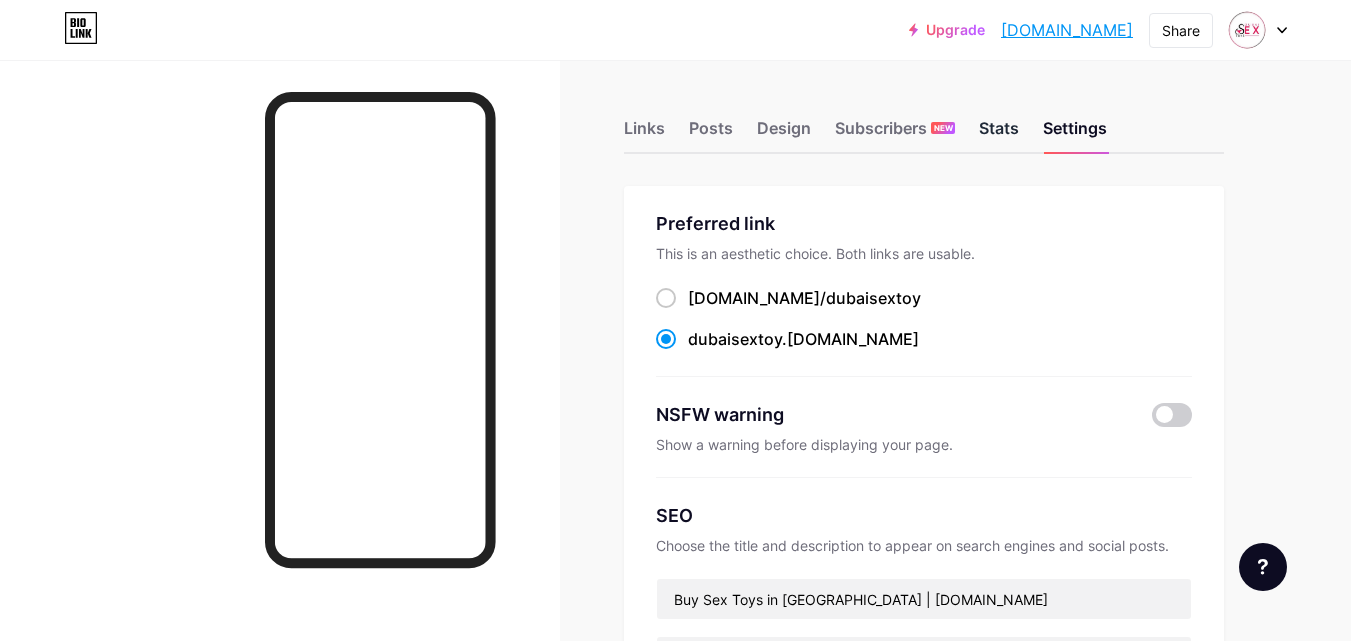 click on "Stats" at bounding box center (999, 134) 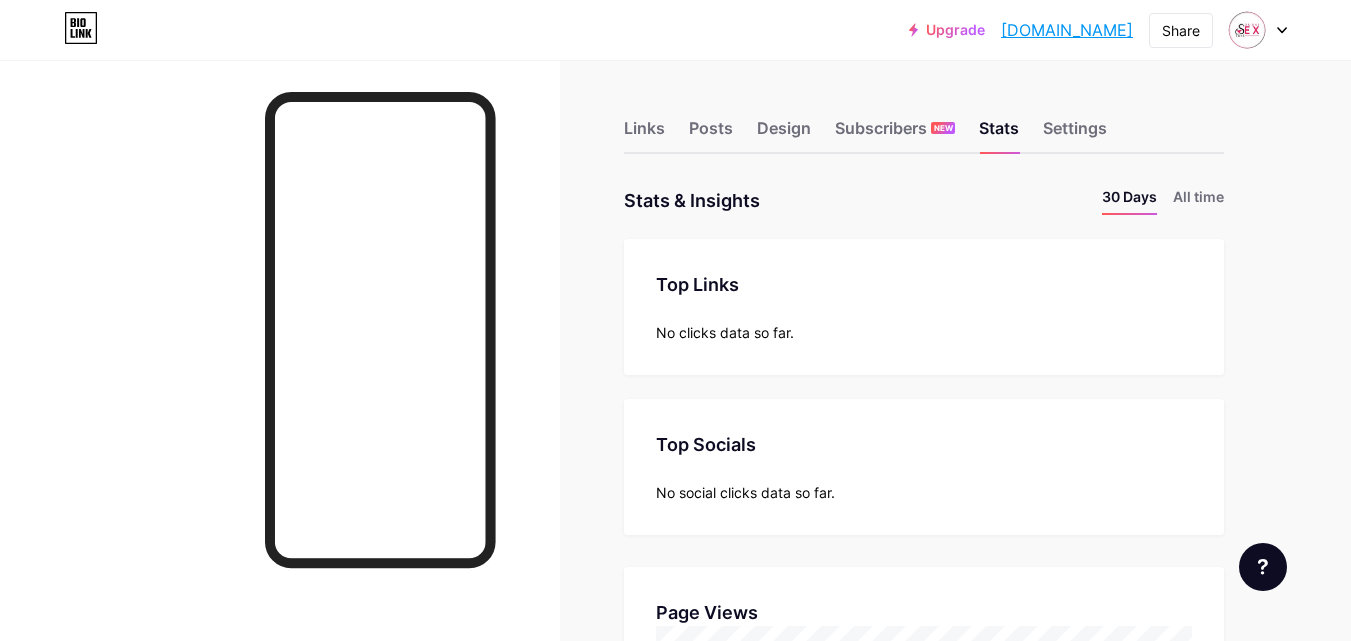 scroll, scrollTop: 999359, scrollLeft: 998649, axis: both 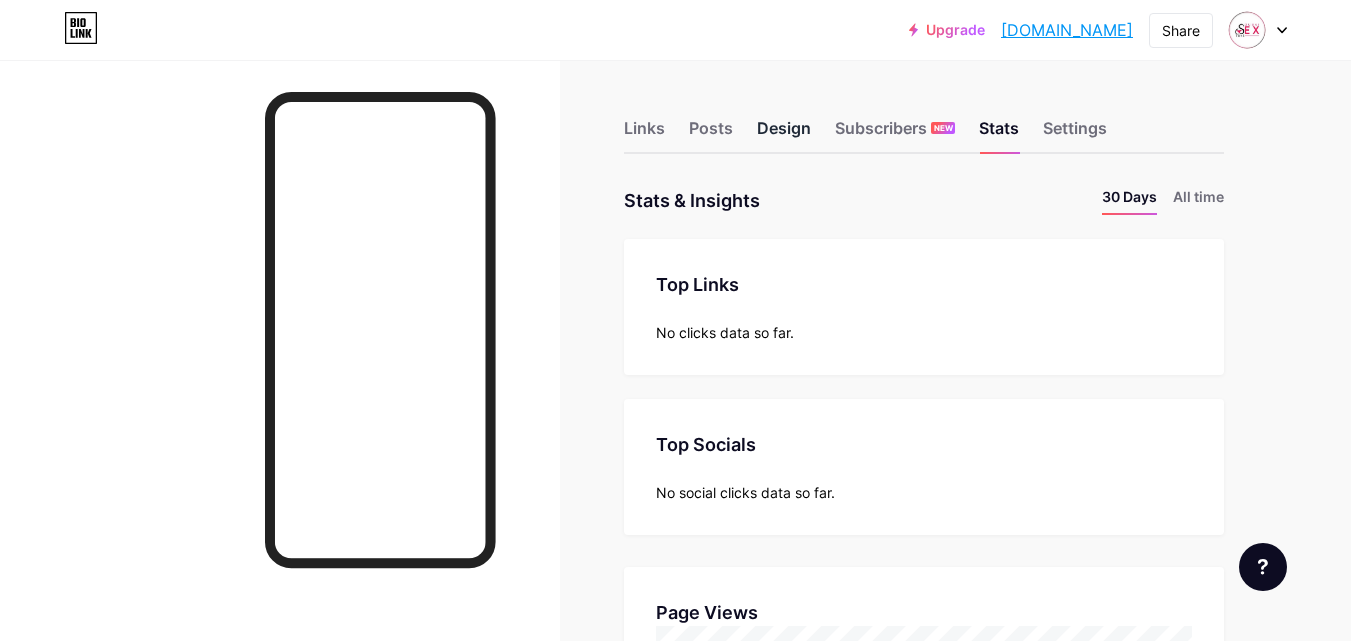click on "Design" at bounding box center [784, 134] 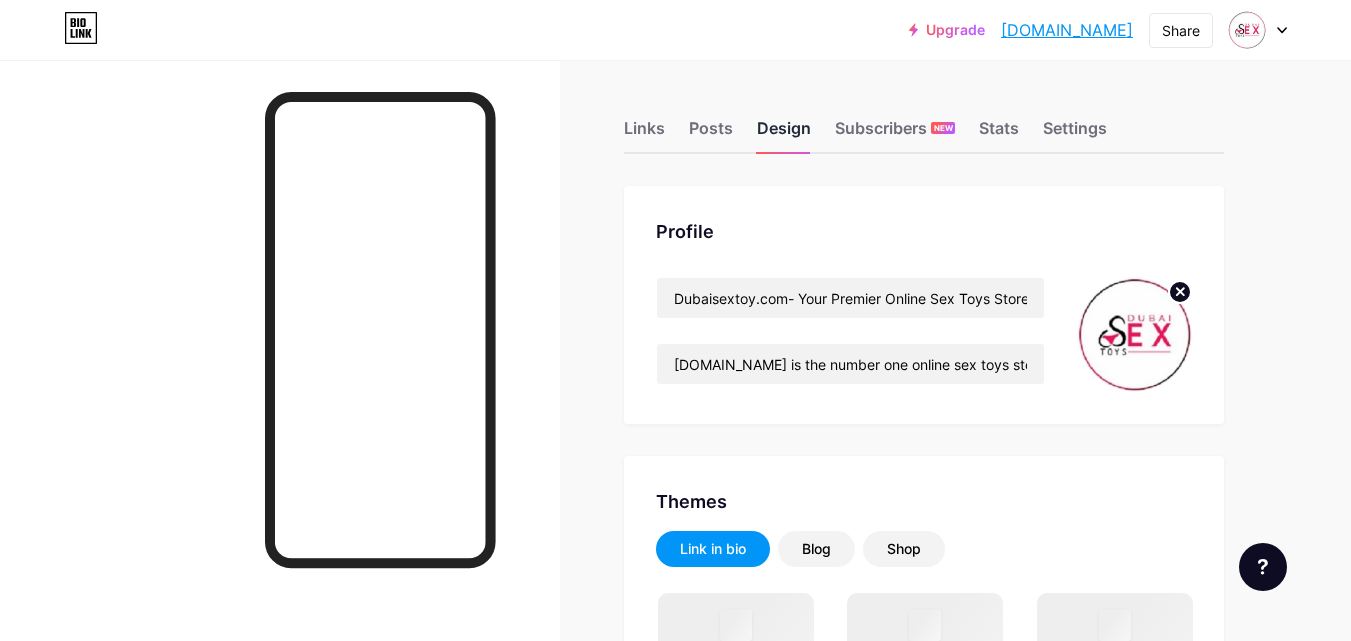 scroll, scrollTop: 100, scrollLeft: 0, axis: vertical 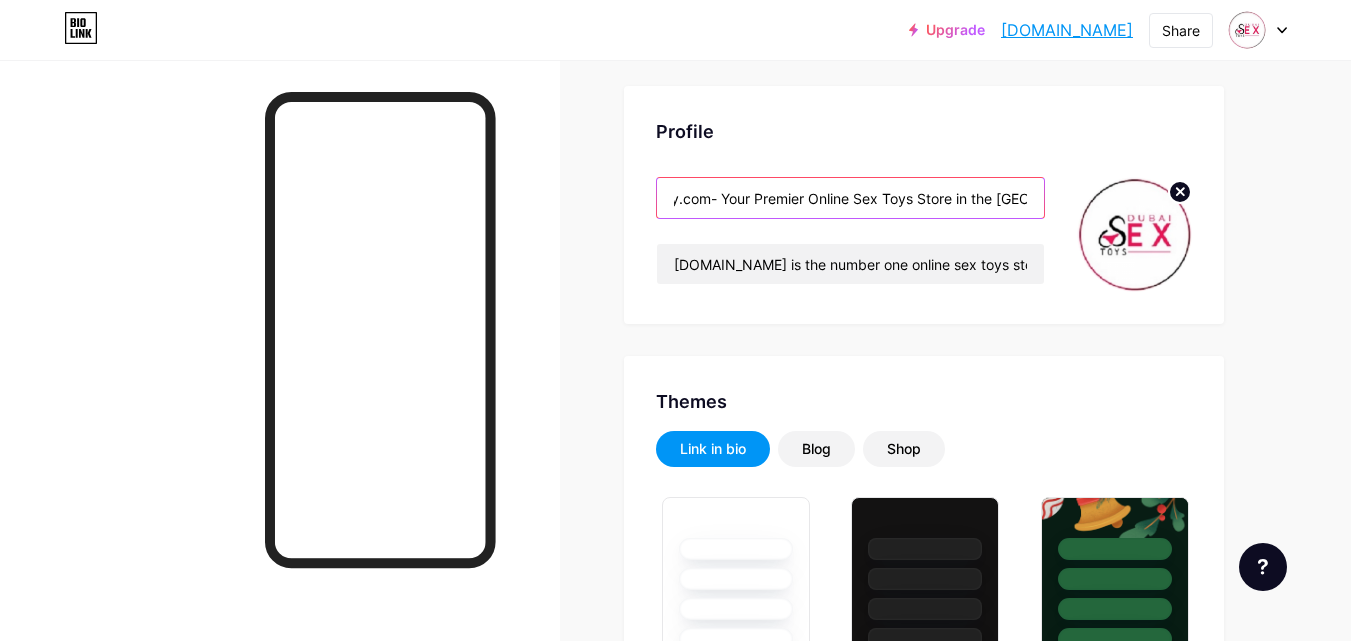 drag, startPoint x: 796, startPoint y: 200, endPoint x: 1109, endPoint y: 199, distance: 313.0016 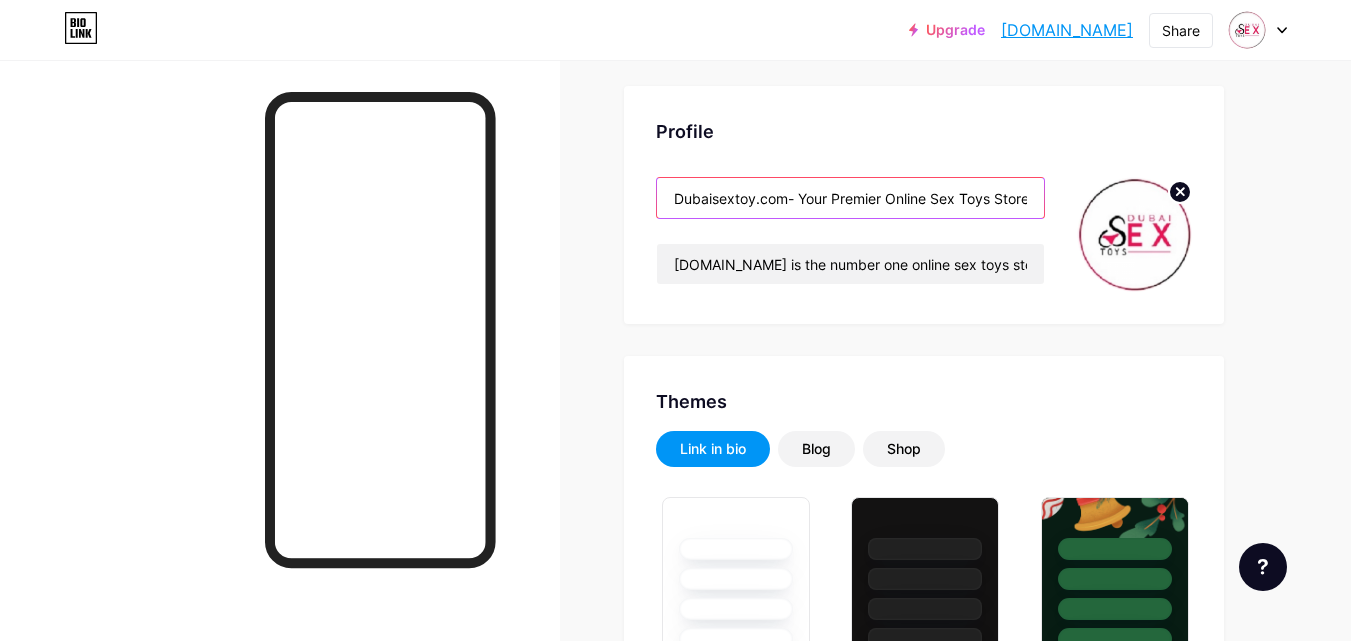 drag, startPoint x: 857, startPoint y: 201, endPoint x: 576, endPoint y: 217, distance: 281.45514 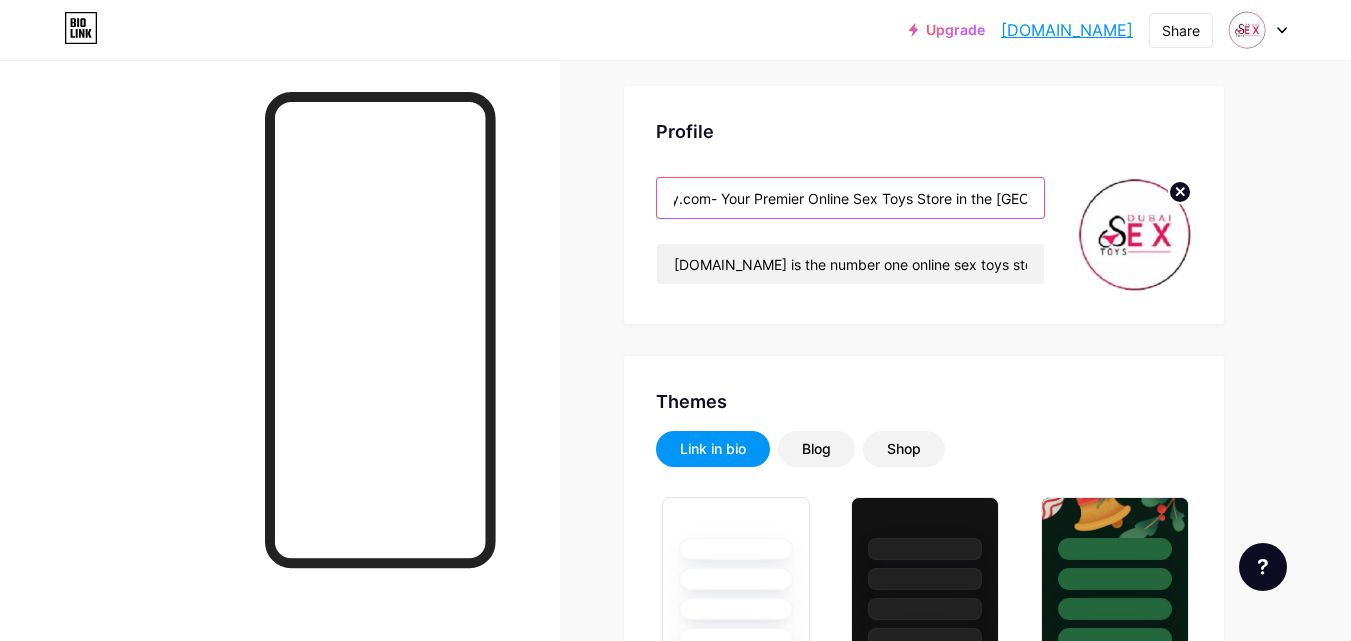 drag, startPoint x: 961, startPoint y: 197, endPoint x: 1050, endPoint y: 197, distance: 89 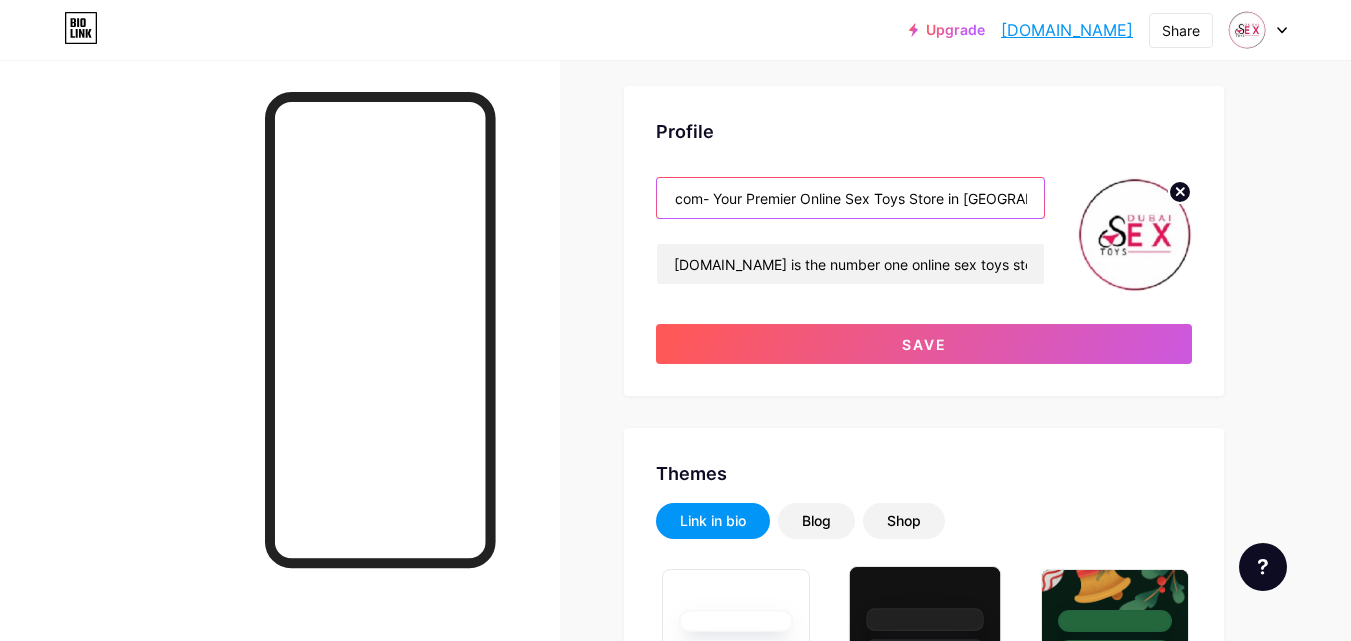 scroll, scrollTop: 0, scrollLeft: 93, axis: horizontal 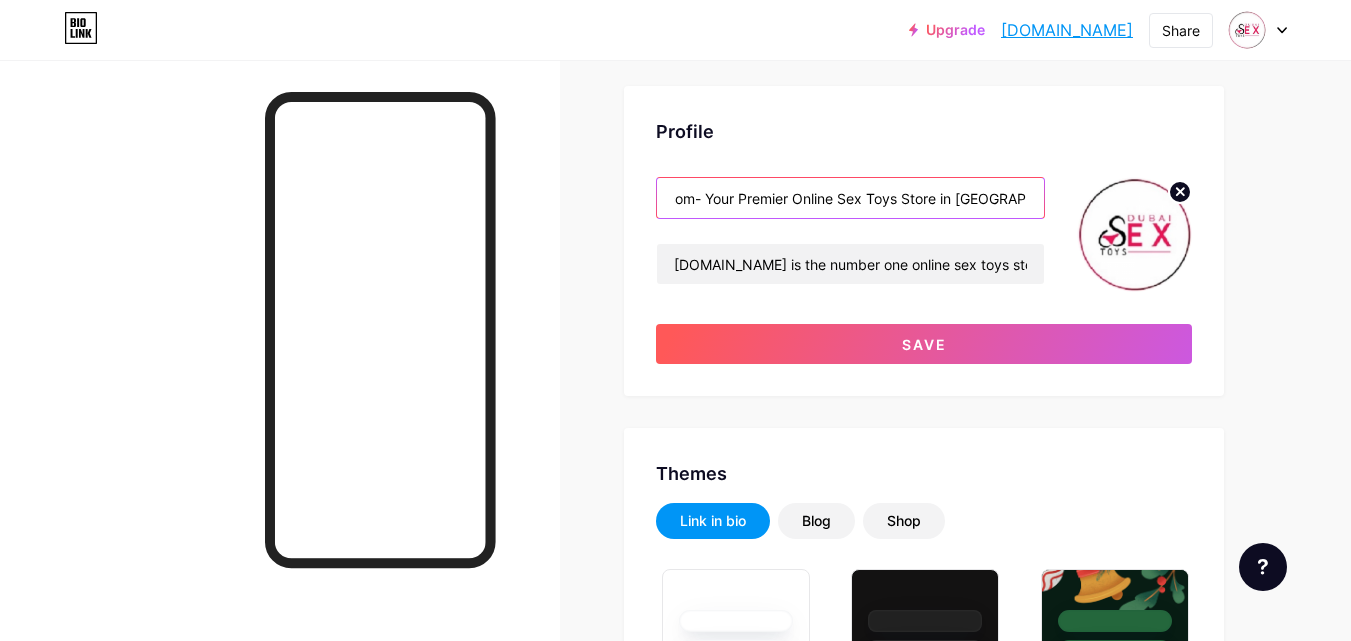 drag, startPoint x: 798, startPoint y: 196, endPoint x: 707, endPoint y: 202, distance: 91.197586 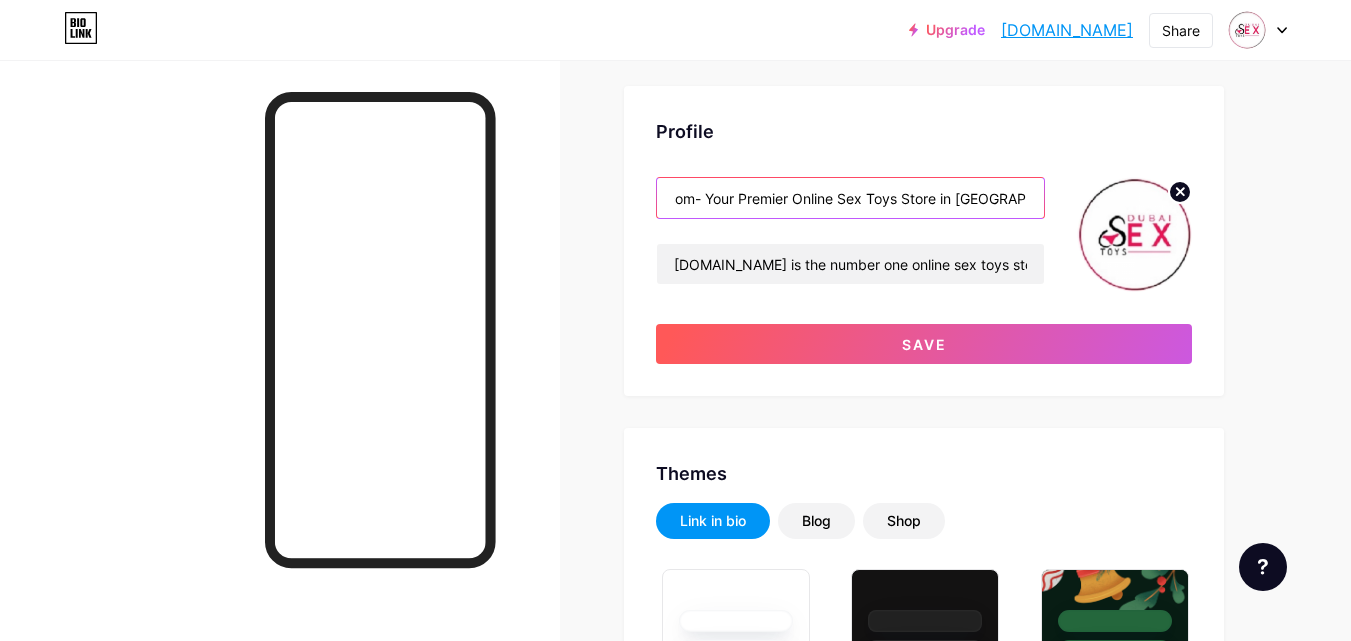 click on "Dubaisextoy.com- Your Premier Online Sex Toys Store in [GEOGRAPHIC_DATA],[GEOGRAPHIC_DATA]" at bounding box center [850, 198] 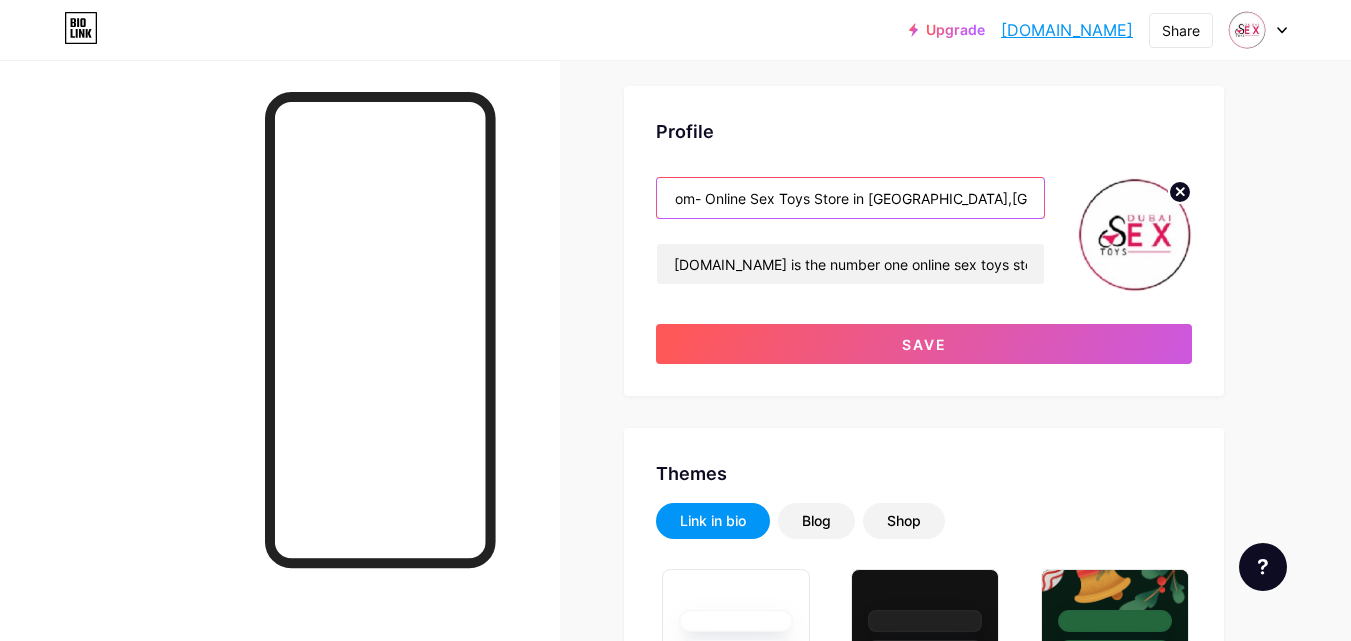 scroll, scrollTop: 0, scrollLeft: 5, axis: horizontal 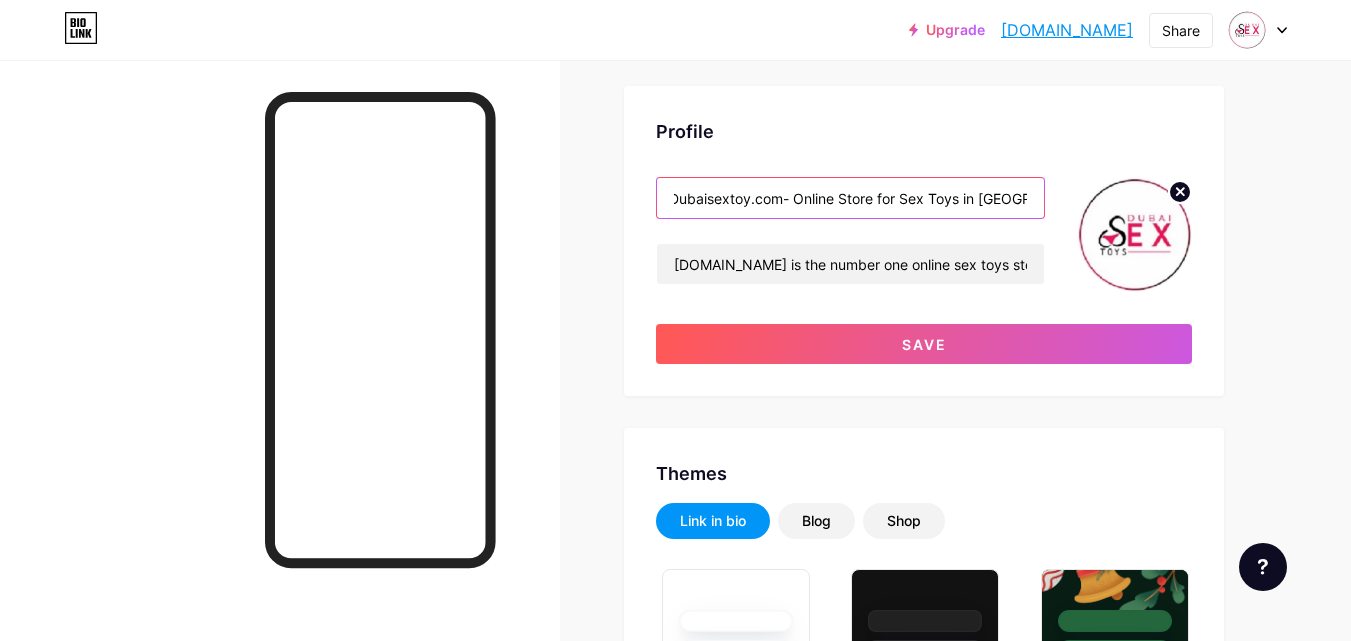 click on "Dubaisextoy.com- Online Store for Sex Toys in [GEOGRAPHIC_DATA],[GEOGRAPHIC_DATA]" at bounding box center (850, 198) 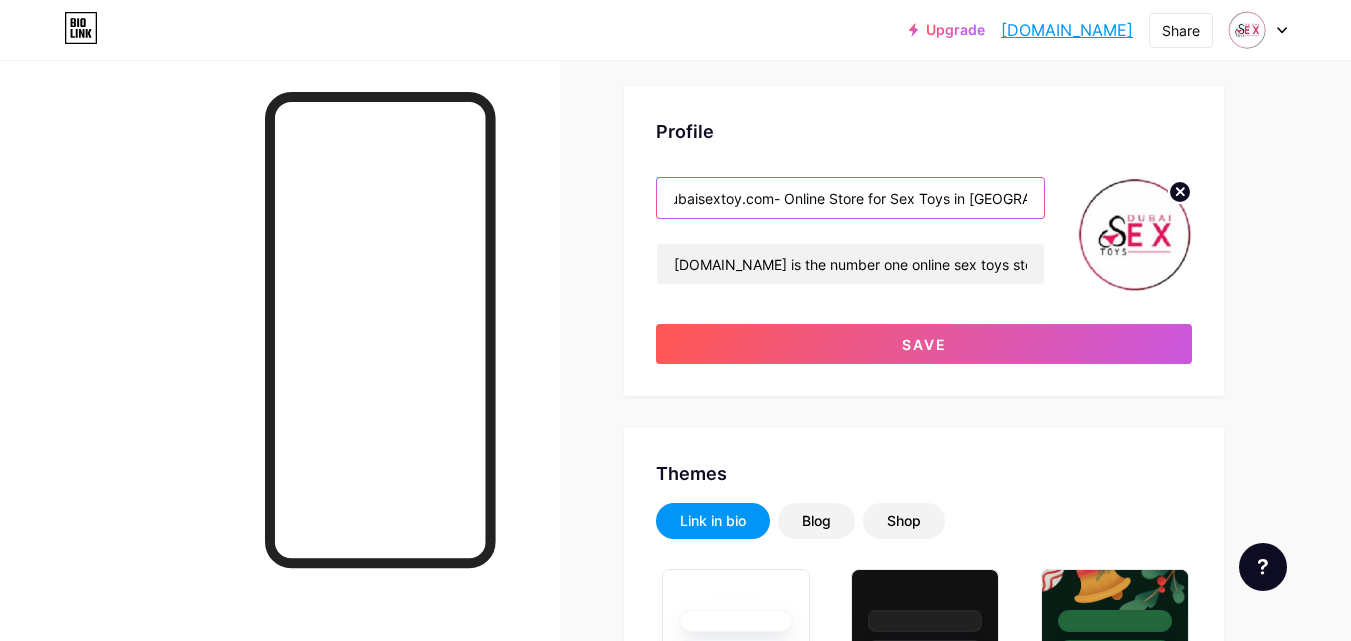scroll, scrollTop: 0, scrollLeft: 31, axis: horizontal 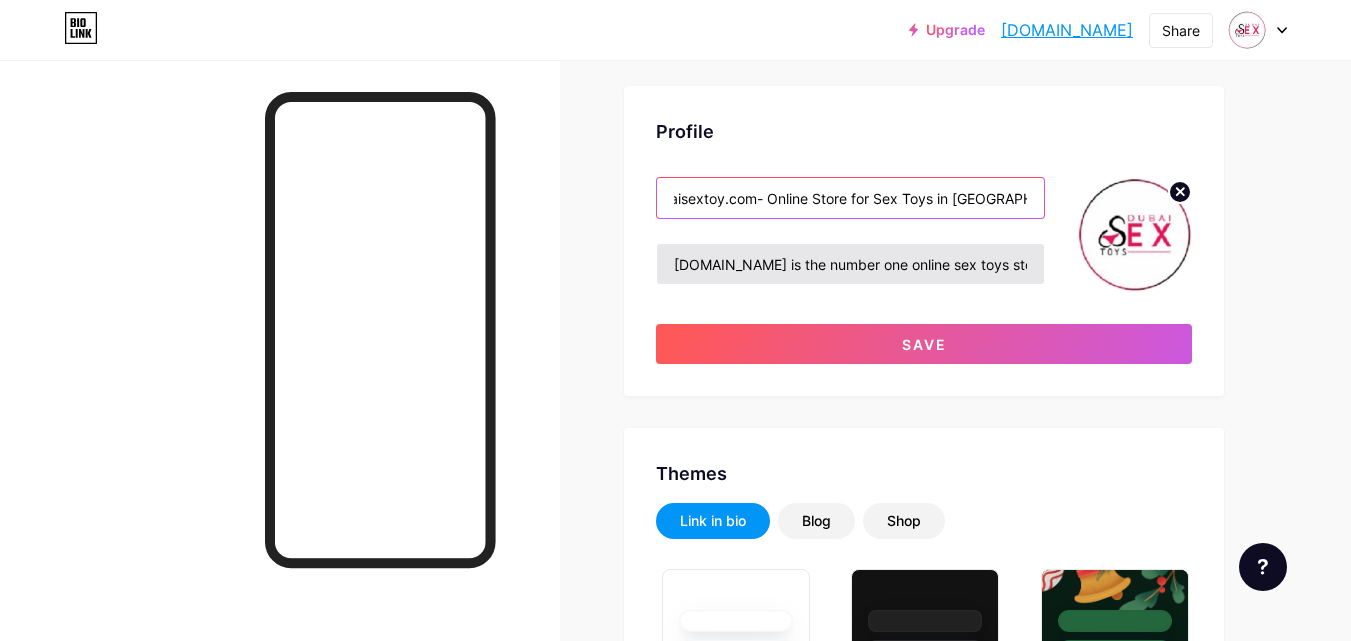type on "Dubaisextoy.com- Online Store for Sex Toys in [GEOGRAPHIC_DATA], [GEOGRAPHIC_DATA]" 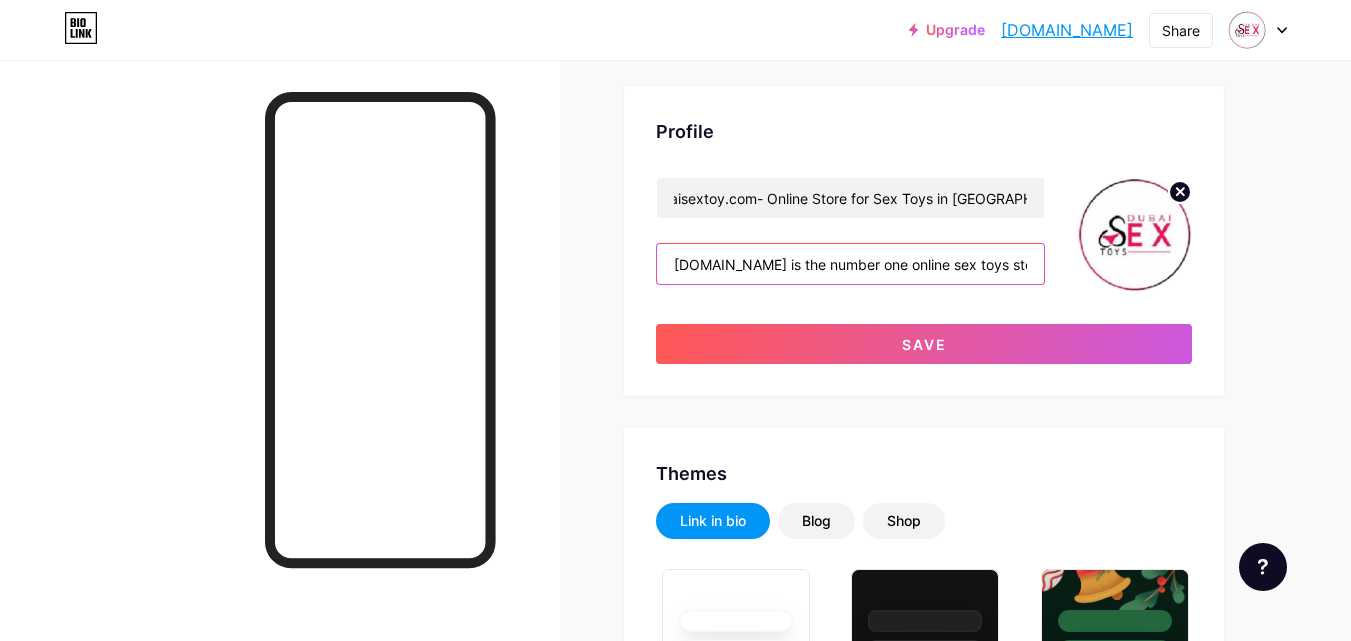 scroll, scrollTop: 0, scrollLeft: 0, axis: both 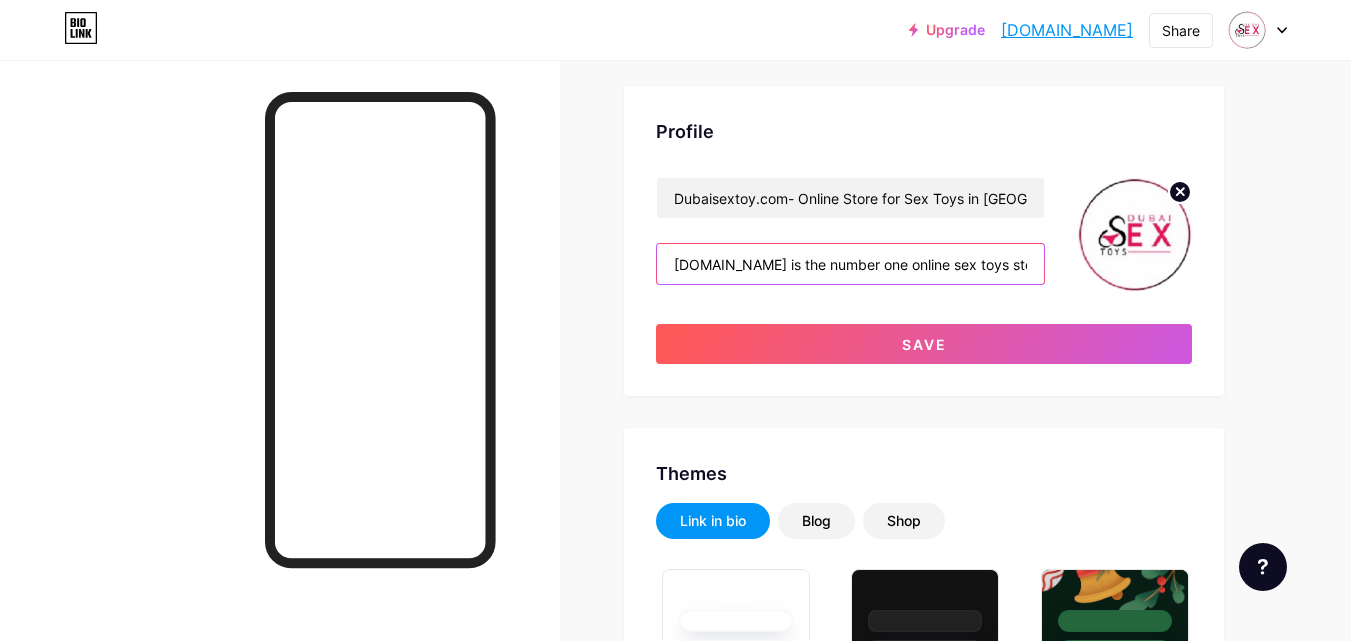 click on "[DOMAIN_NAME] is the number one online sex toys store in the [GEOGRAPHIC_DATA], offering a vast selection of high-quality adult toys for men, women, and couples. Our mission is to provide a safe and discreet shopping experience, ensuring that everyone can explore their desires and enhance their intimate moments. WhatsApp: [PHONE_NUMBER]" at bounding box center (850, 264) 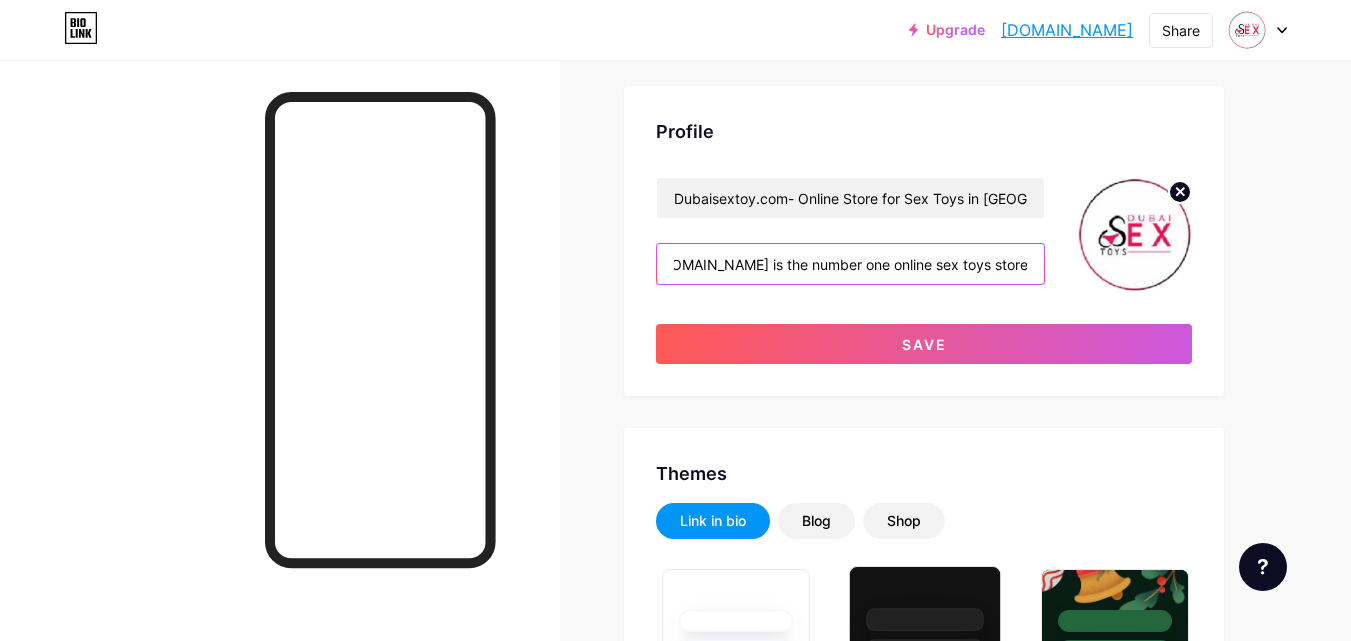 scroll, scrollTop: 0, scrollLeft: 0, axis: both 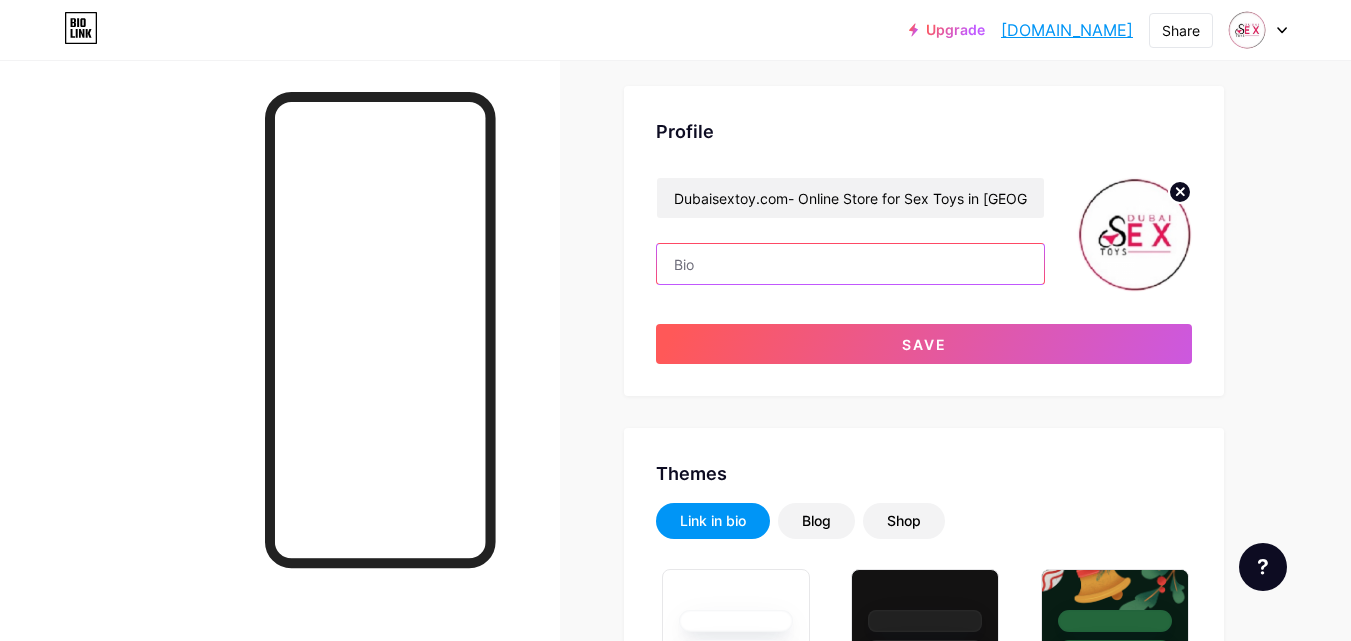paste on "Looking for high-quality sex toys in [GEOGRAPHIC_DATA]? You've come to the right place! [DOMAIN_NAME] is your trusted online destination for premium adult products for men, women, and couples across the [GEOGRAPHIC_DATA].  We offer a wide range of top-quality sex toys designed to enhance your intimate life, from vibrators and masturbators to bondage kits and couple-friendly toys. Whether you're in [GEOGRAPHIC_DATA], [GEOGRAPHIC_DATA], [GEOGRAPHIC_DATA], or any other city in the [GEOGRAPHIC_DATA], we ensure discreet packaging, fast delivery, and complete privacy with every o" 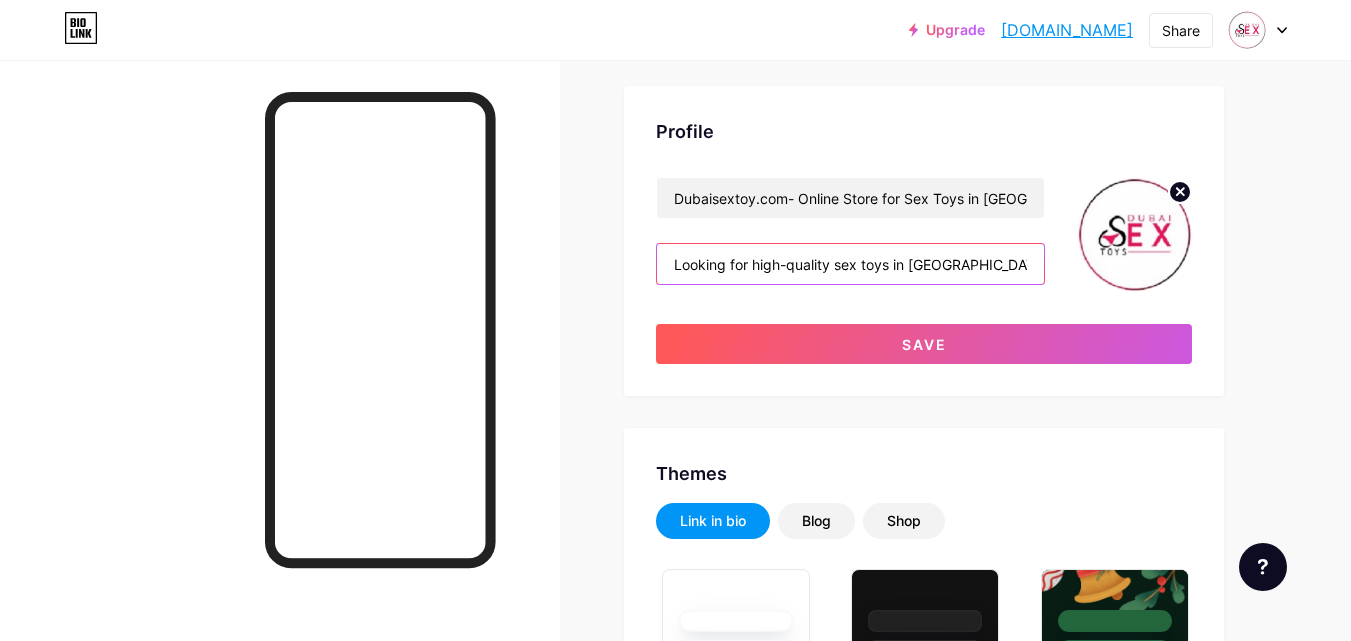 scroll, scrollTop: 0, scrollLeft: 3045, axis: horizontal 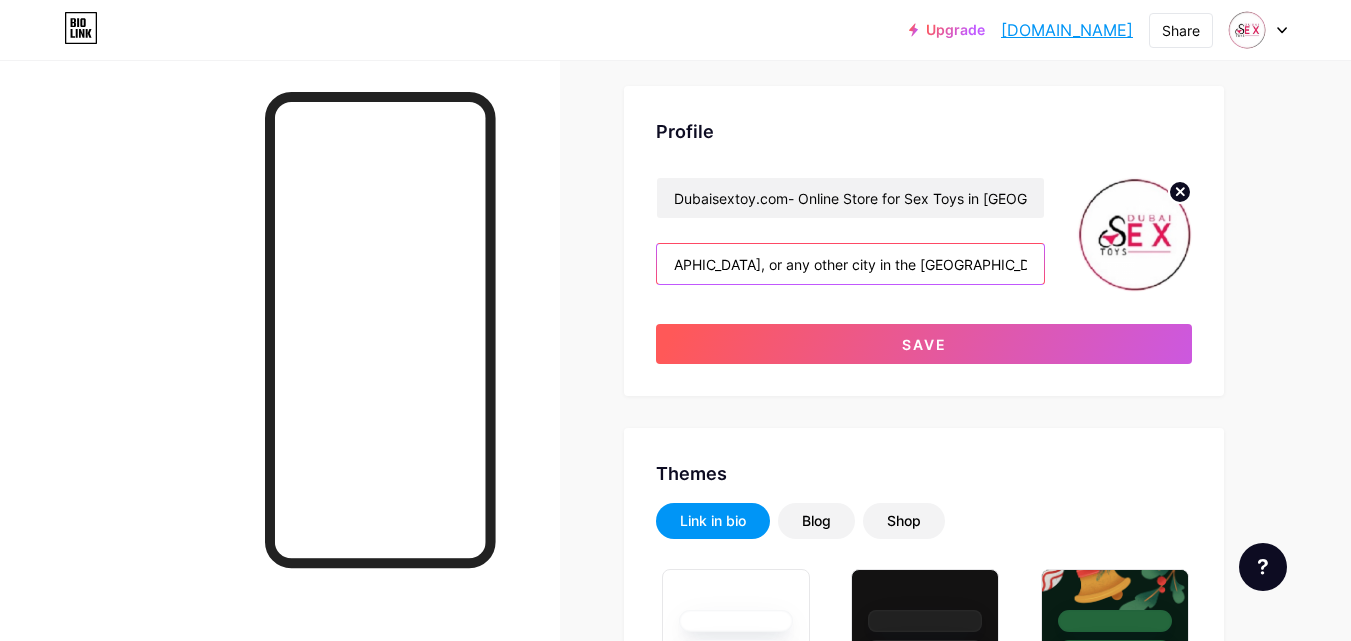 type on "Looking for high-quality sex toys in [GEOGRAPHIC_DATA]? You've come to the right place! [DOMAIN_NAME] is your trusted online destination for premium adult products for men, women, and couples across the [GEOGRAPHIC_DATA].  We offer a wide range of top-quality sex toys designed to enhance your intimate life, from vibrators and masturbators to bondage kits and couple-friendly toys. Whether you're in [GEOGRAPHIC_DATA], [GEOGRAPHIC_DATA], [GEOGRAPHIC_DATA], or any other city in the [GEOGRAPHIC_DATA], we ensure discreet packaging, fast delivery, and complete privacy with every o" 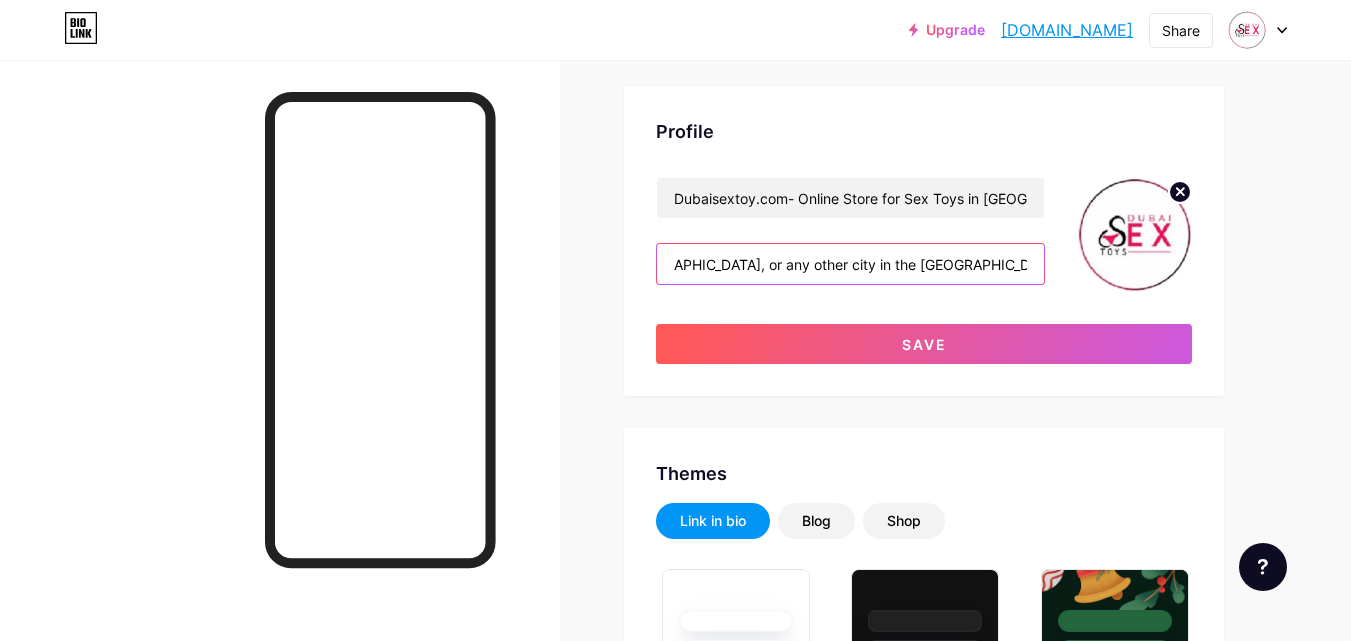 scroll, scrollTop: 0, scrollLeft: 0, axis: both 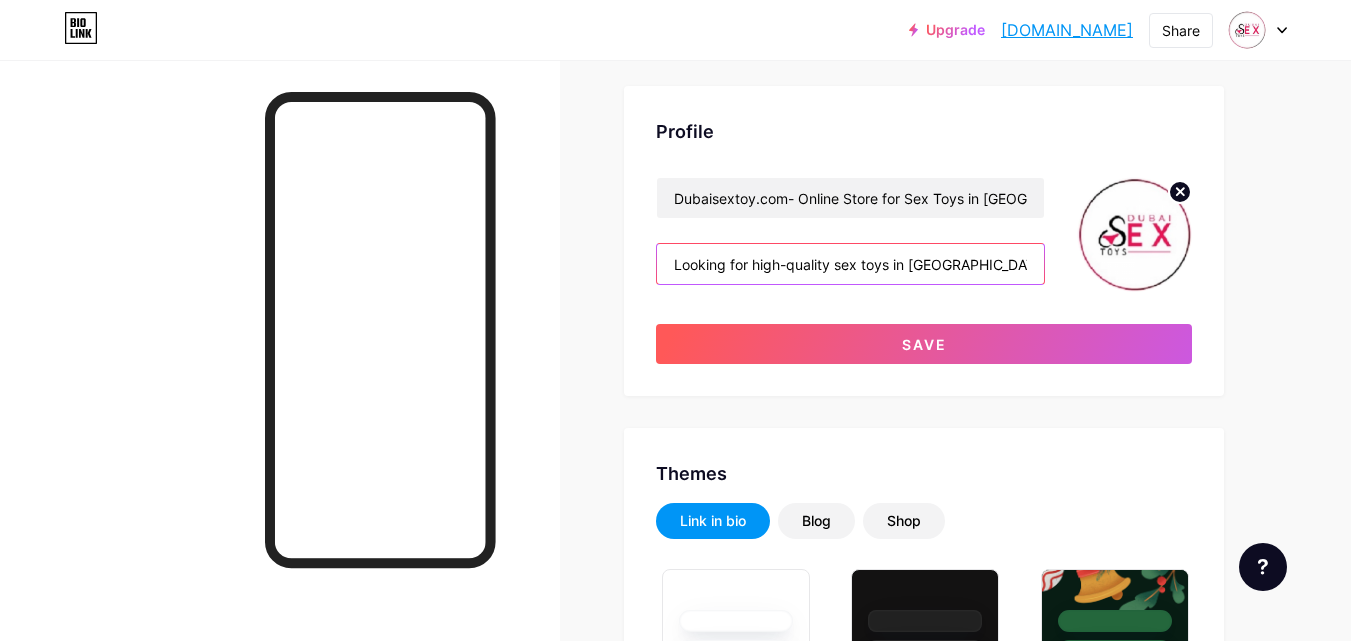 click on "Looking for high-quality sex toys in [GEOGRAPHIC_DATA]? You've come to the right place! [DOMAIN_NAME] is your trusted online destination for premium adult products for men, women, and couples across the [GEOGRAPHIC_DATA].  We offer a wide range of top-quality sex toys designed to enhance your intimate life, from vibrators and masturbators to bondage kits and couple-friendly toys. Whether you're in [GEOGRAPHIC_DATA], [GEOGRAPHIC_DATA], [GEOGRAPHIC_DATA], or any other city in the [GEOGRAPHIC_DATA], we ensure discreet packaging, fast delivery, and complete privacy with every o" at bounding box center [850, 264] 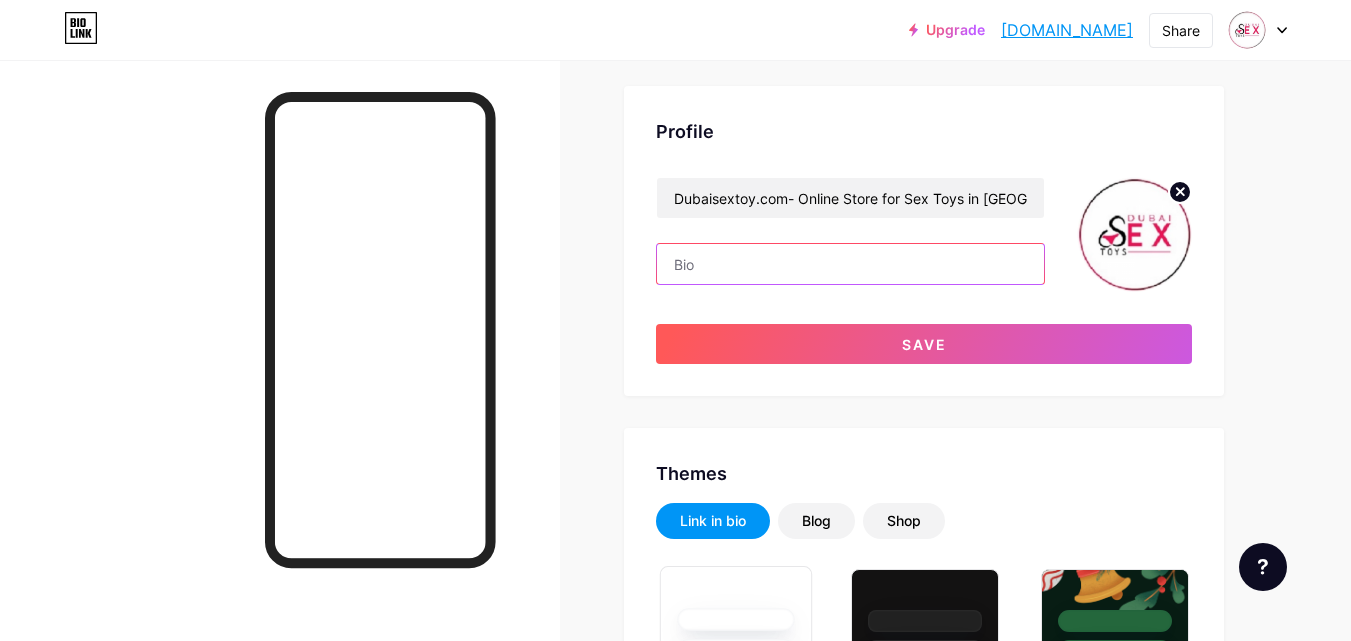 paste on "Are you Looking for high-quality sex toys in [GEOGRAPHIC_DATA]? You've come to the right place! [DOMAIN_NAME] is your trusted online sex toys store for premium adult products for men, women, and couples across the [GEOGRAPHIC_DATA].  We offer a wide range adult toys to enhance your intimate life, from vibrators and masturbators to bondage kits and couple-friendly toys. Whether you're in [GEOGRAPHIC_DATA], [GEOGRAPHIC_DATA], [GEOGRAPHIC_DATA], or any other city in the [GEOGRAPHIC_DATA], we ensure discreet packaging, fast delivery, and complete privacy with every order." 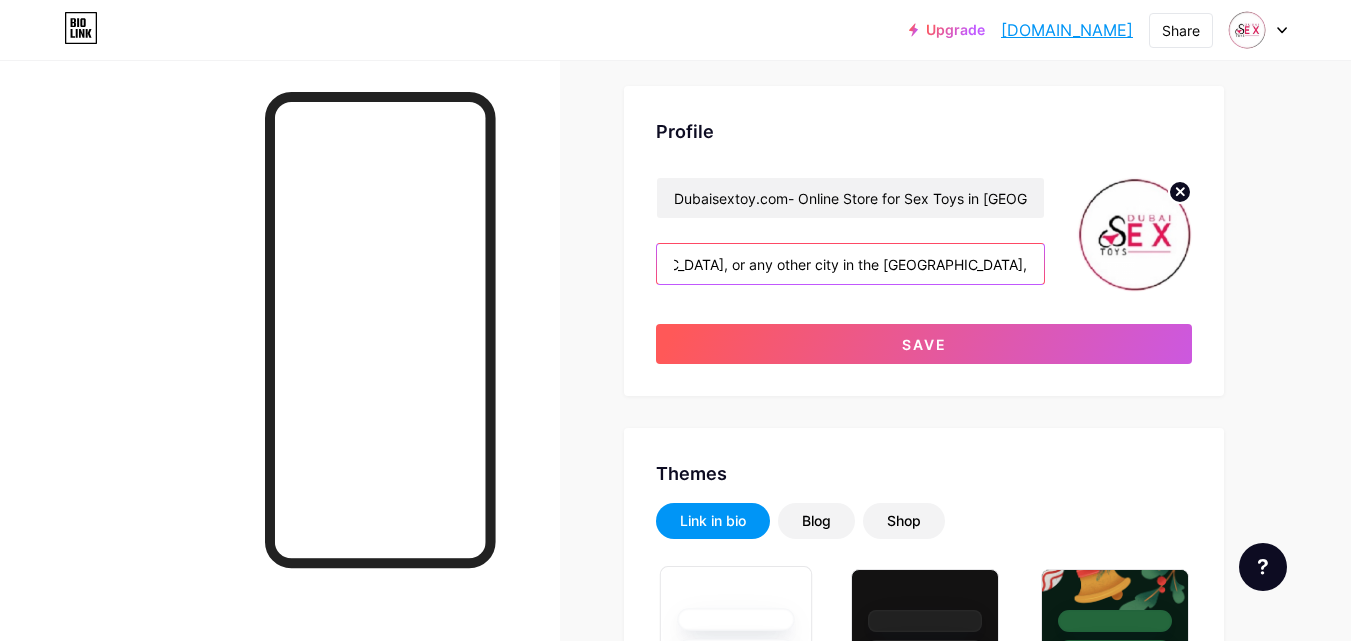 scroll, scrollTop: 0, scrollLeft: 3001, axis: horizontal 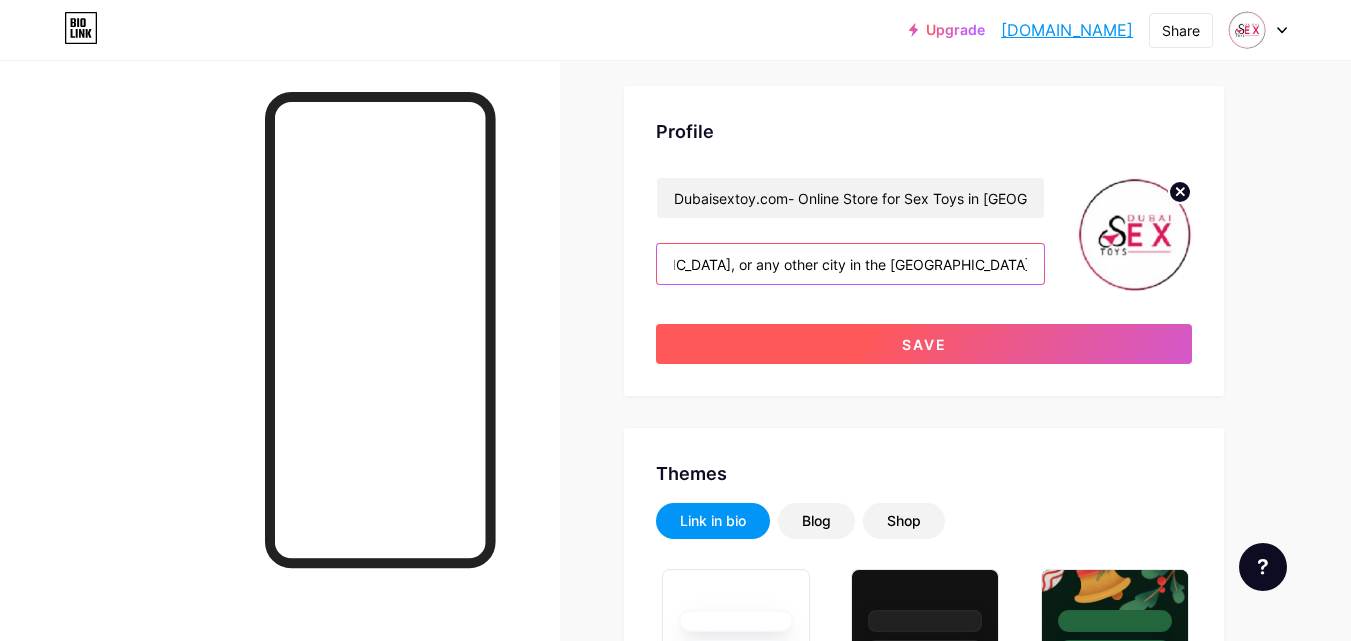 type on "Are you Looking for high-quality sex toys in [GEOGRAPHIC_DATA]? You've come to the right place! [DOMAIN_NAME] is your trusted online sex toys store for premium adult products for men, women, and couples across the [GEOGRAPHIC_DATA].  We offer a wide range adult toys to enhance your intimate life, from vibrators and masturbators to bondage kits and couple-friendly toys. Whether you're in [GEOGRAPHIC_DATA], [GEOGRAPHIC_DATA], [GEOGRAPHIC_DATA], or any other city in the [GEOGRAPHIC_DATA], we ensure discreet packaging, fast delivery, and complete privacy with every order." 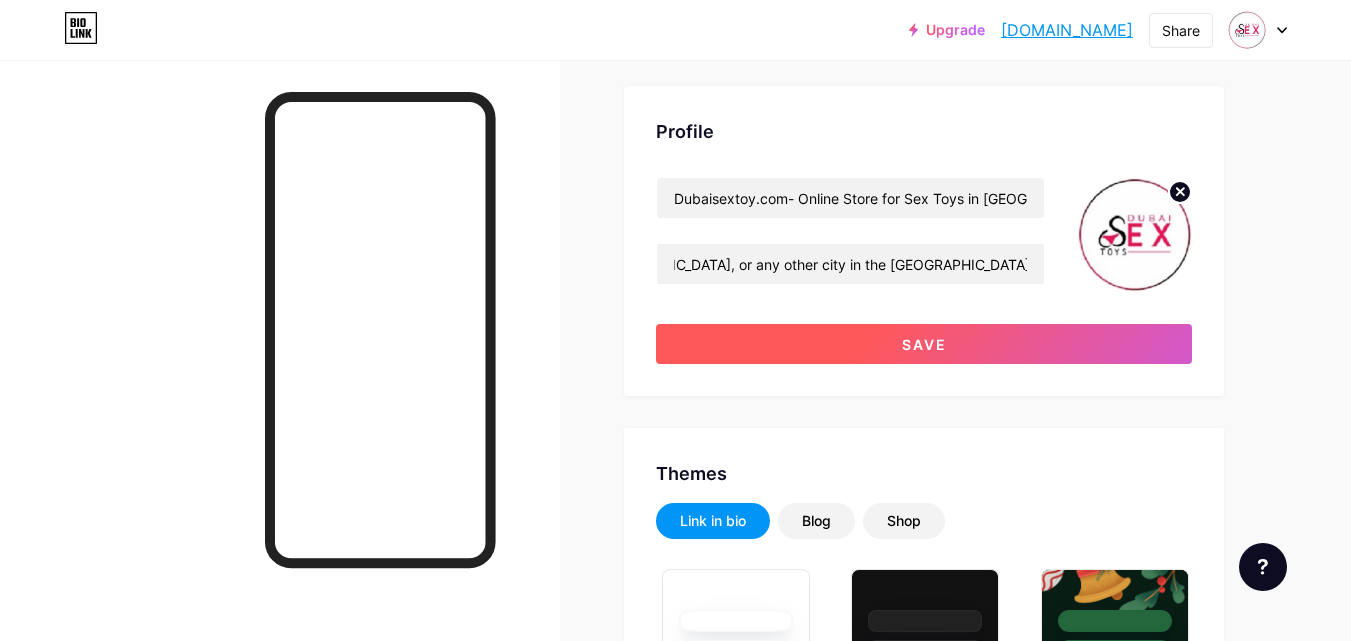 scroll, scrollTop: 0, scrollLeft: 0, axis: both 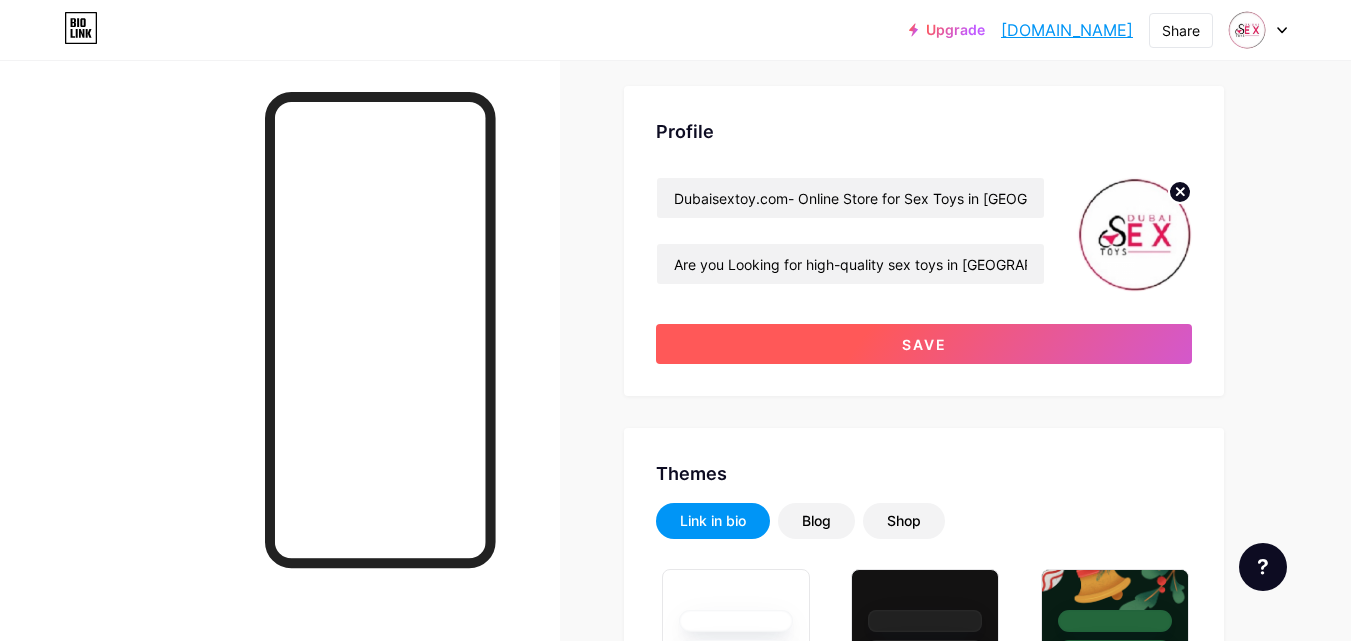 click on "Save" at bounding box center (924, 344) 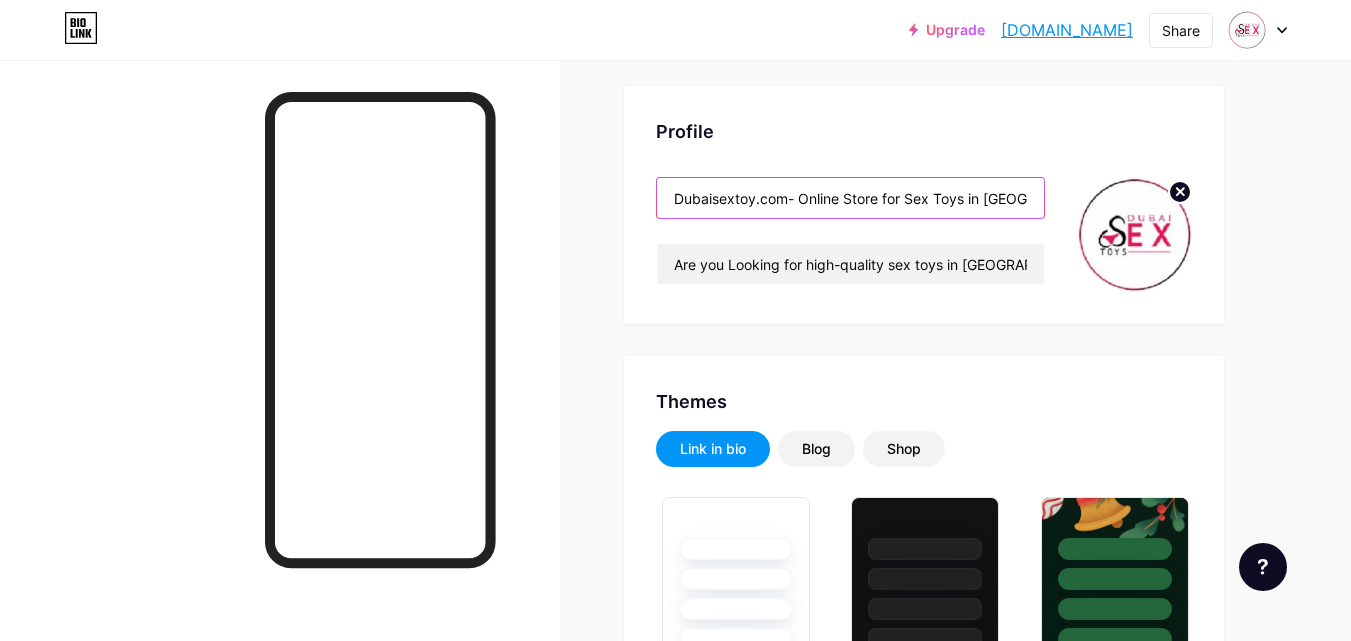 click on "Dubaisextoy.com- Online Store for Sex Toys in [GEOGRAPHIC_DATA], [GEOGRAPHIC_DATA]" at bounding box center (850, 198) 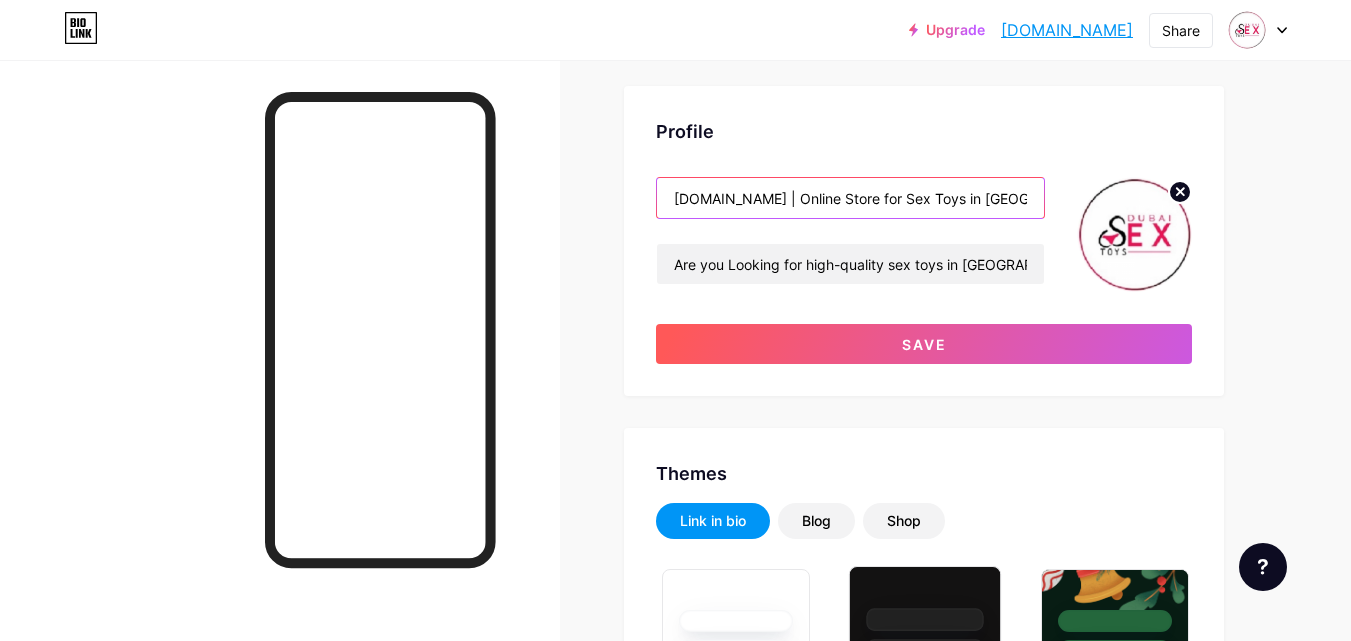 type on "[DOMAIN_NAME] | Online Store for Sex Toys in [GEOGRAPHIC_DATA], [GEOGRAPHIC_DATA]" 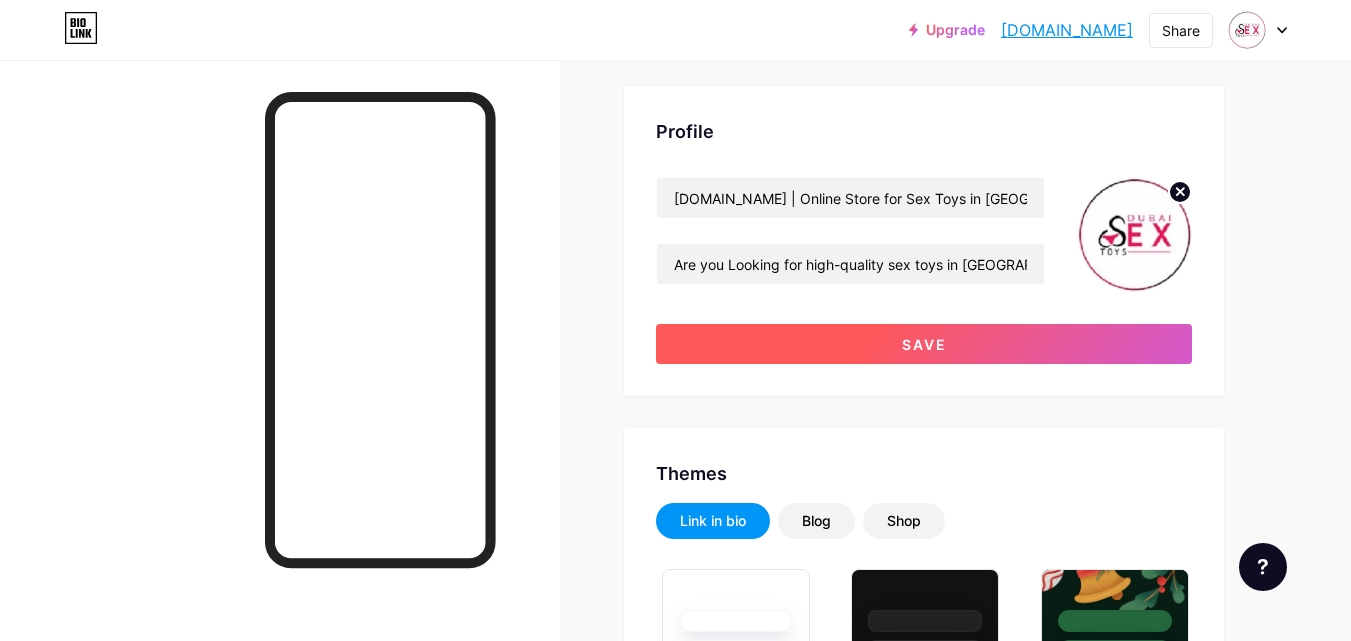 click on "Save" at bounding box center (924, 344) 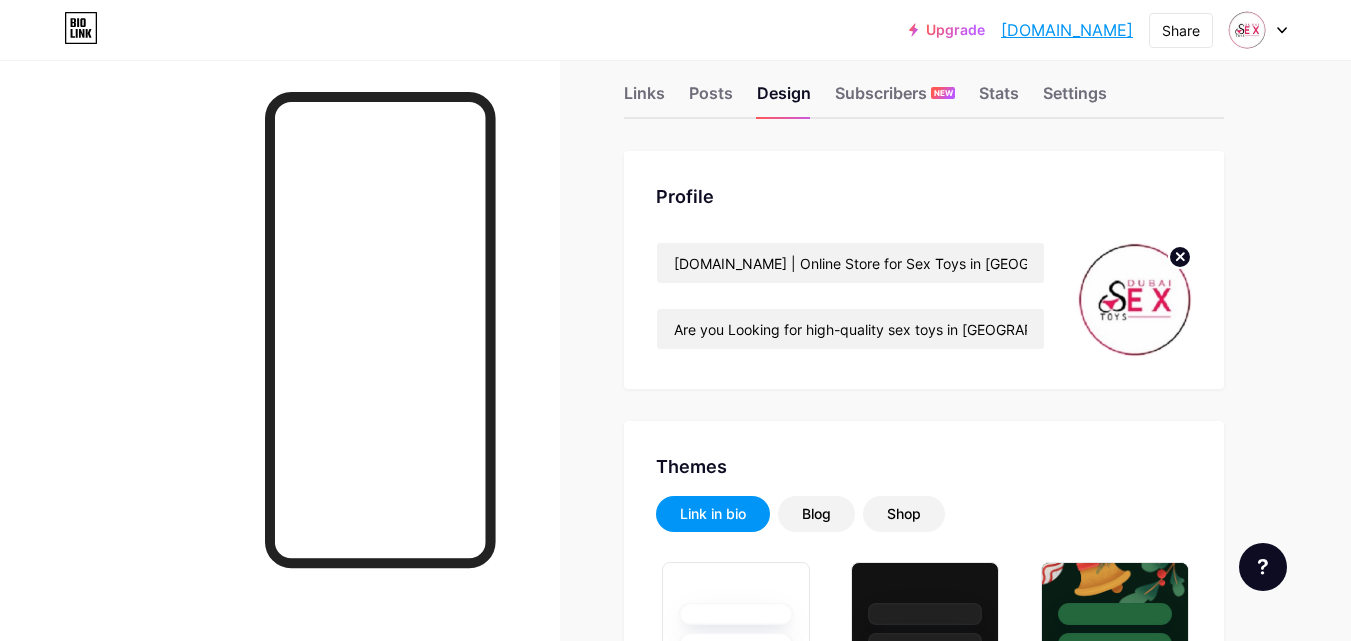 scroll, scrollTop: 0, scrollLeft: 0, axis: both 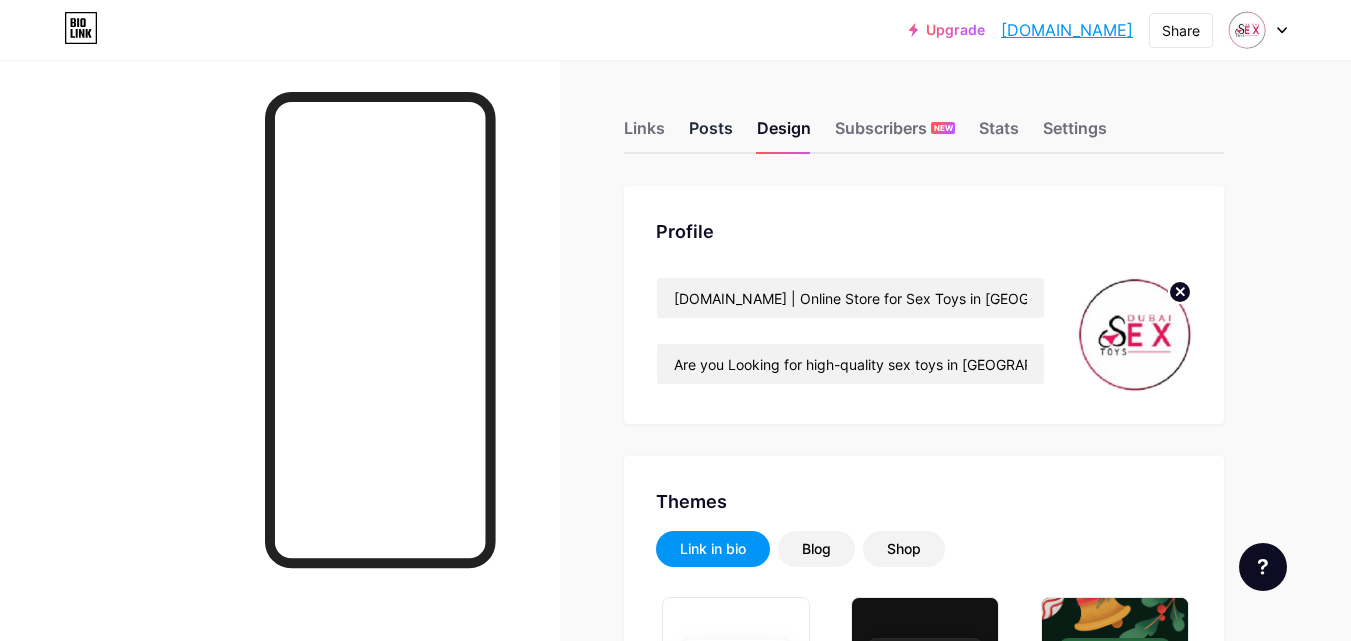 click on "Posts" at bounding box center (711, 134) 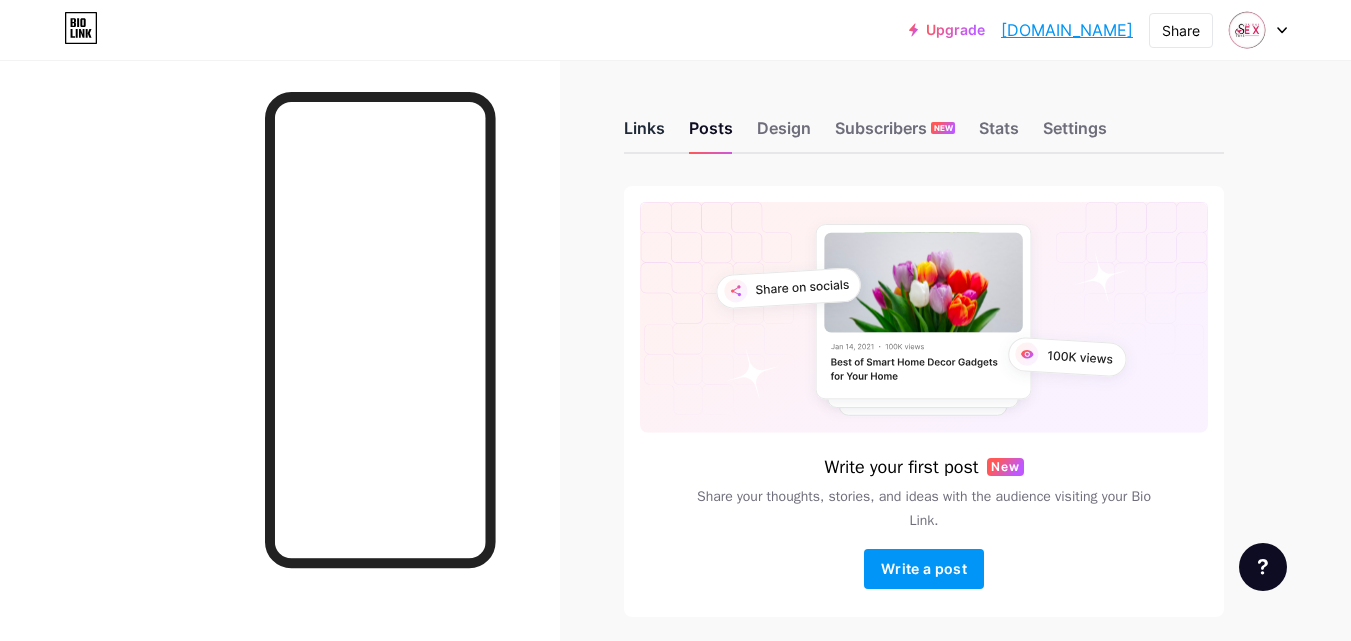 click on "Links" at bounding box center (644, 134) 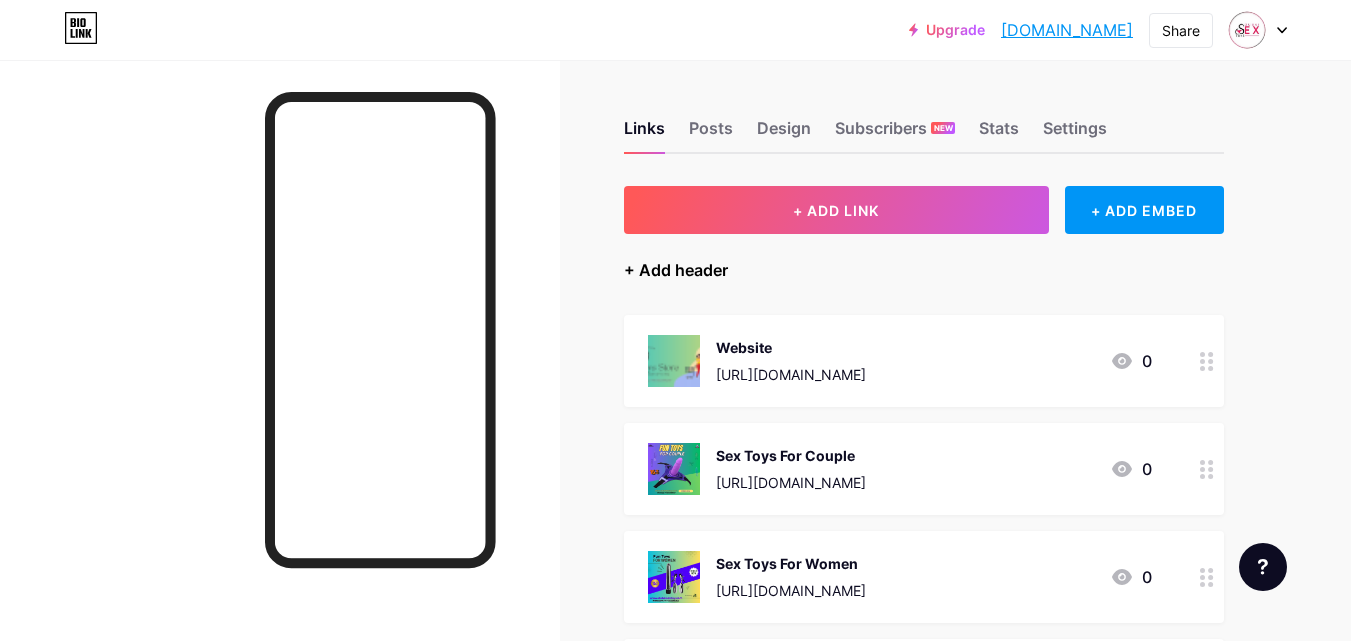 click on "+ Add header" at bounding box center (676, 270) 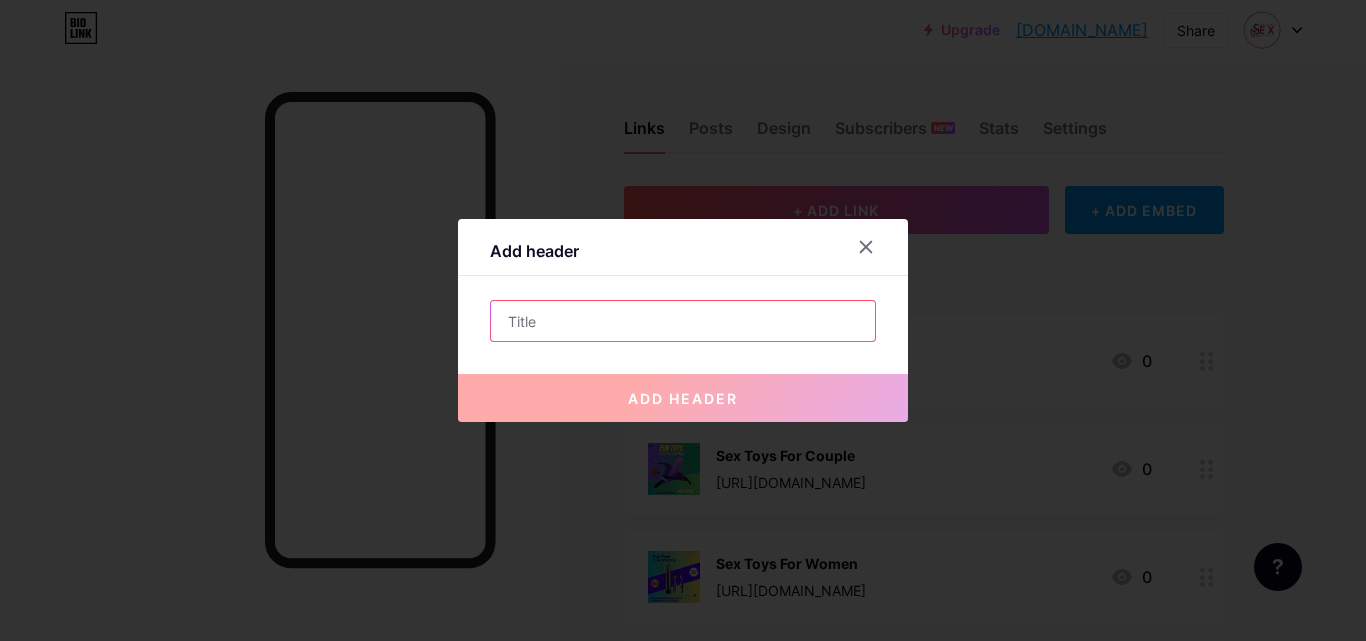 click at bounding box center [683, 321] 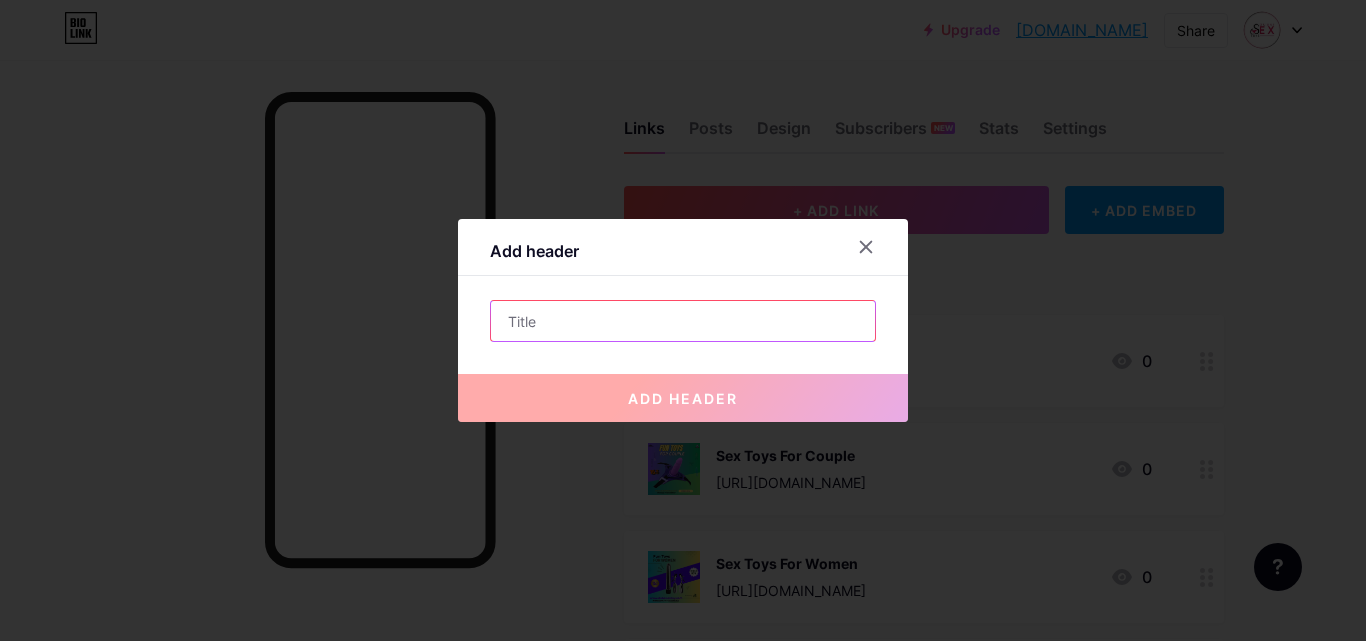 click at bounding box center (683, 321) 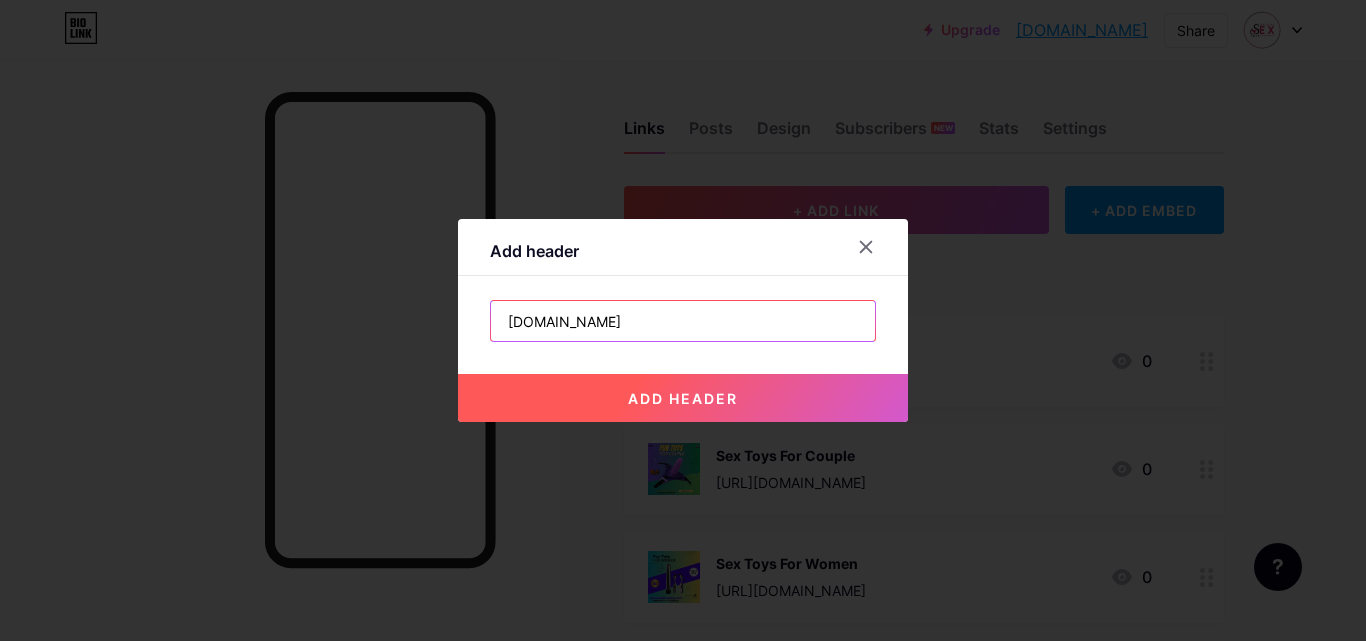 type on "[DOMAIN_NAME]" 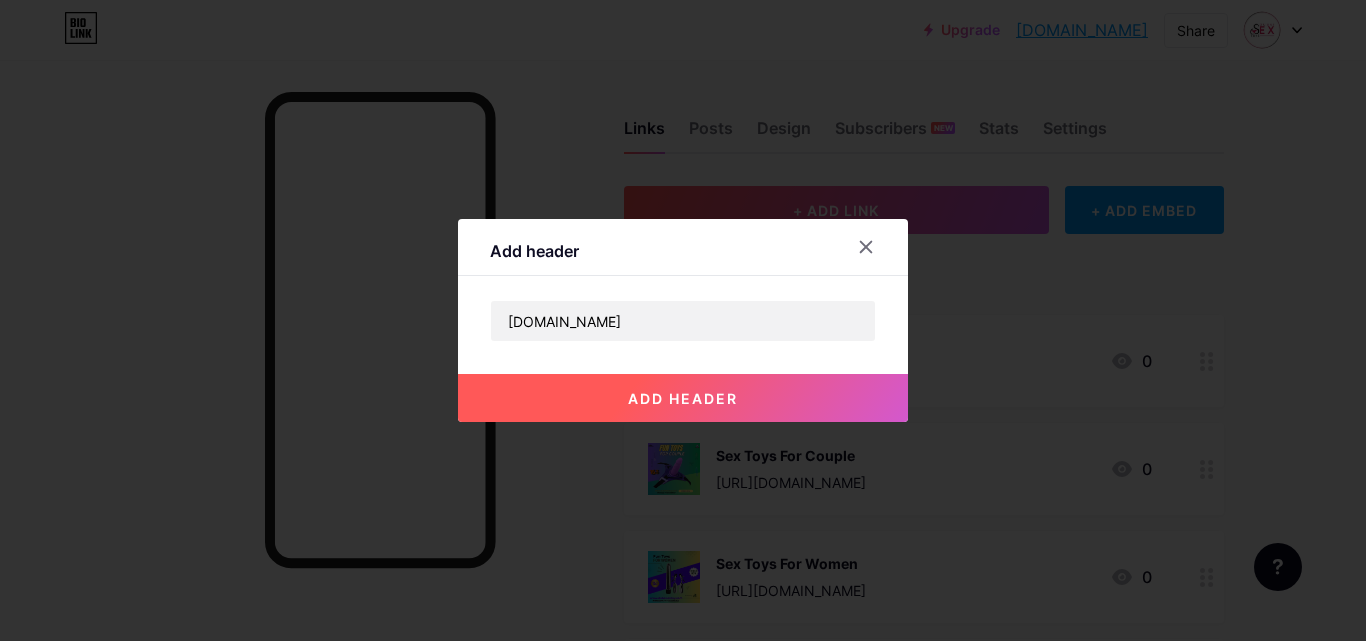 click on "add header" at bounding box center (683, 398) 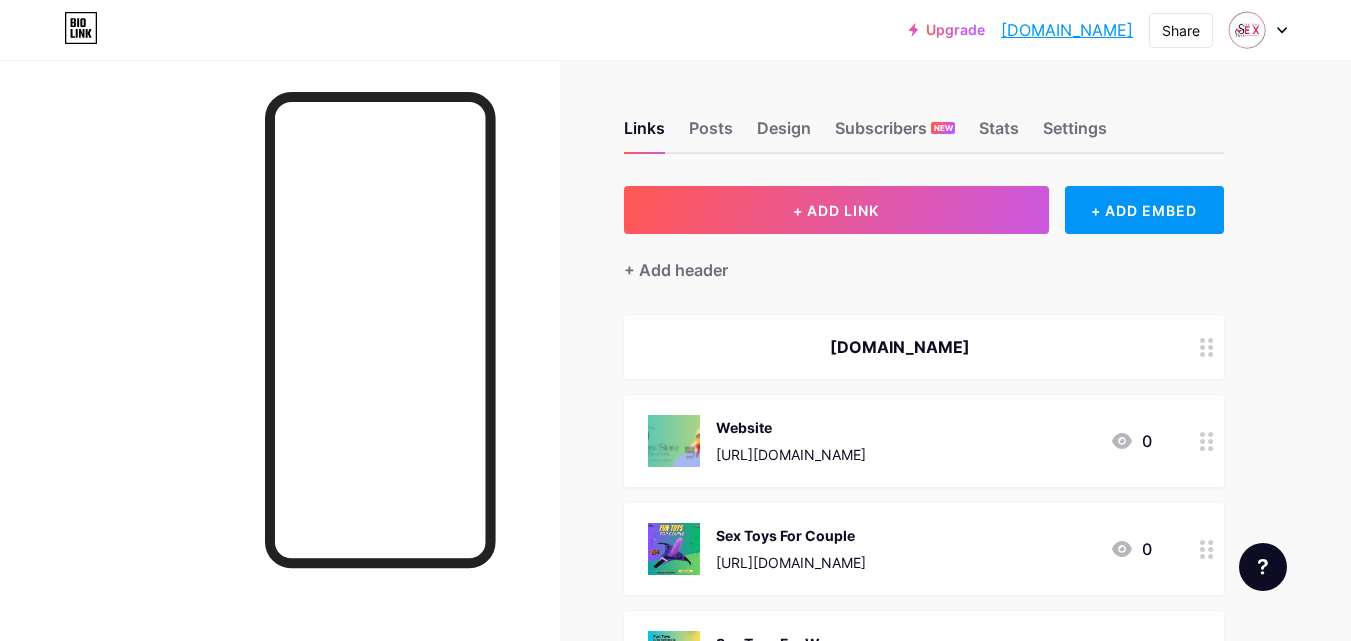 click on "[DOMAIN_NAME]" at bounding box center [900, 347] 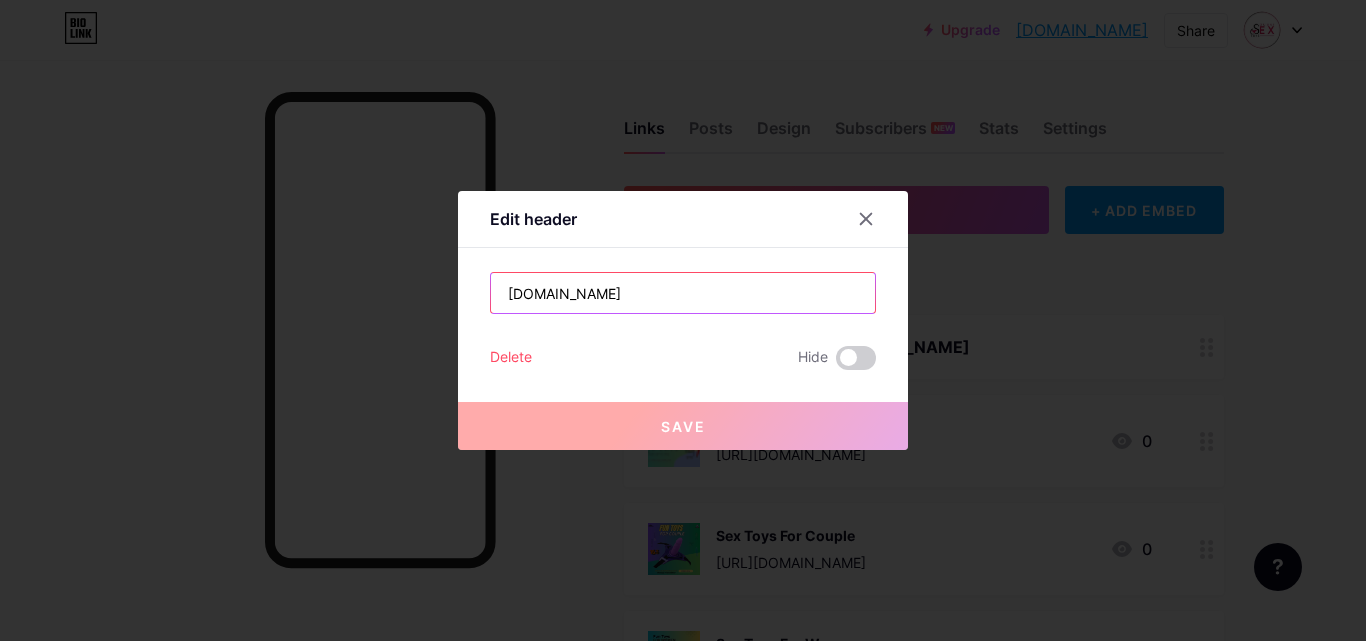drag, startPoint x: 629, startPoint y: 289, endPoint x: 457, endPoint y: 304, distance: 172.65283 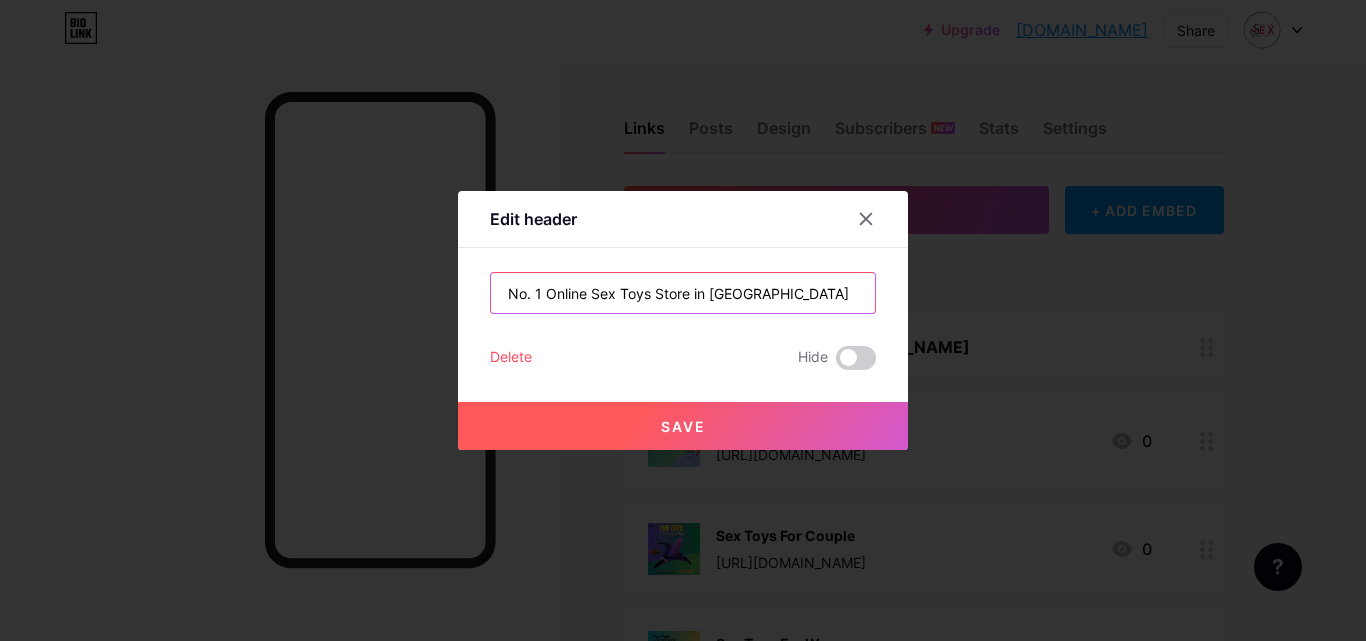 type on "No. 1 Online Sex Toys Store in [GEOGRAPHIC_DATA]" 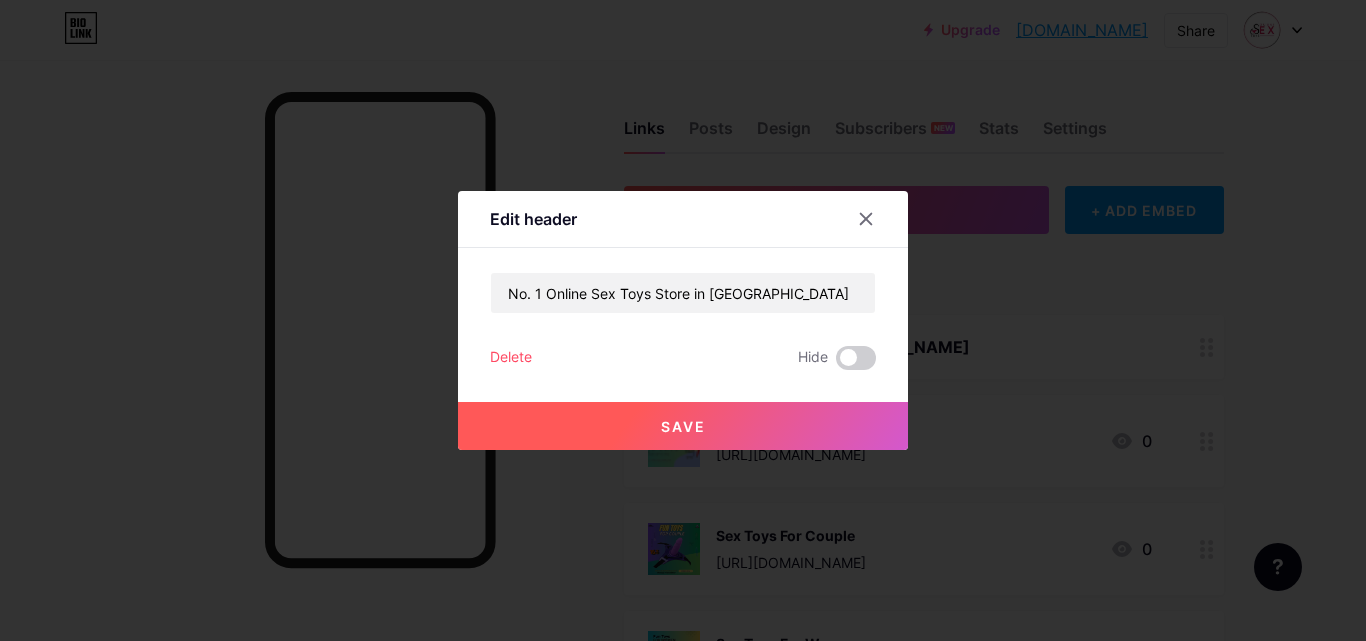 click on "Save" at bounding box center [683, 426] 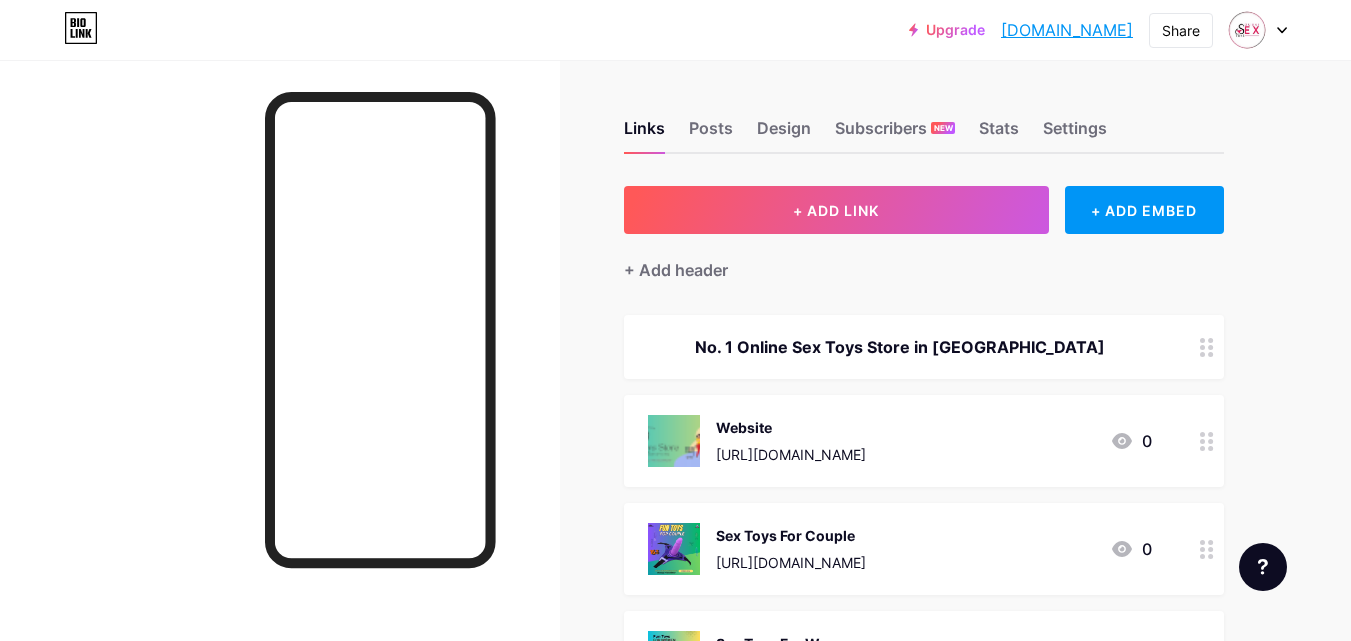 click on "Website
[URL][DOMAIN_NAME]
0" at bounding box center (900, 441) 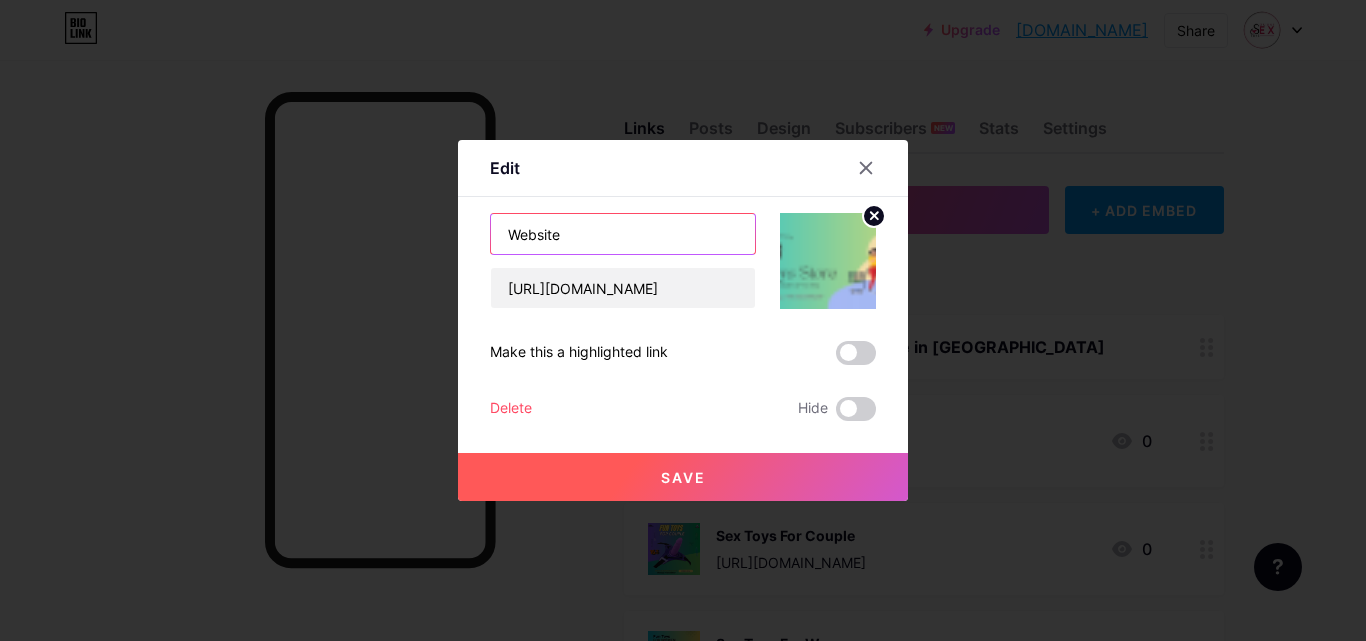 drag, startPoint x: 584, startPoint y: 243, endPoint x: 455, endPoint y: 237, distance: 129.13947 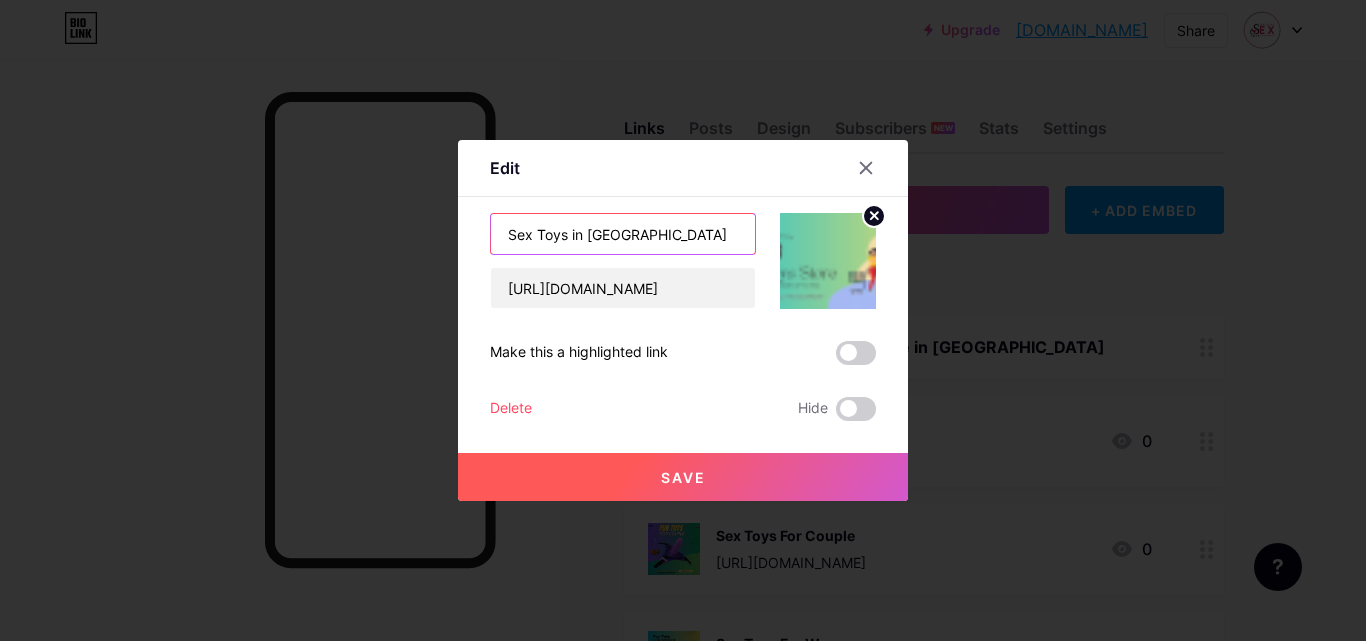 type on "Sex Toys in [GEOGRAPHIC_DATA]" 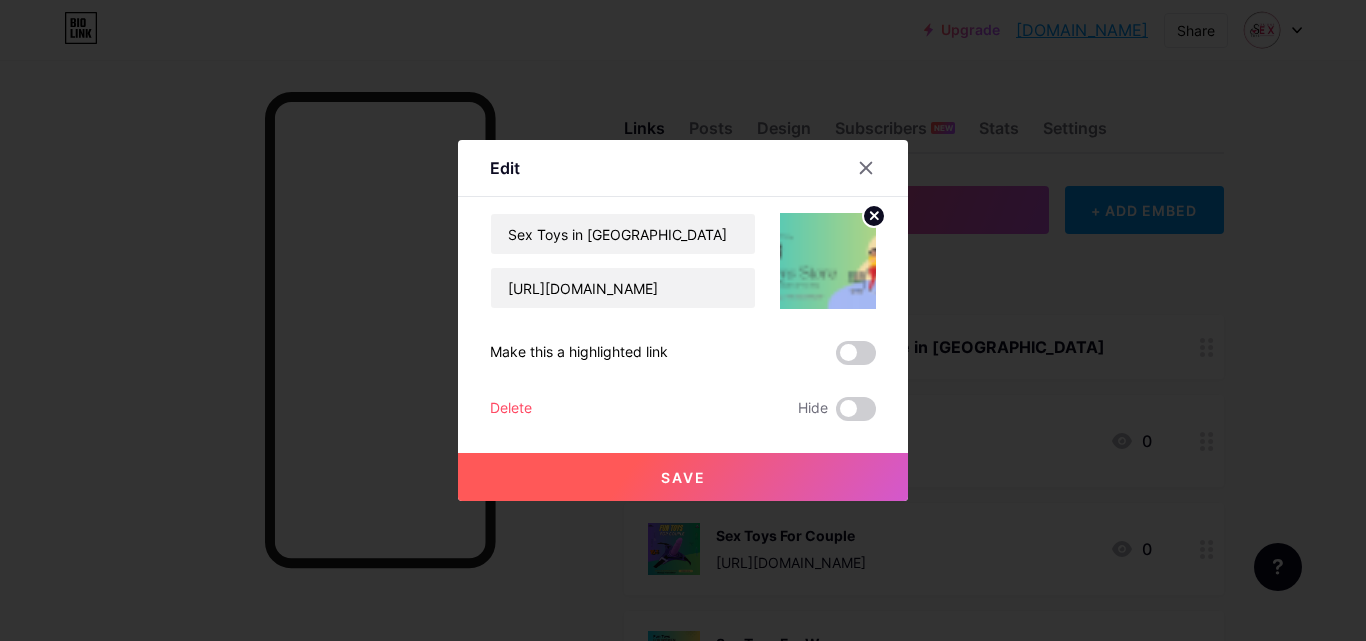 click on "Save" at bounding box center [683, 477] 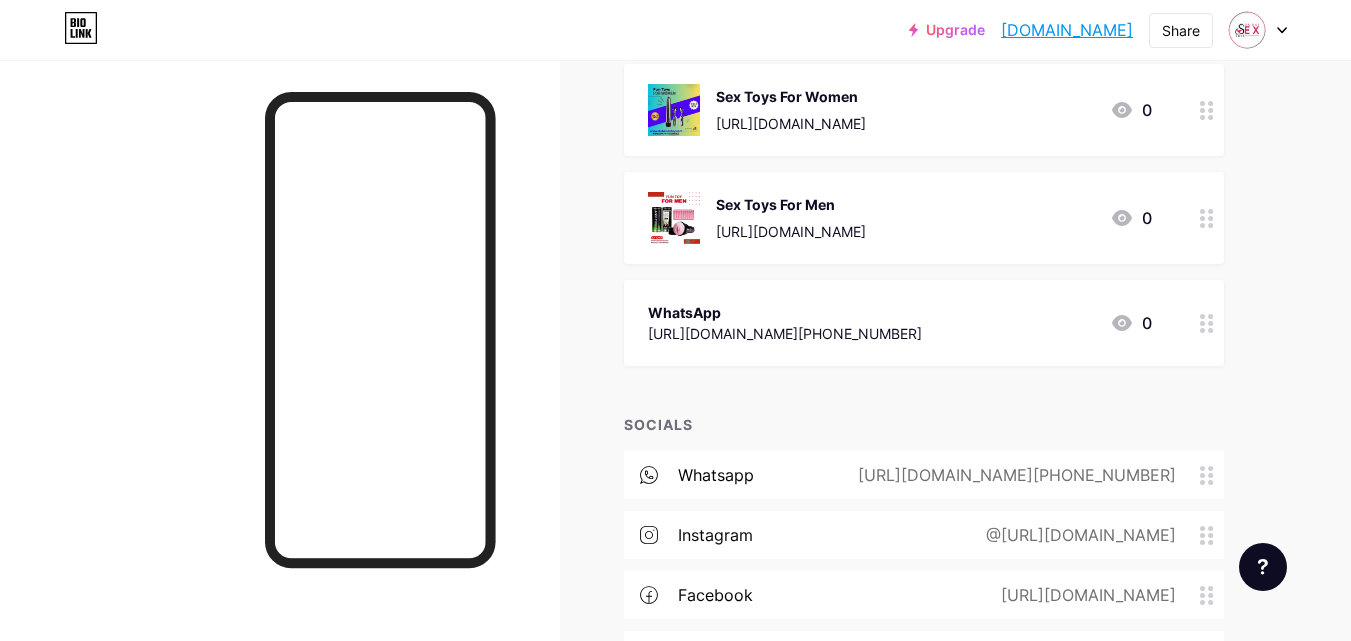scroll, scrollTop: 600, scrollLeft: 0, axis: vertical 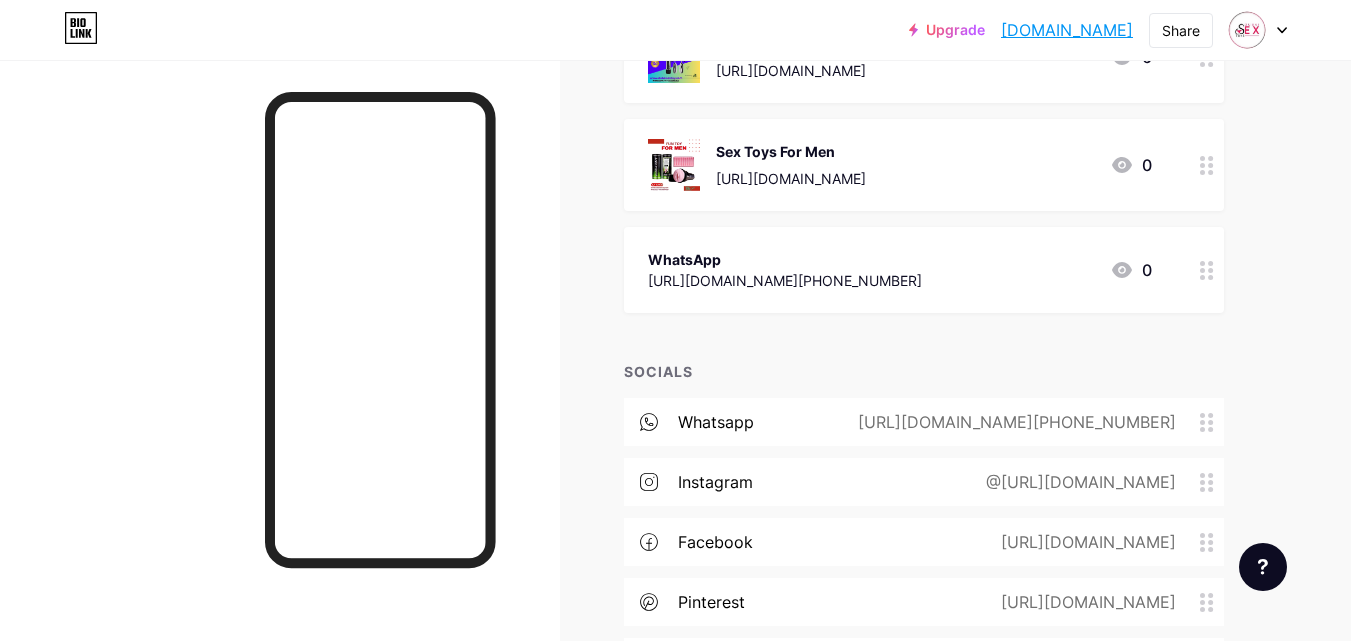 click on "WhatsApp" at bounding box center [785, 259] 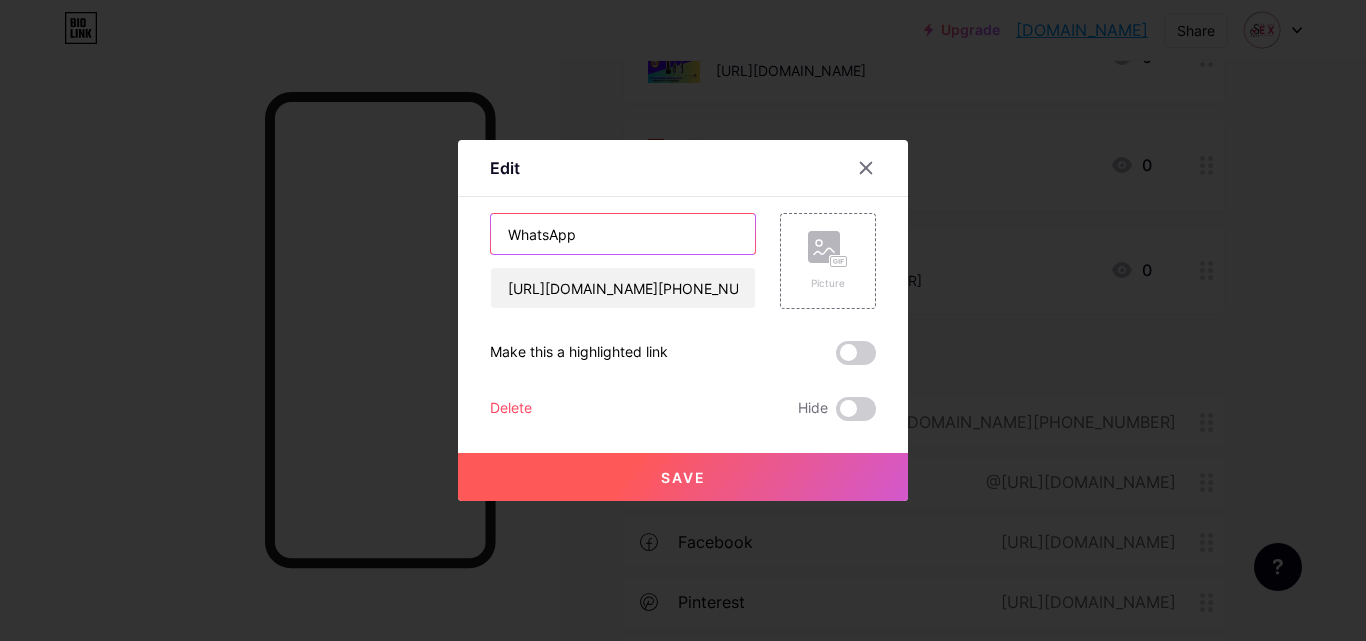 click on "WhatsApp" at bounding box center (623, 234) 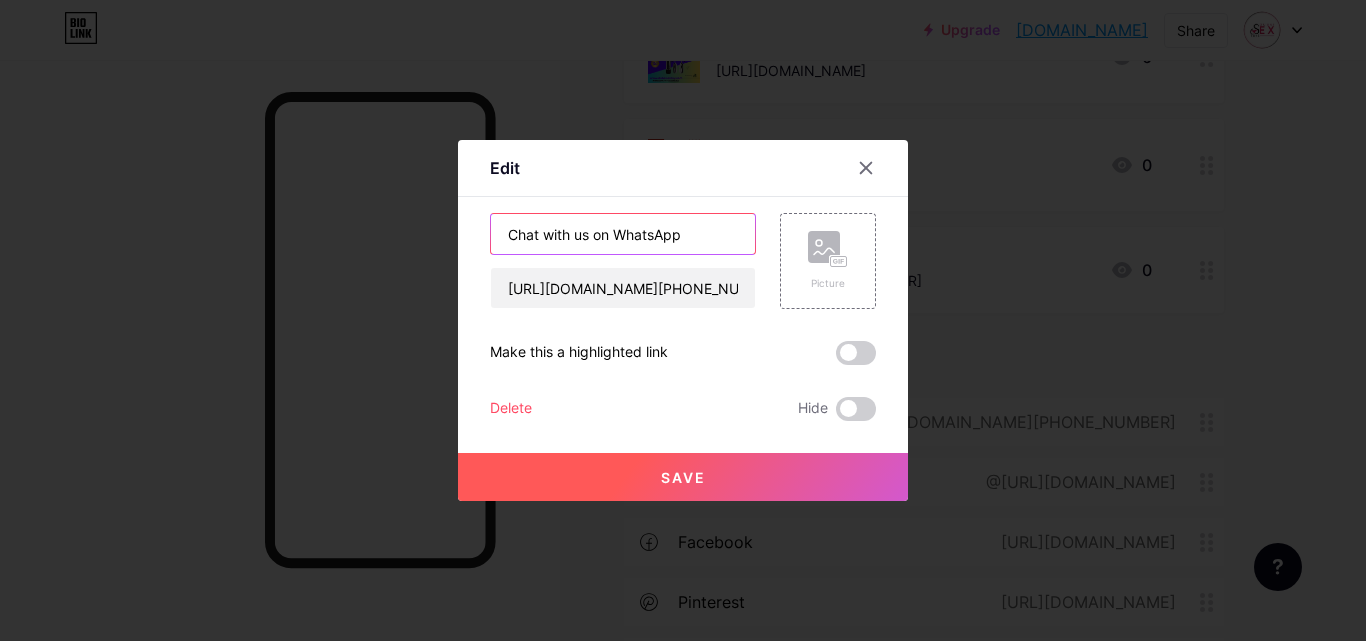 type on "Chat with us on WhatsApp" 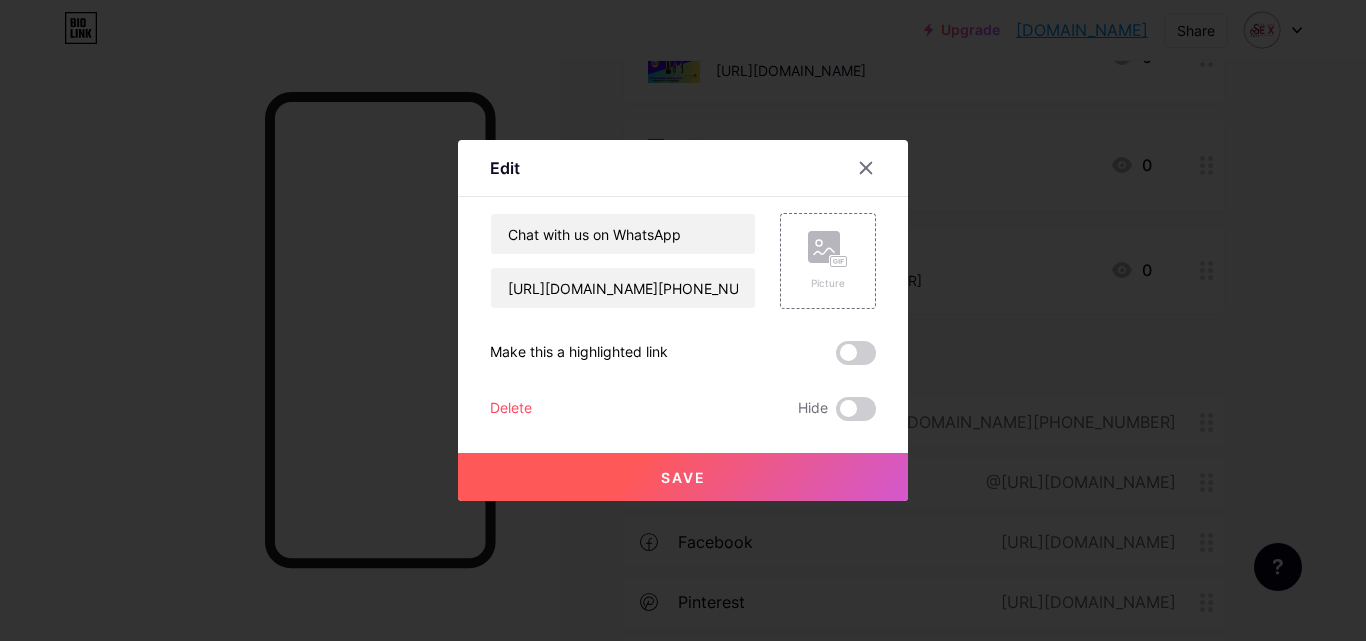 click at bounding box center (856, 353) 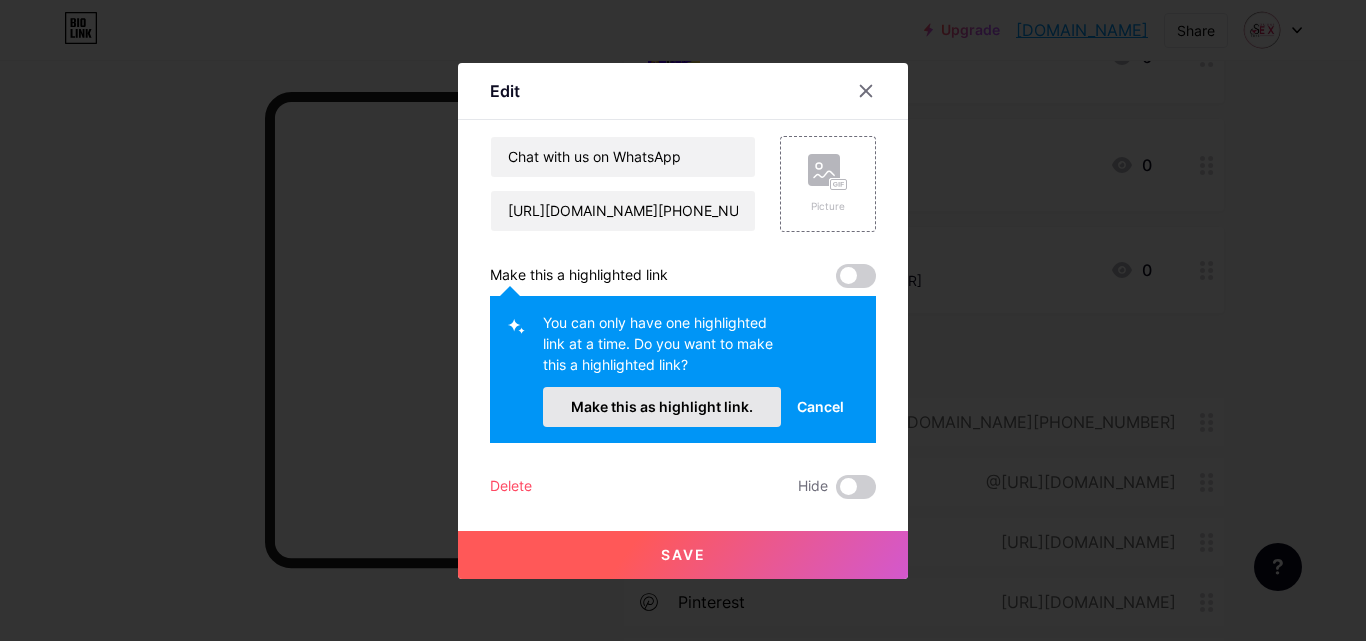 click on "Make this as highlight link." at bounding box center [662, 407] 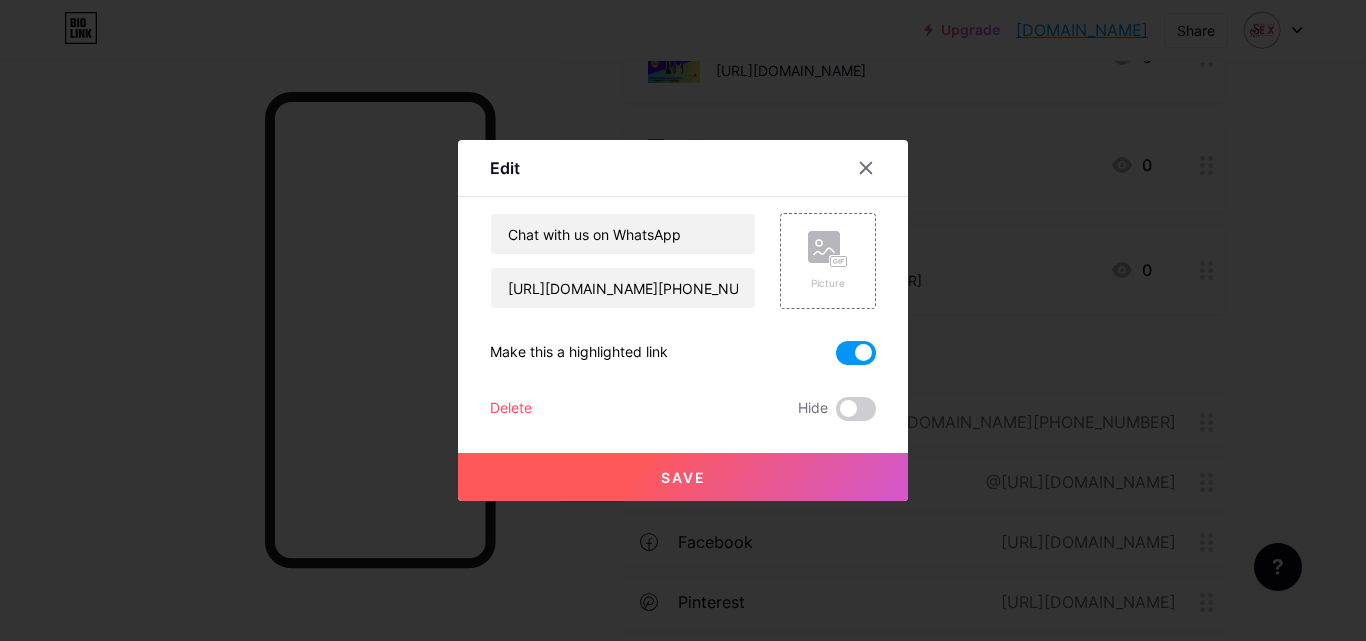 click on "Save" at bounding box center [683, 477] 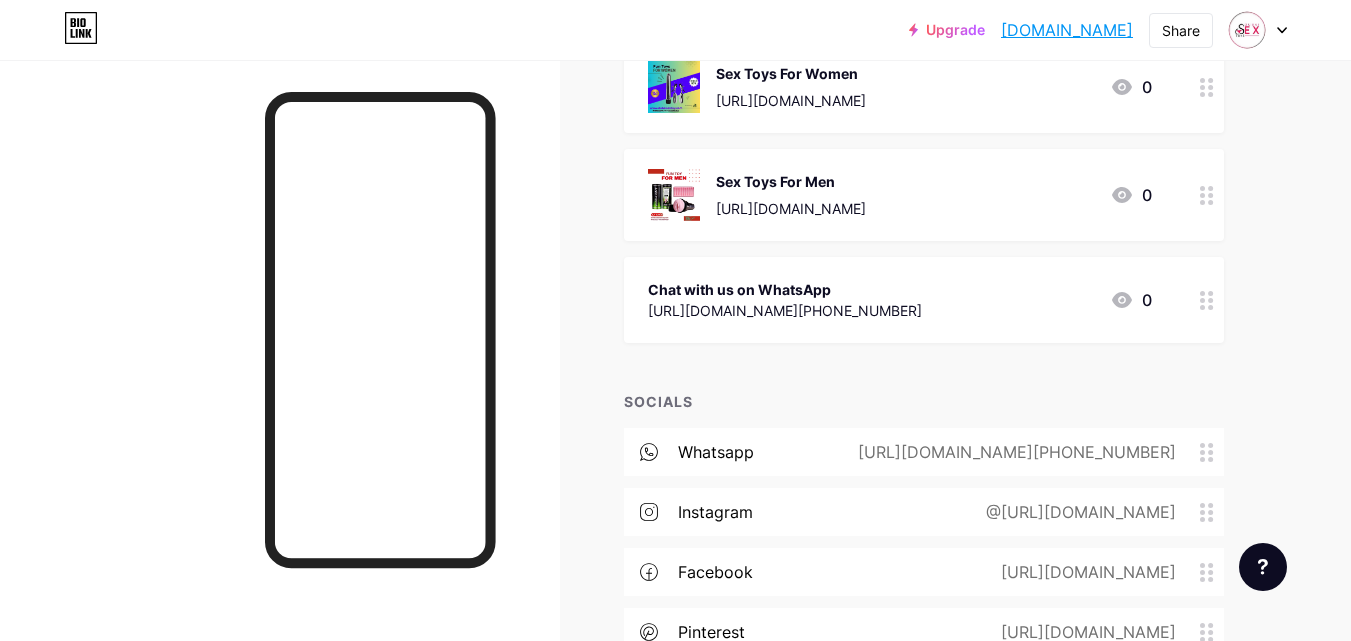 scroll, scrollTop: 504, scrollLeft: 0, axis: vertical 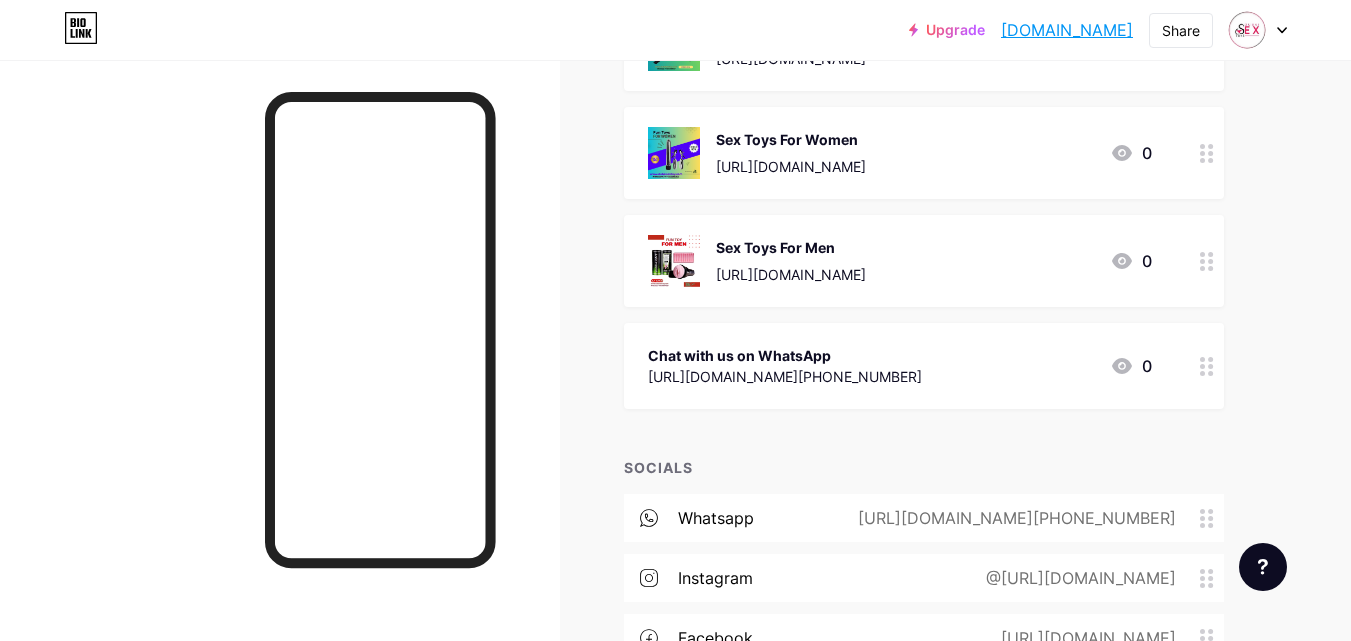 click on "Chat with us on WhatsApp" at bounding box center (785, 355) 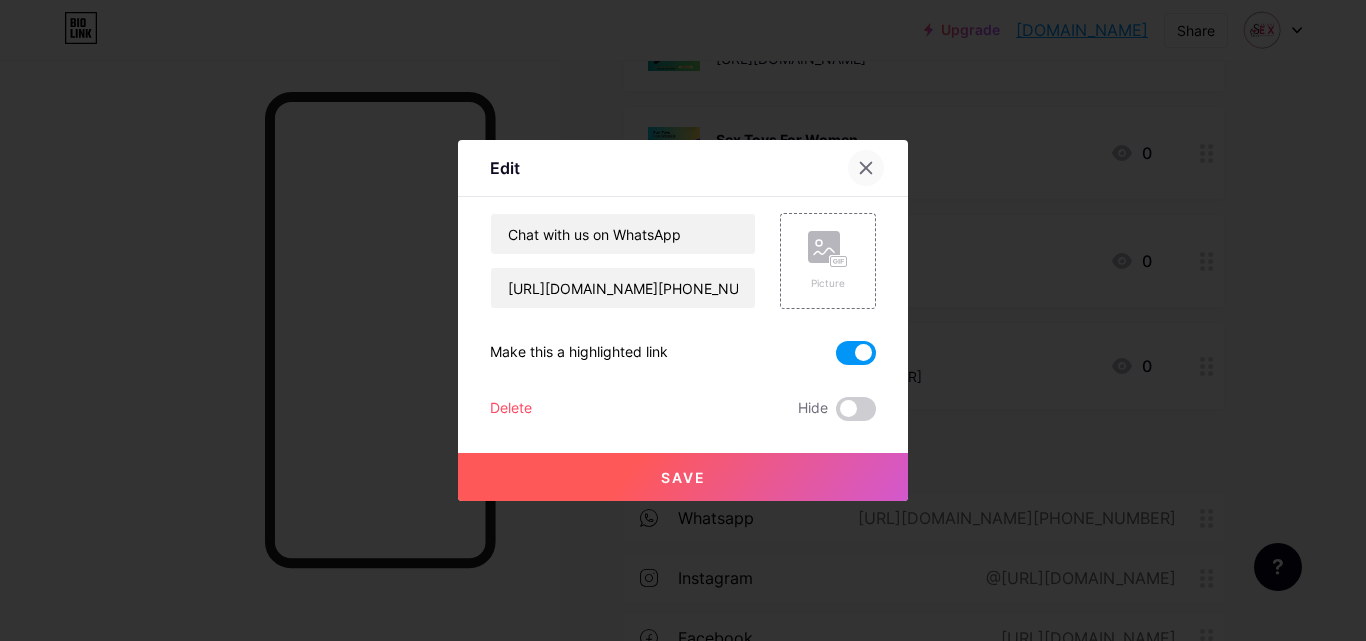 click 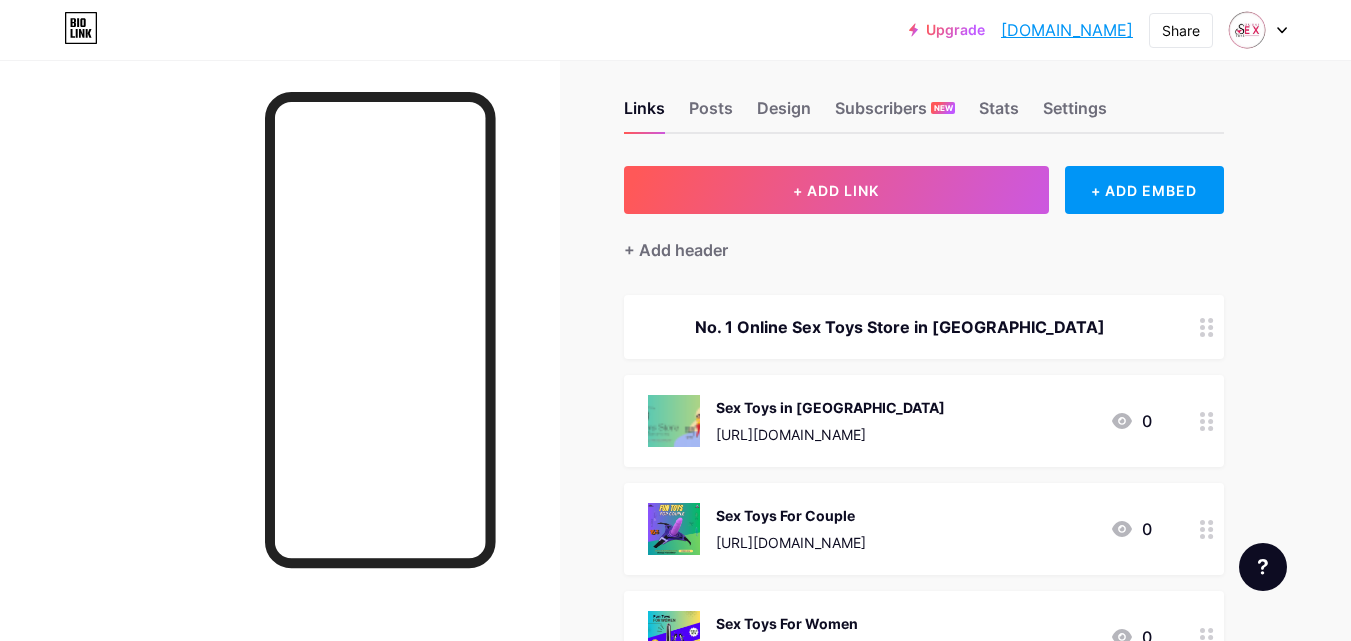 scroll, scrollTop: 4, scrollLeft: 0, axis: vertical 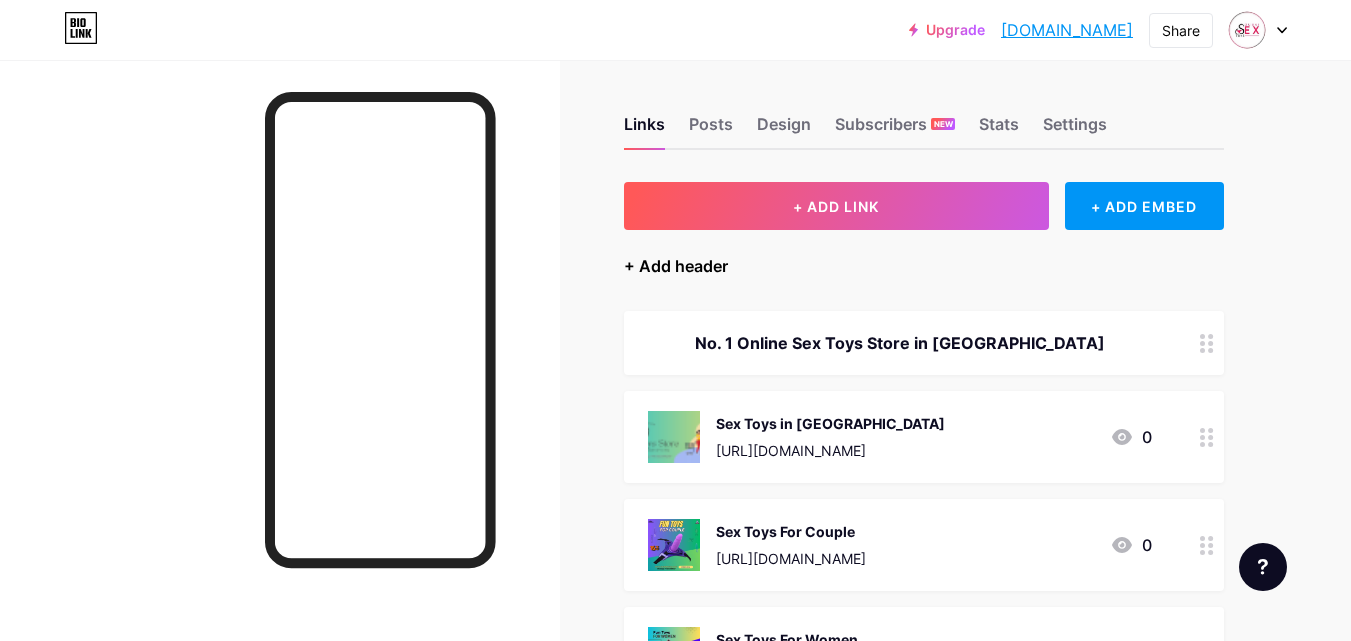 click on "+ Add header" at bounding box center (676, 266) 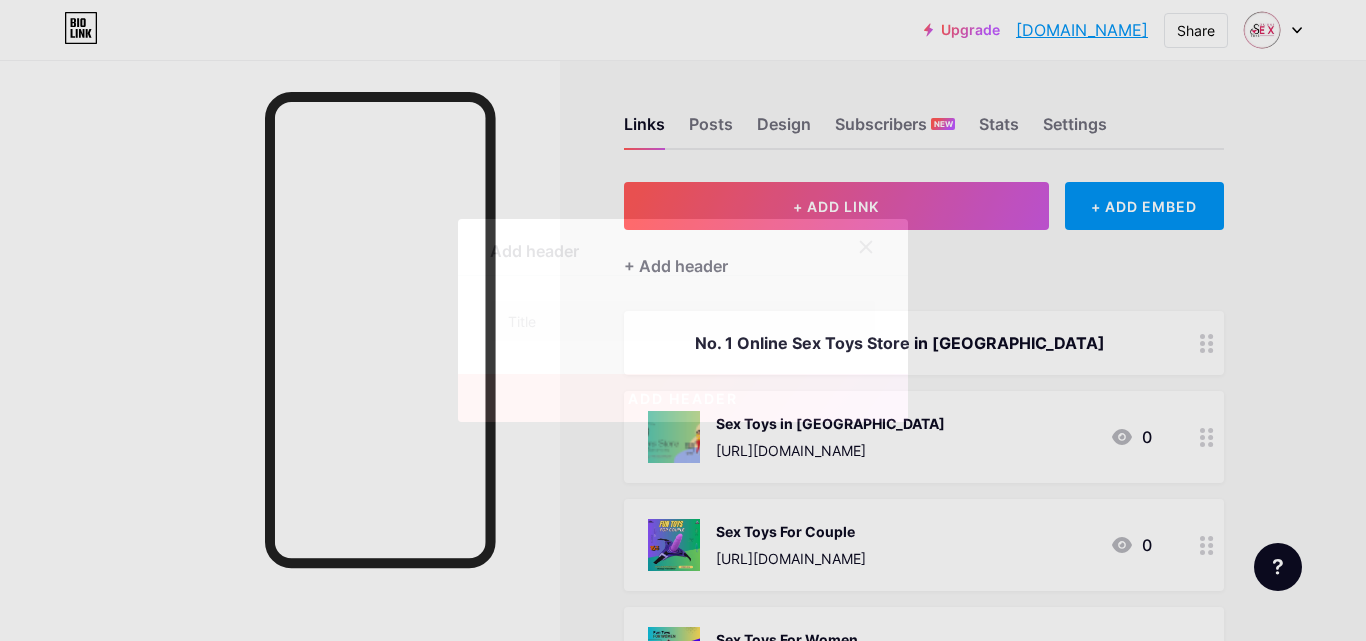 click at bounding box center [866, 247] 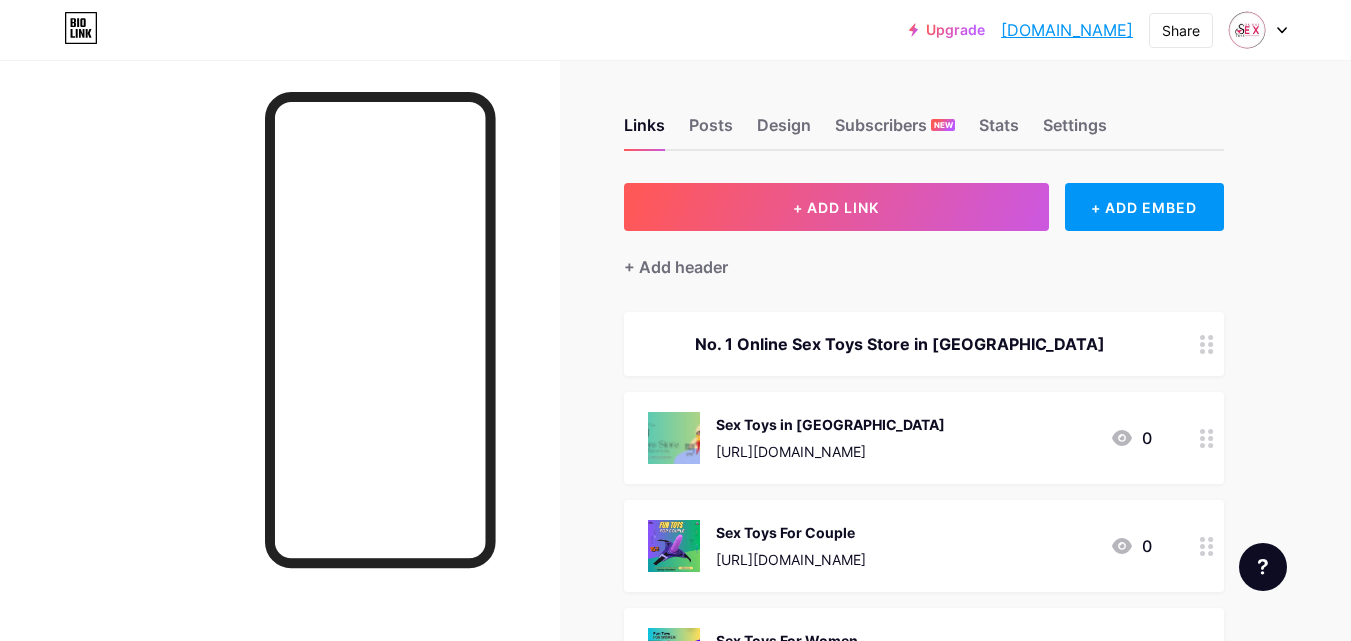 scroll, scrollTop: 0, scrollLeft: 0, axis: both 